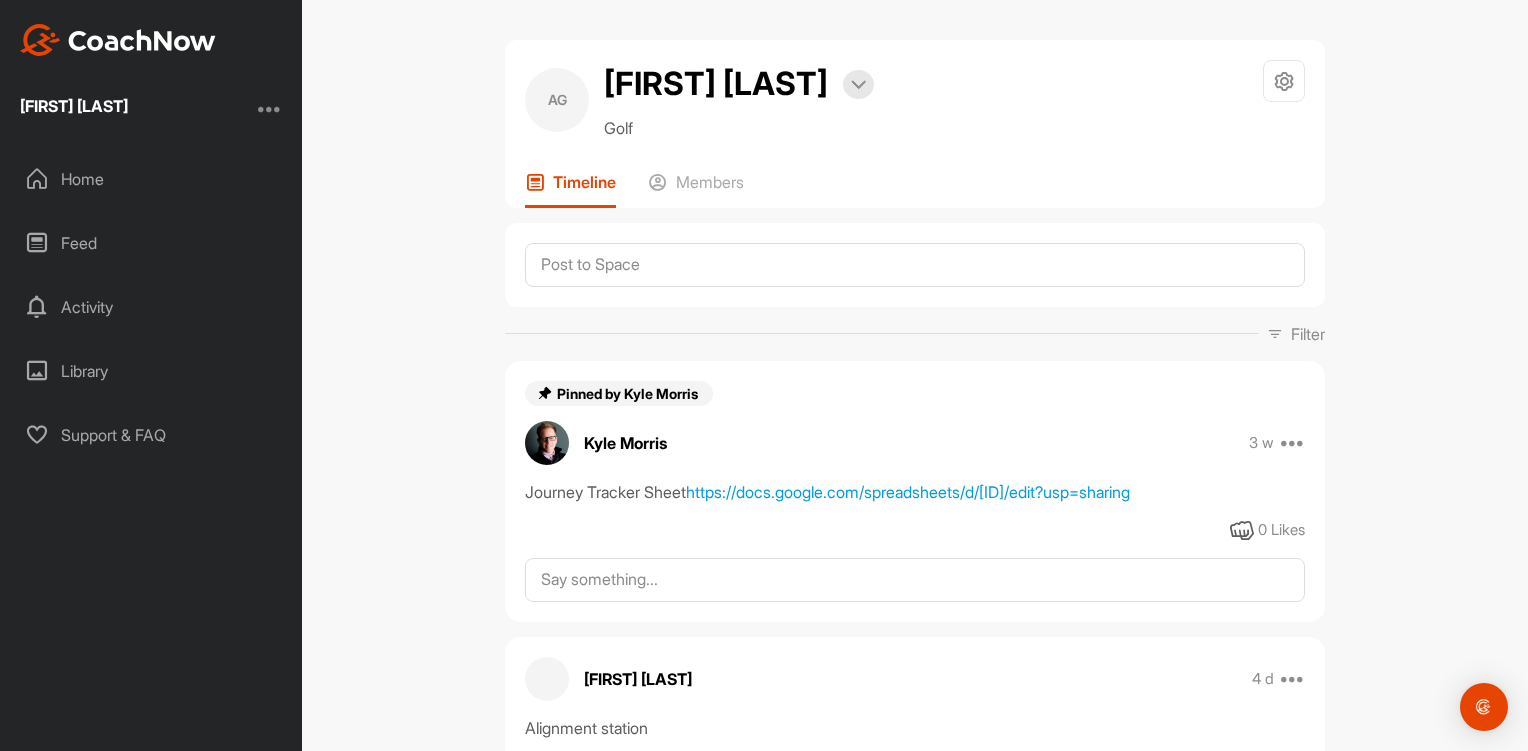 scroll, scrollTop: 0, scrollLeft: 0, axis: both 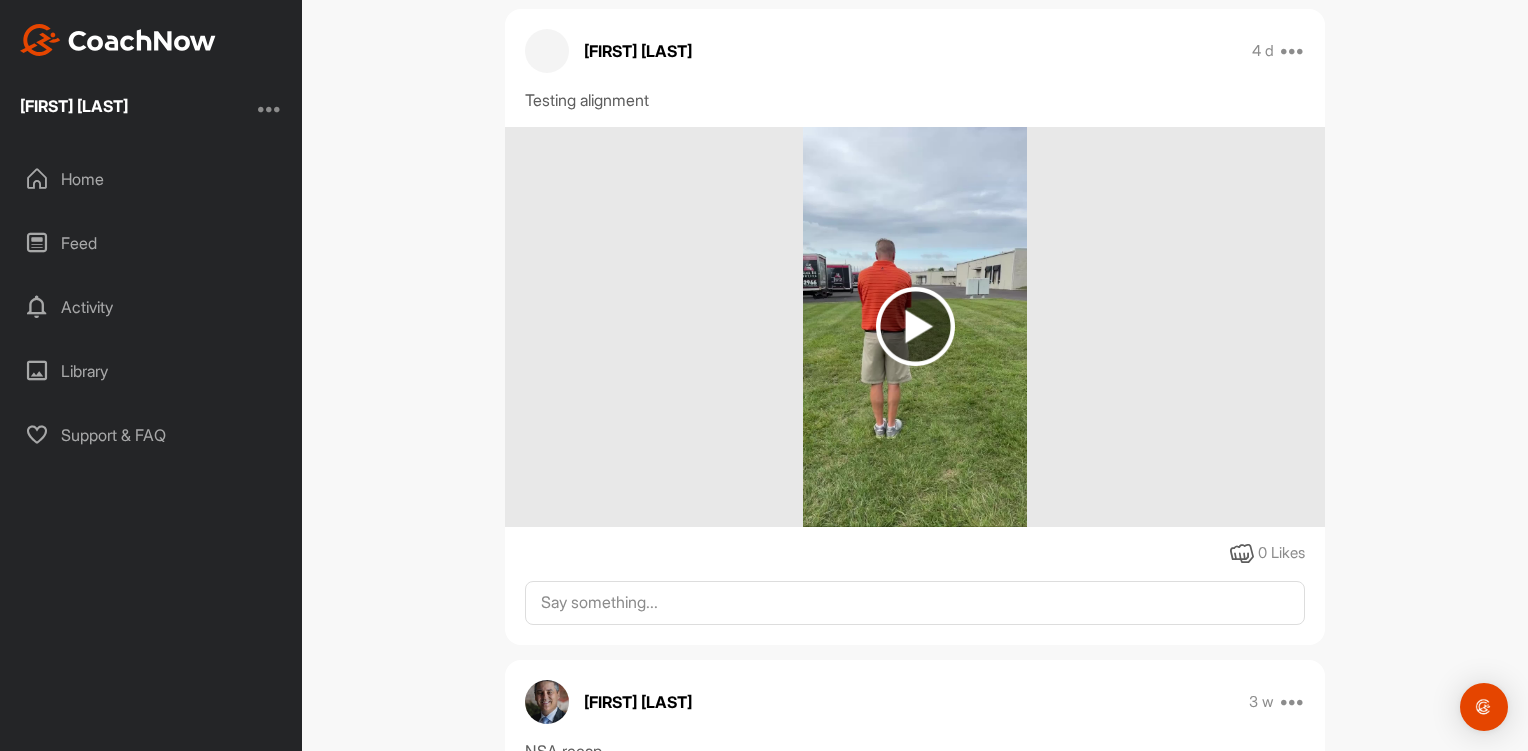 click at bounding box center (915, 326) 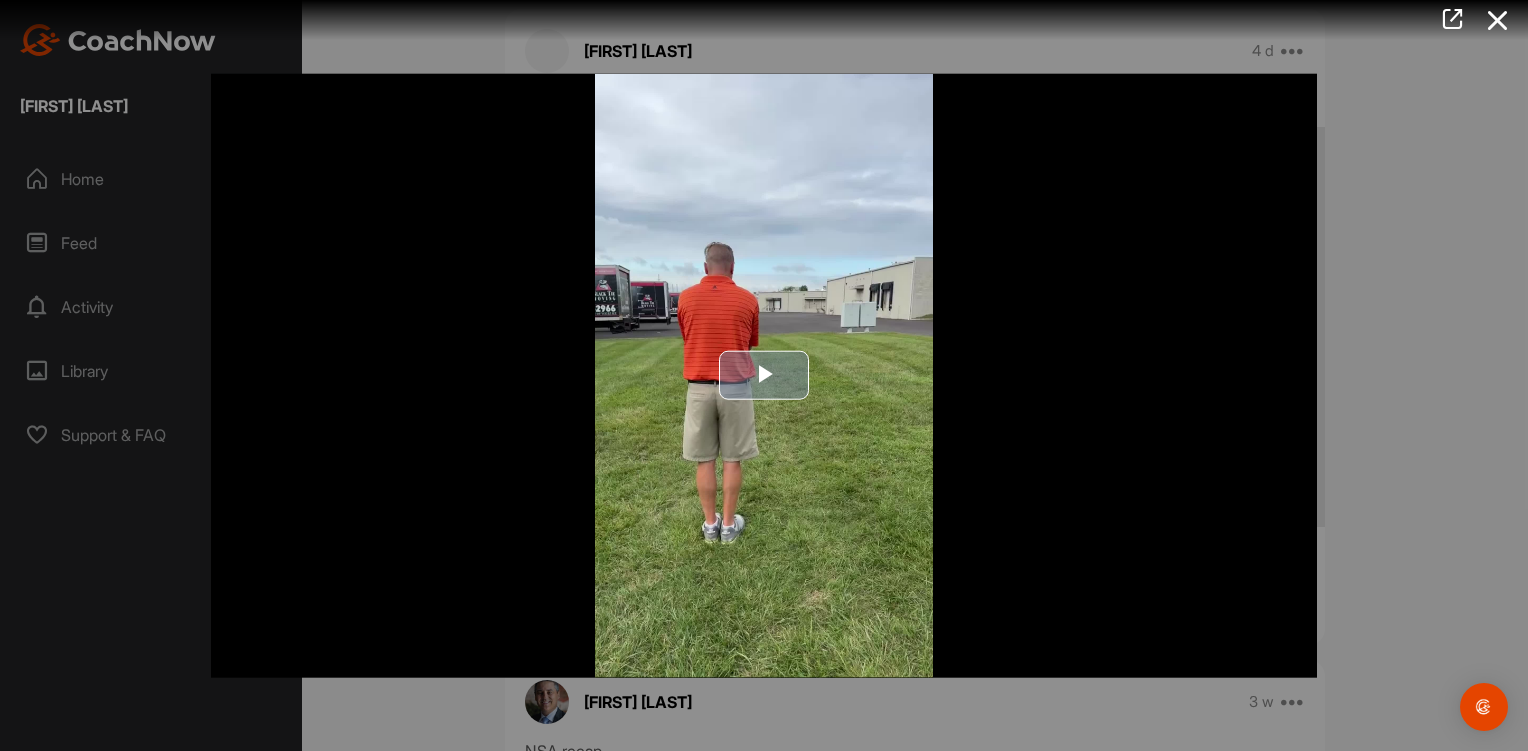 click at bounding box center (764, 376) 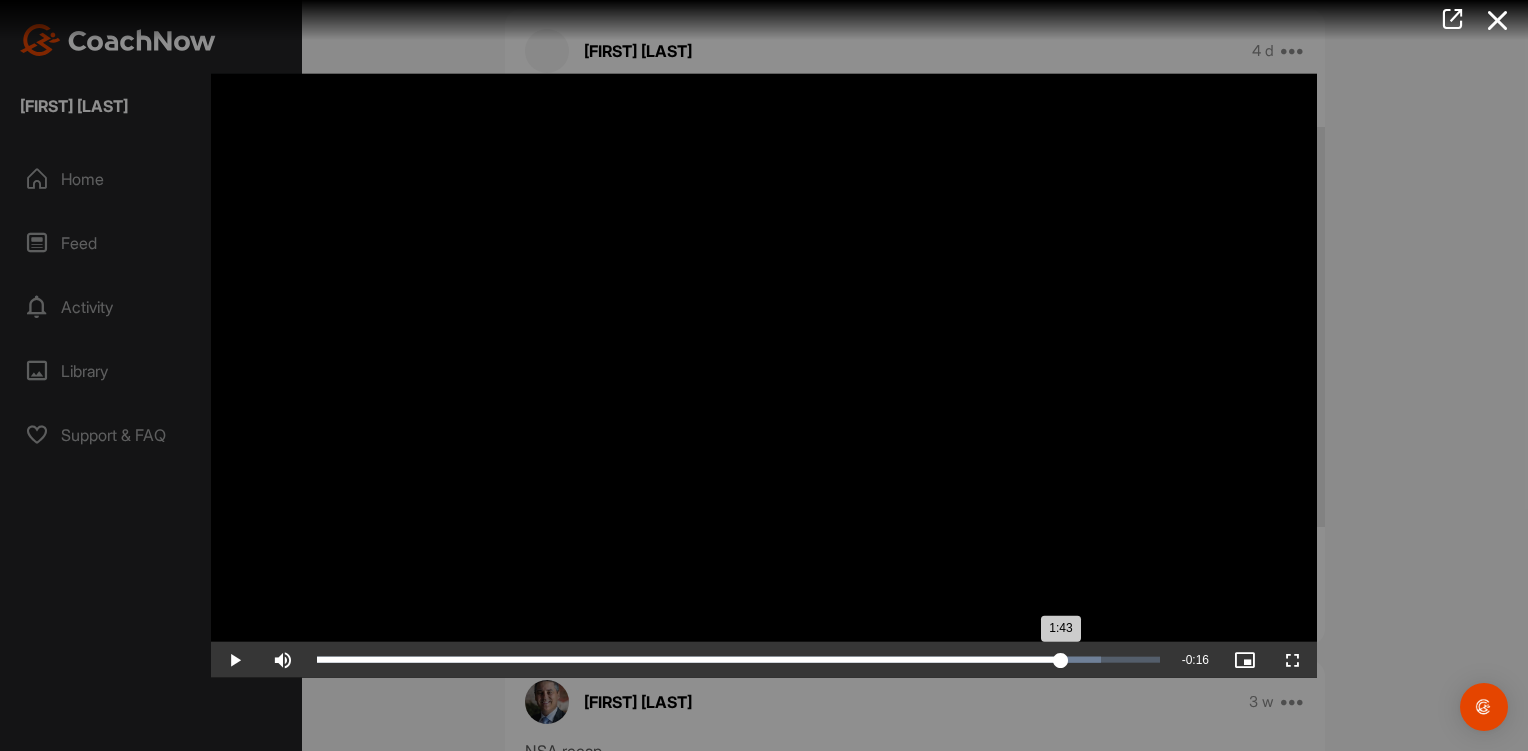 click on "Loaded :  93.05% 2:00 1:43" at bounding box center (738, 660) 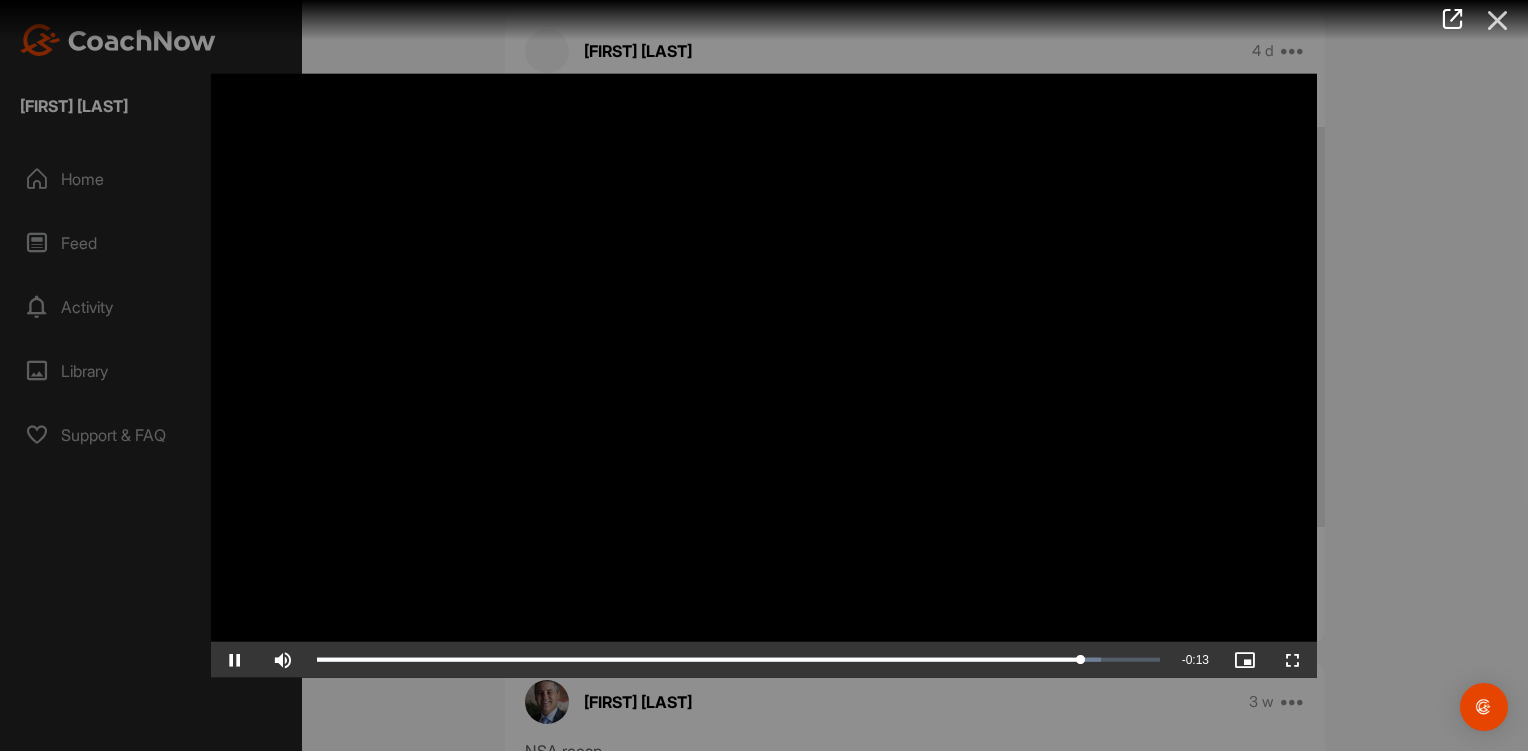 click at bounding box center (1498, 20) 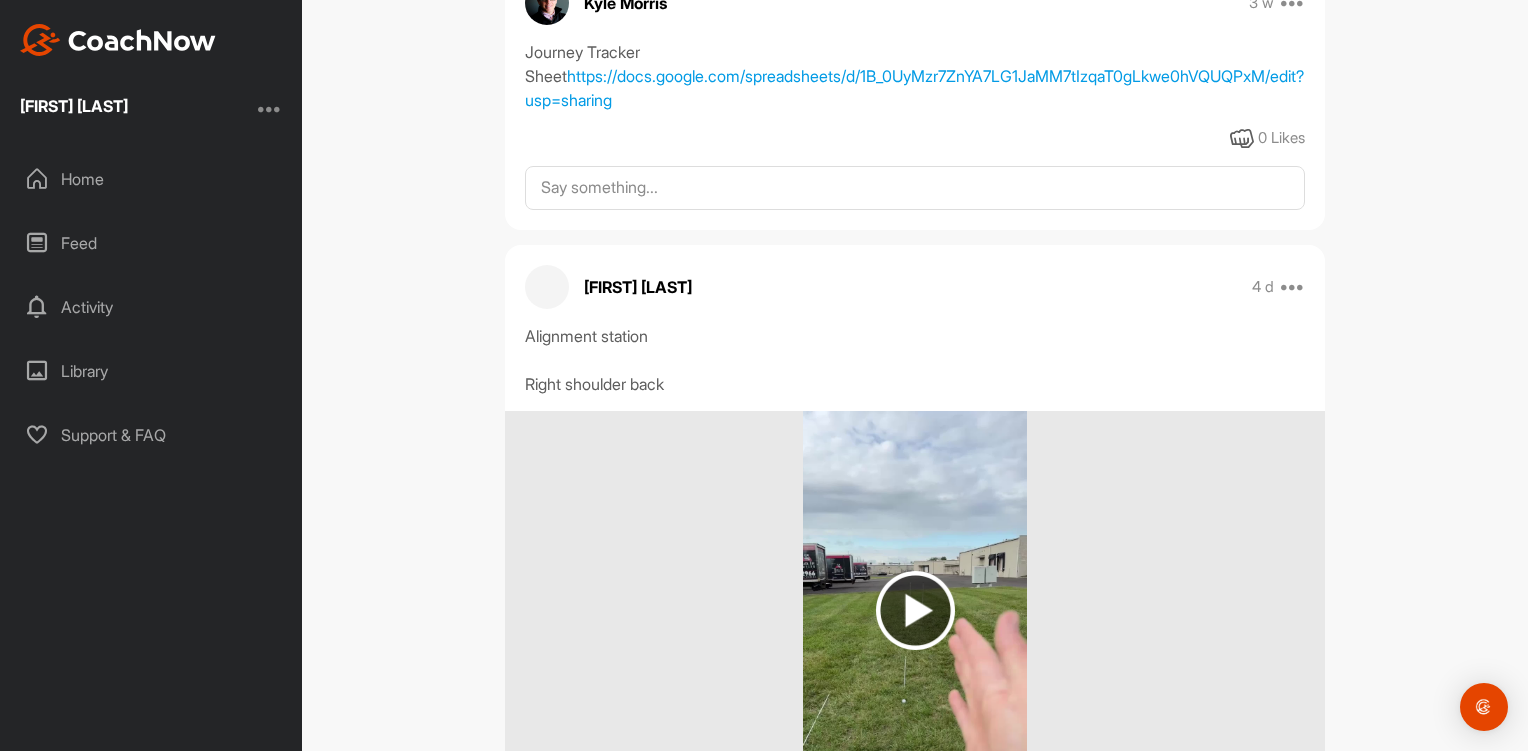 scroll, scrollTop: 400, scrollLeft: 0, axis: vertical 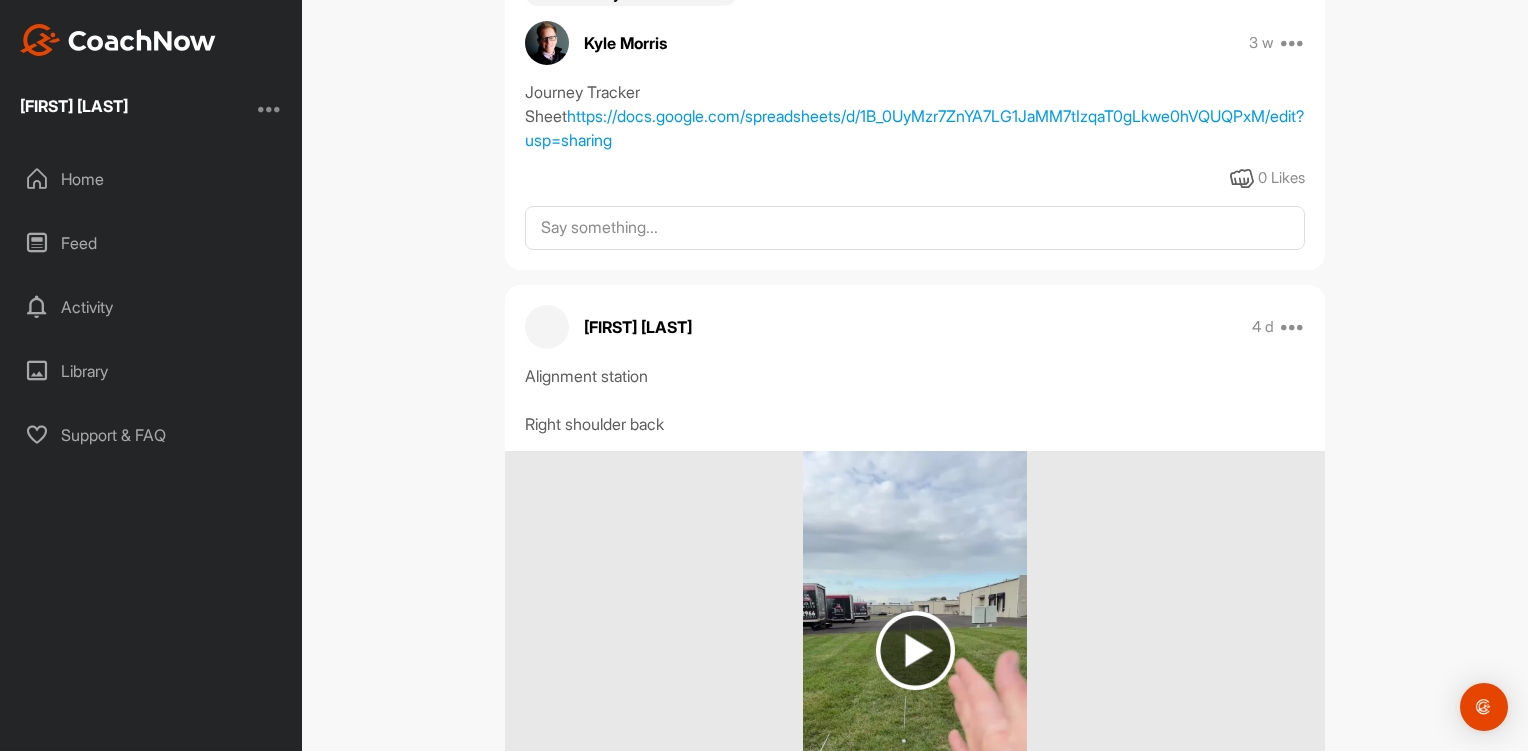 click at bounding box center [915, 650] 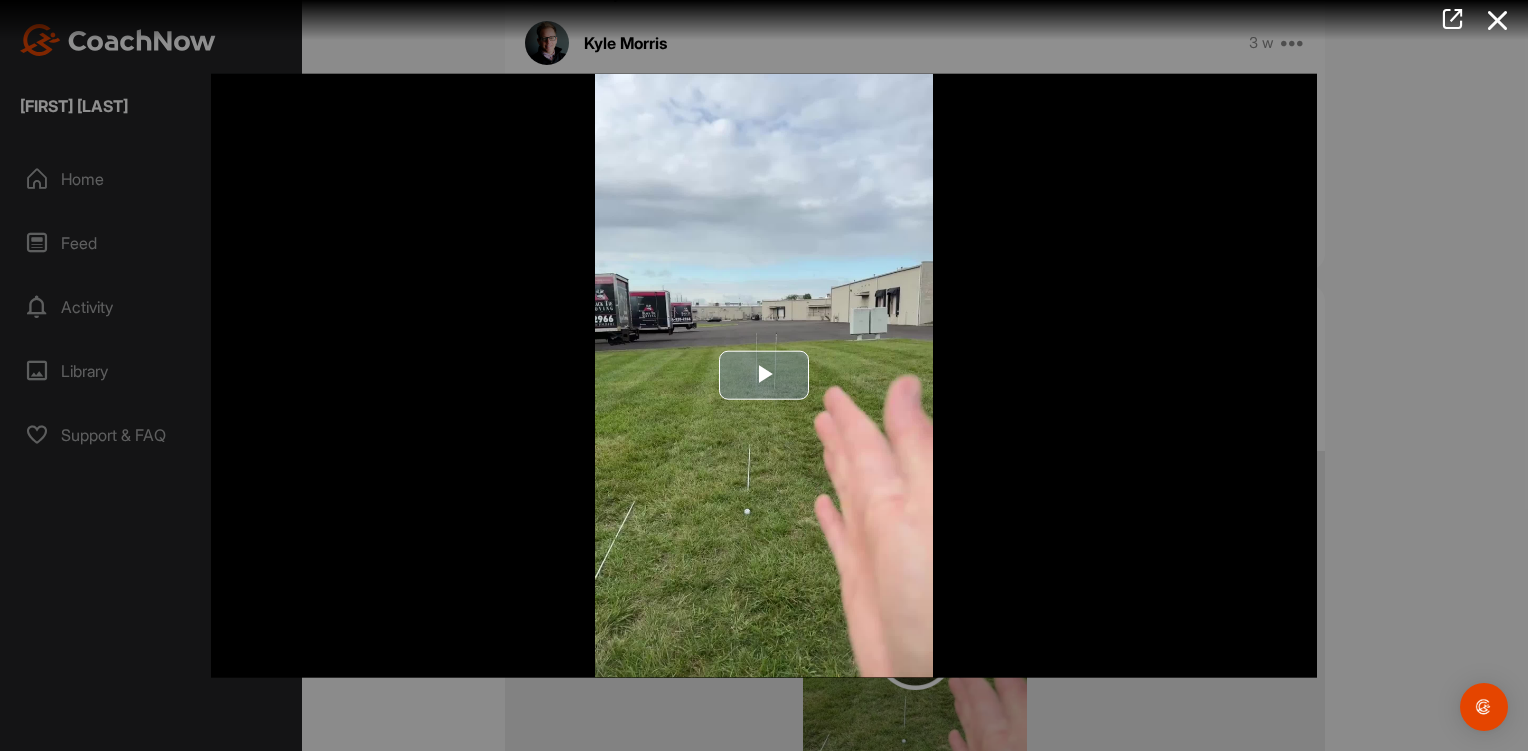 click at bounding box center (764, 376) 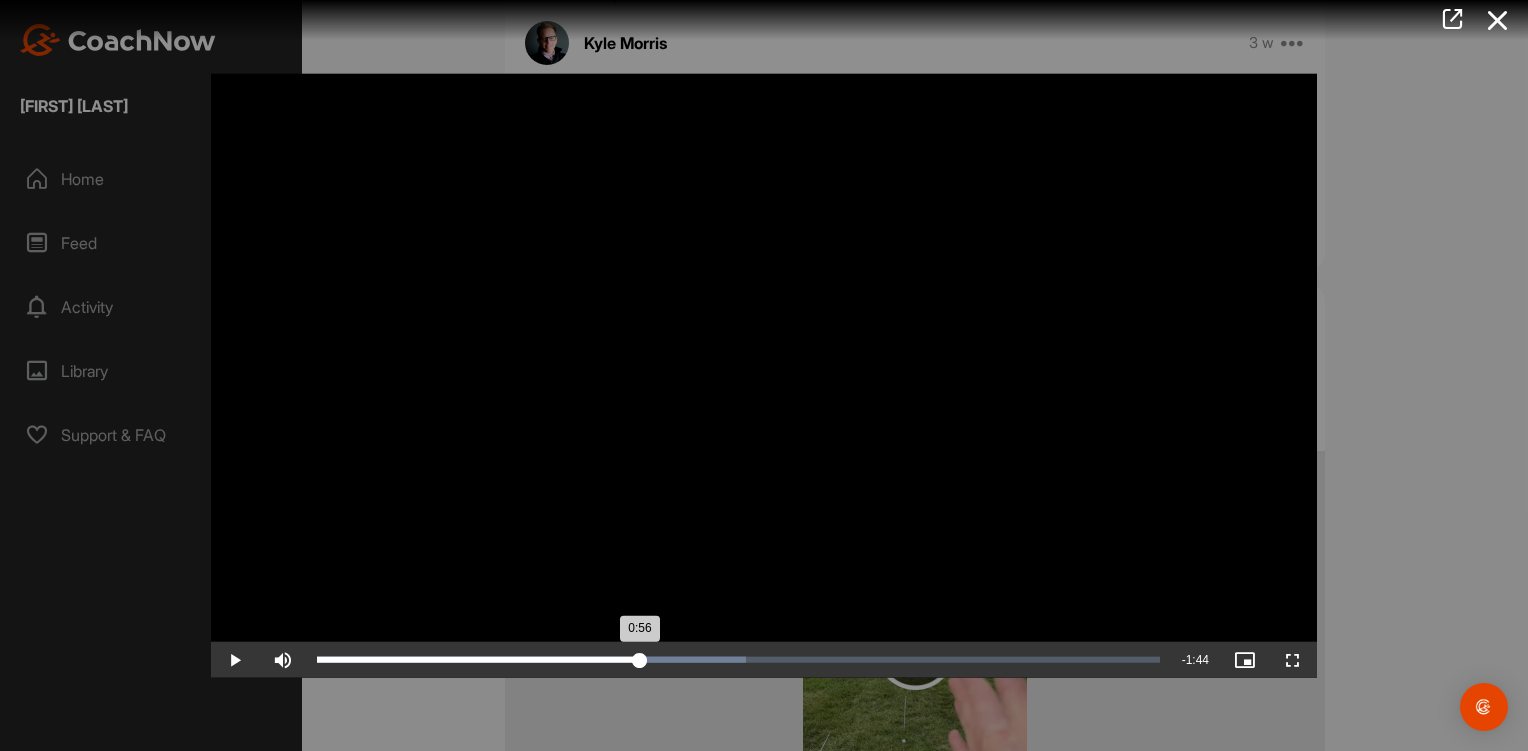 click on "0:56" at bounding box center [478, 660] 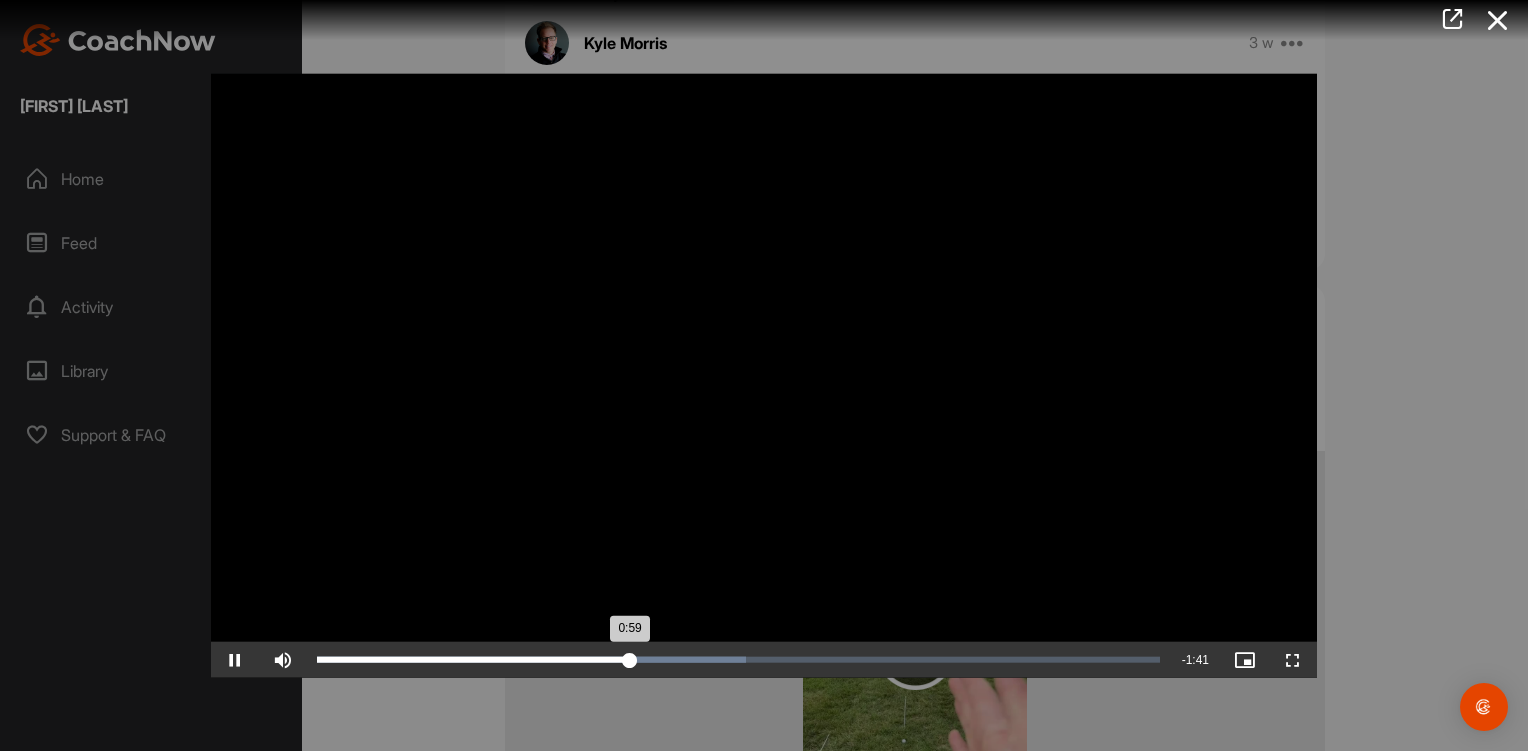 click on "0:59" at bounding box center [473, 660] 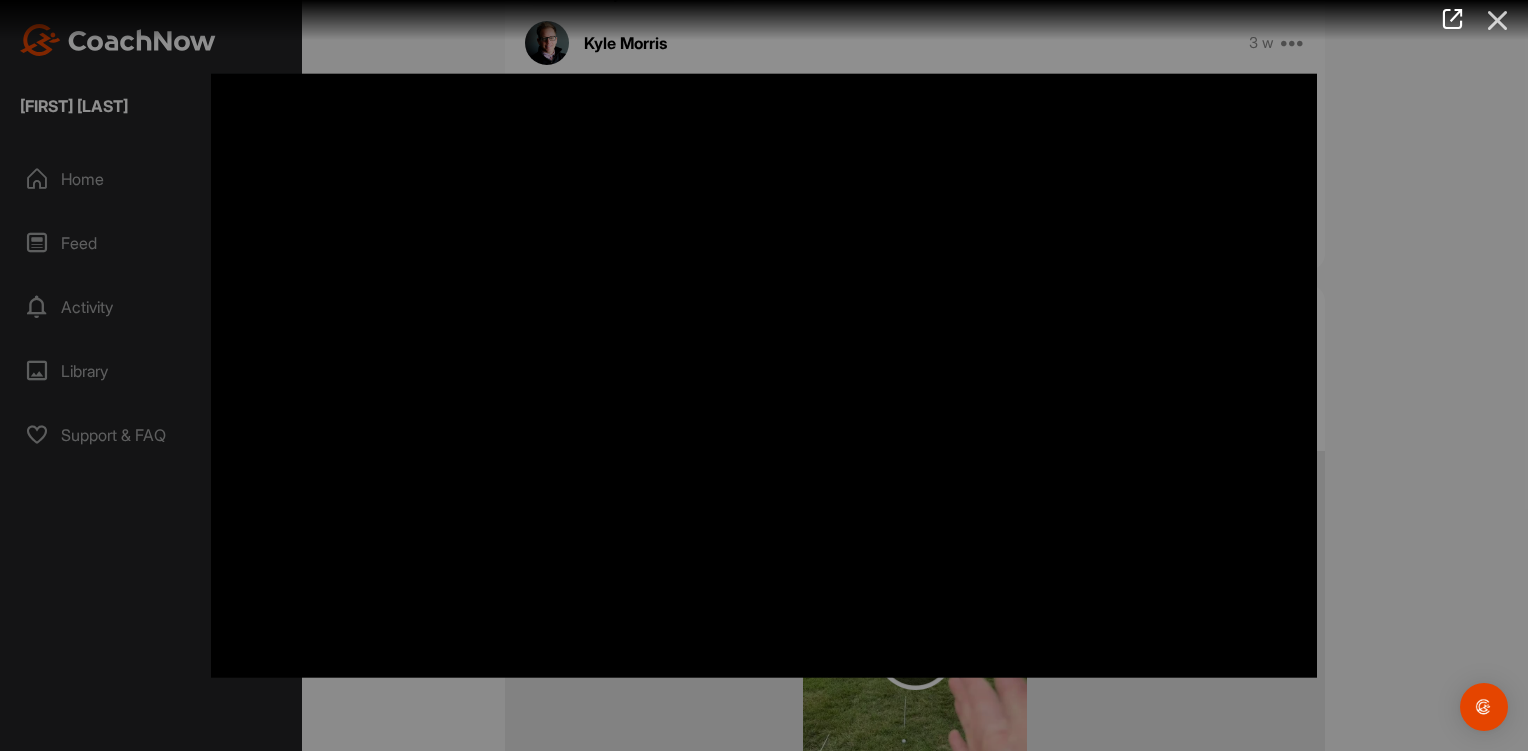 click at bounding box center [1498, 20] 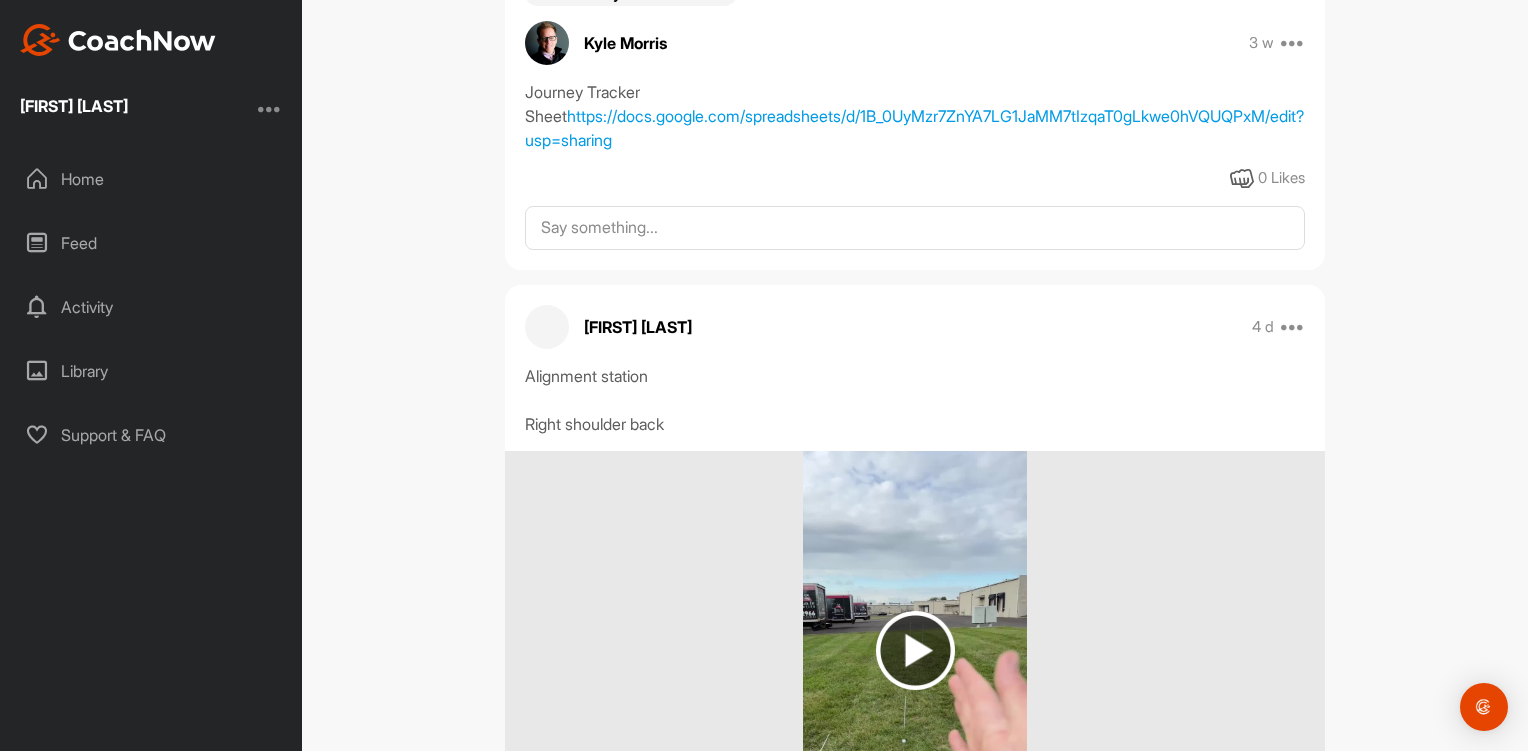 scroll, scrollTop: 0, scrollLeft: 0, axis: both 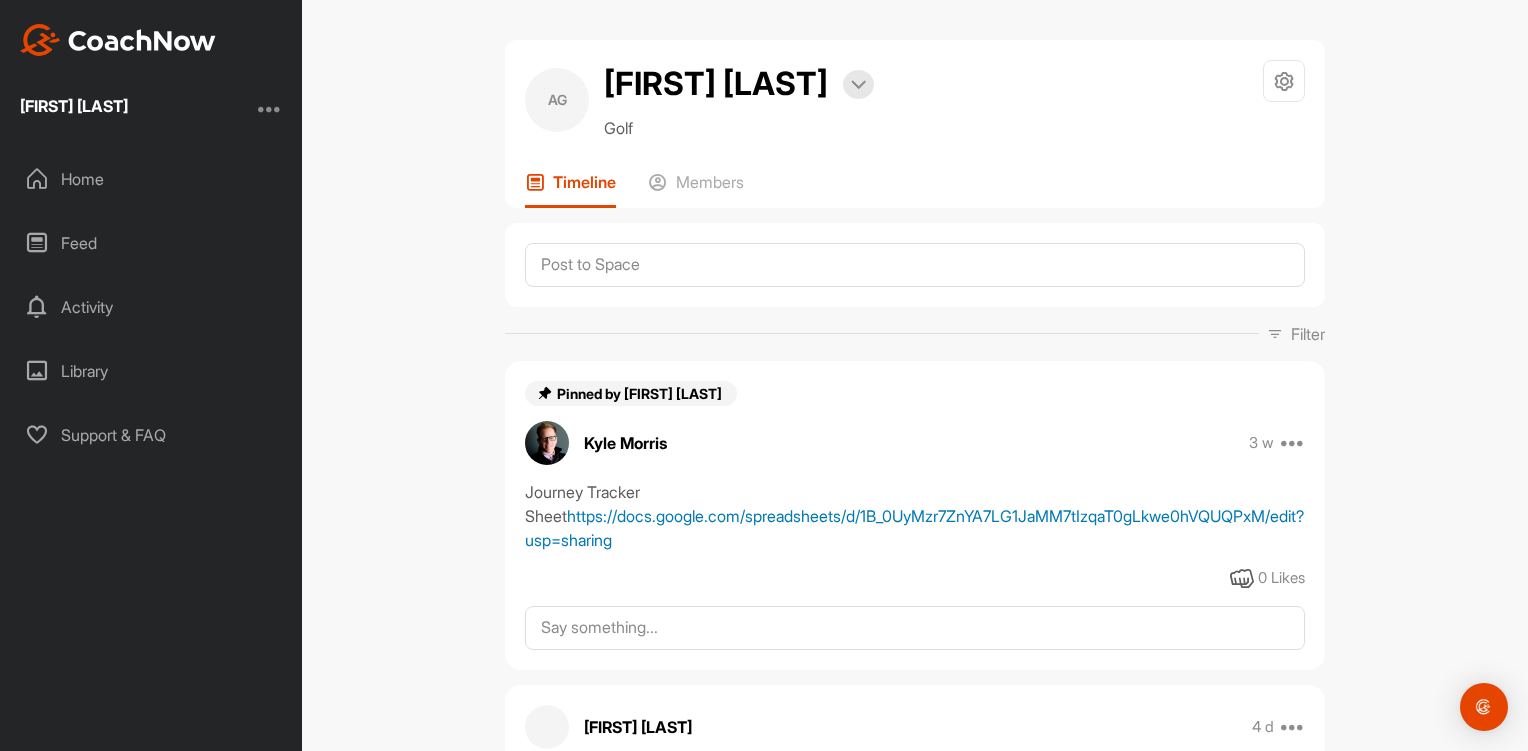 click on "https://docs.google.com/spreadsheets/d/1B_0UyMzr7ZnYA7LG1JaMM7tIzqaT0gLkwe0hVQUQPxM/edit?usp=sharing" at bounding box center [914, 528] 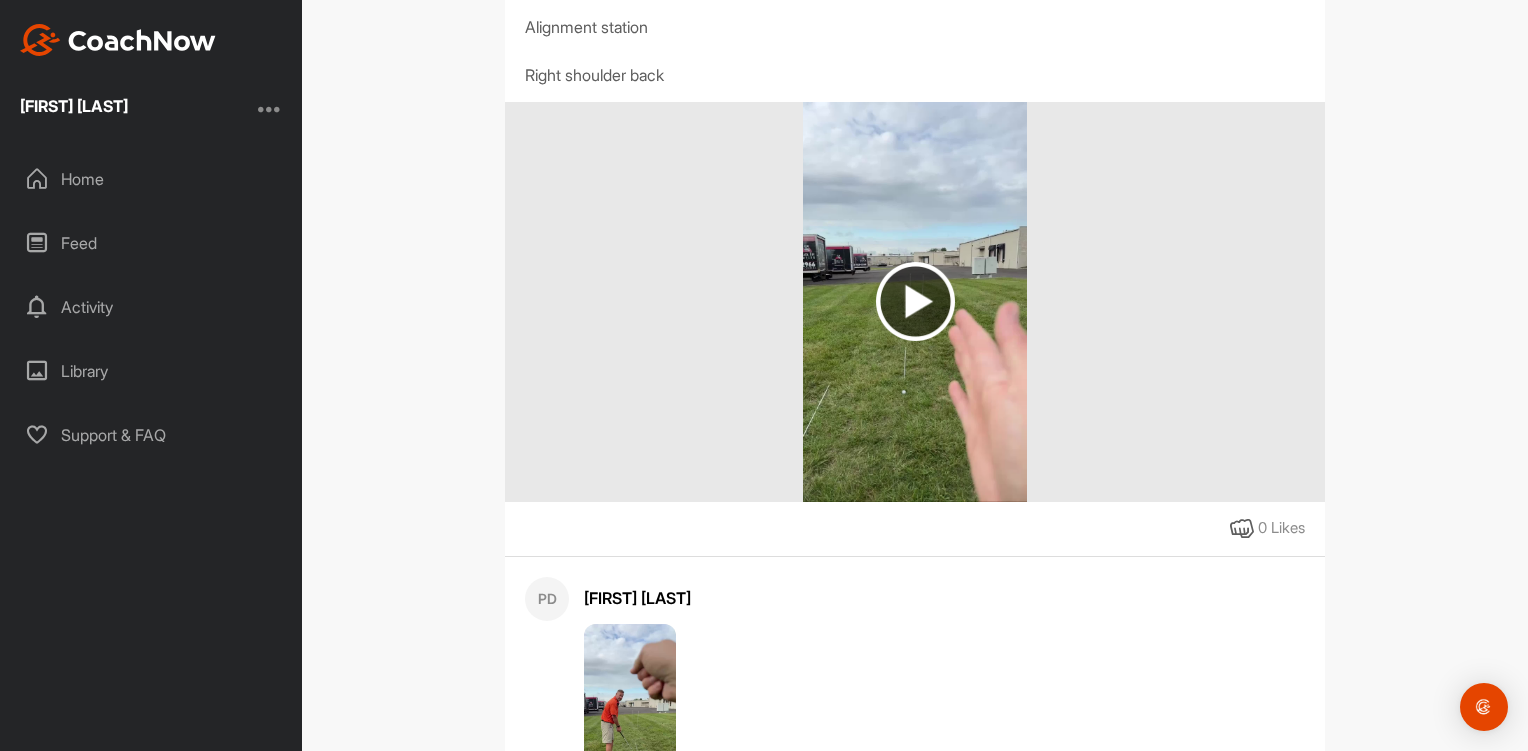 scroll, scrollTop: 600, scrollLeft: 0, axis: vertical 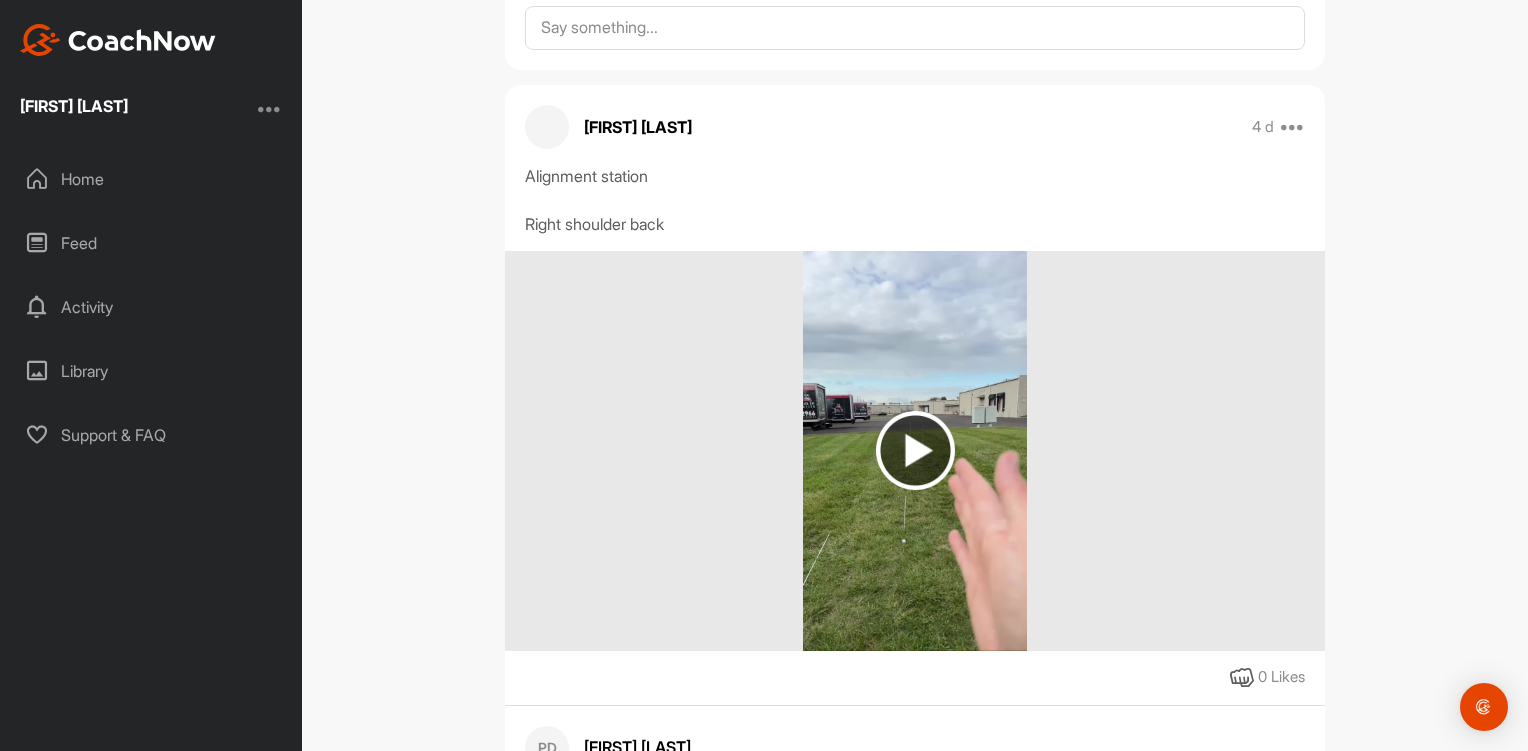 click at bounding box center (915, 450) 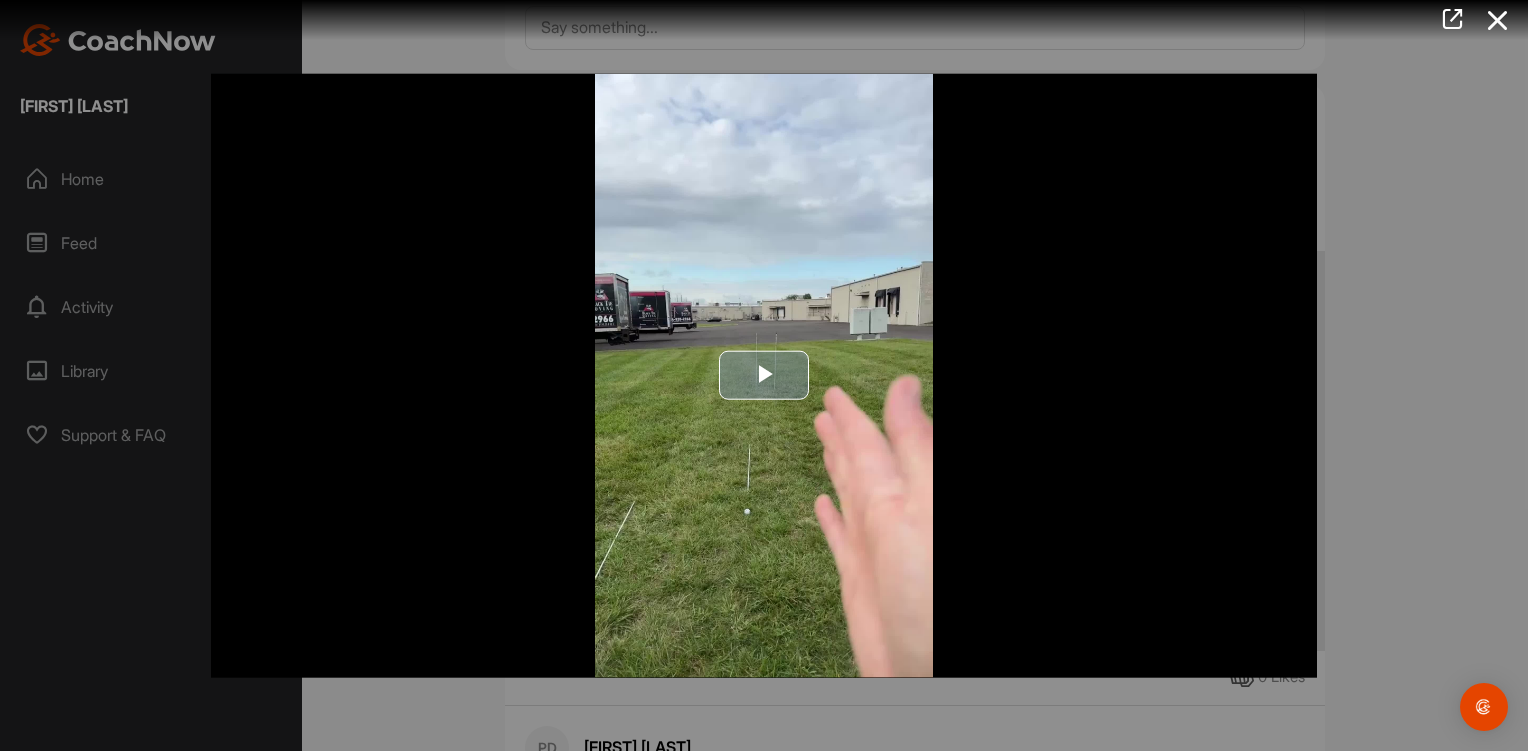 click at bounding box center [764, 376] 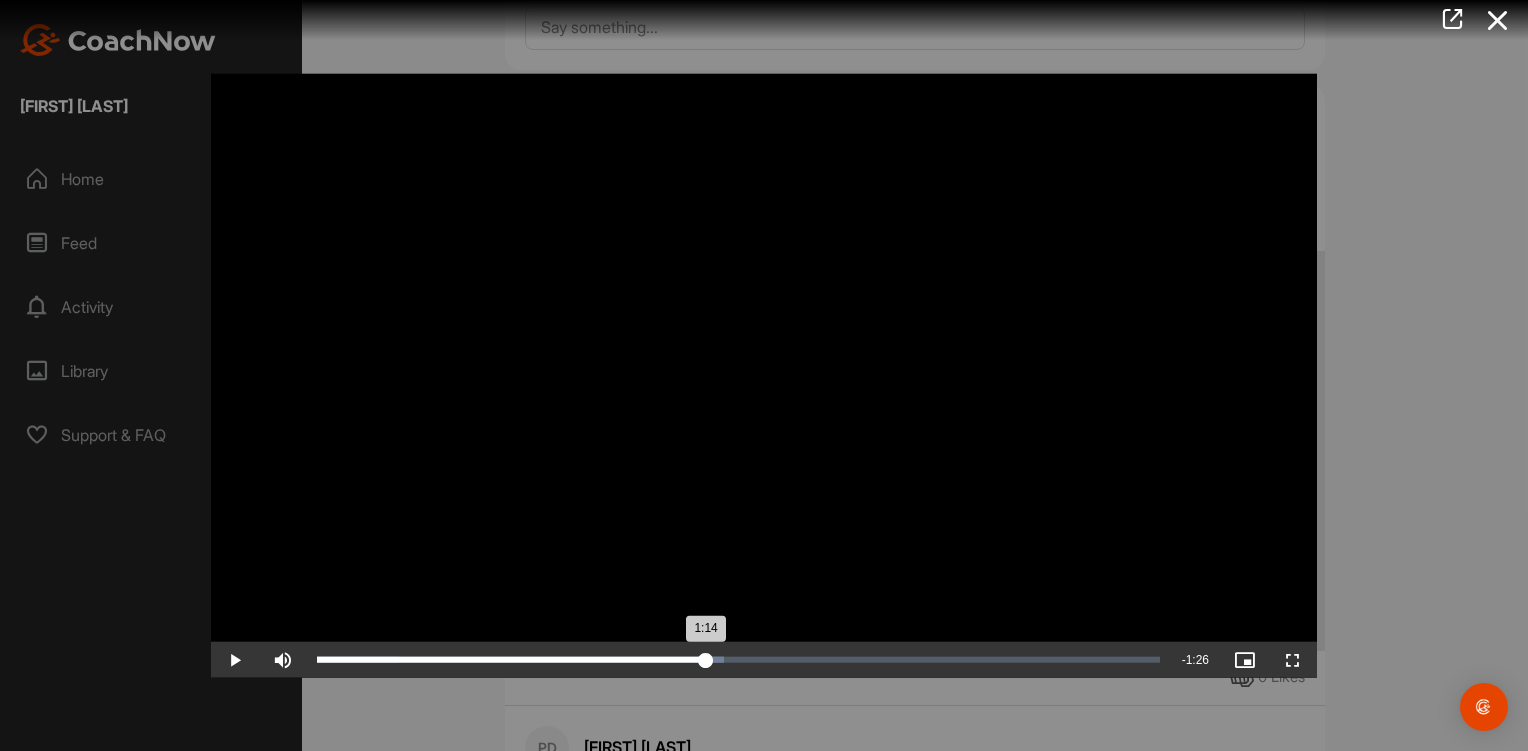 click on "Loaded :  48.34% 1:14 1:14" at bounding box center (738, 660) 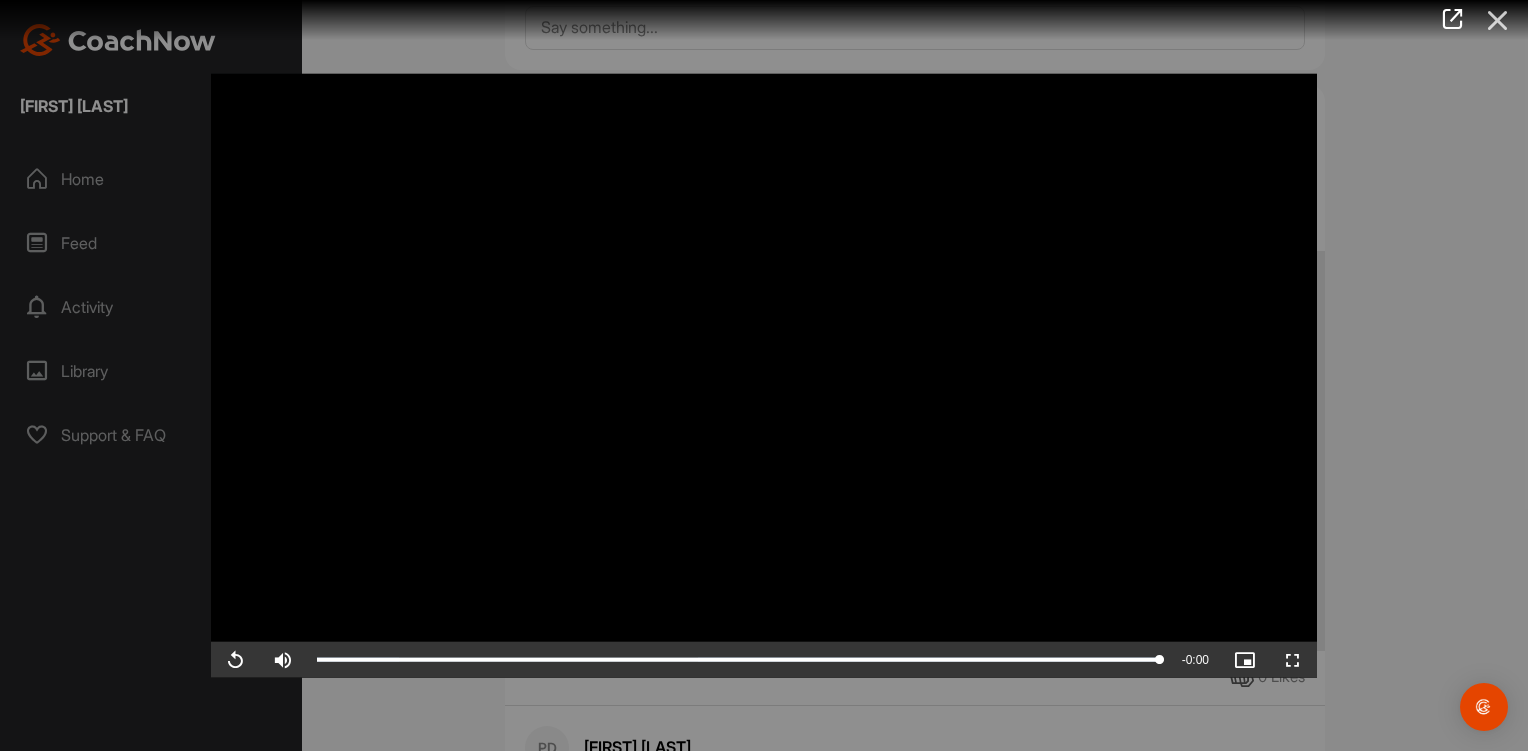 click at bounding box center [1498, 20] 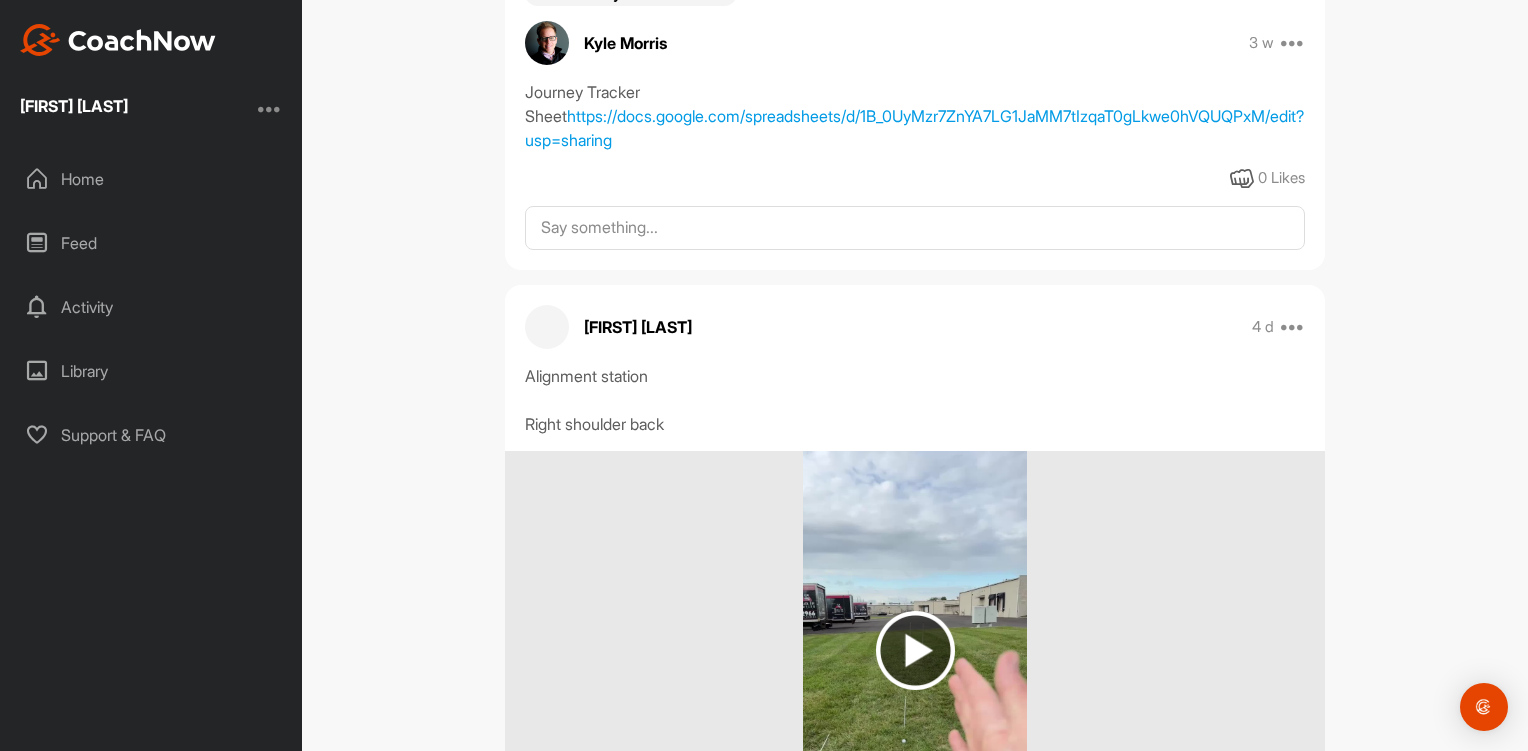scroll, scrollTop: 900, scrollLeft: 0, axis: vertical 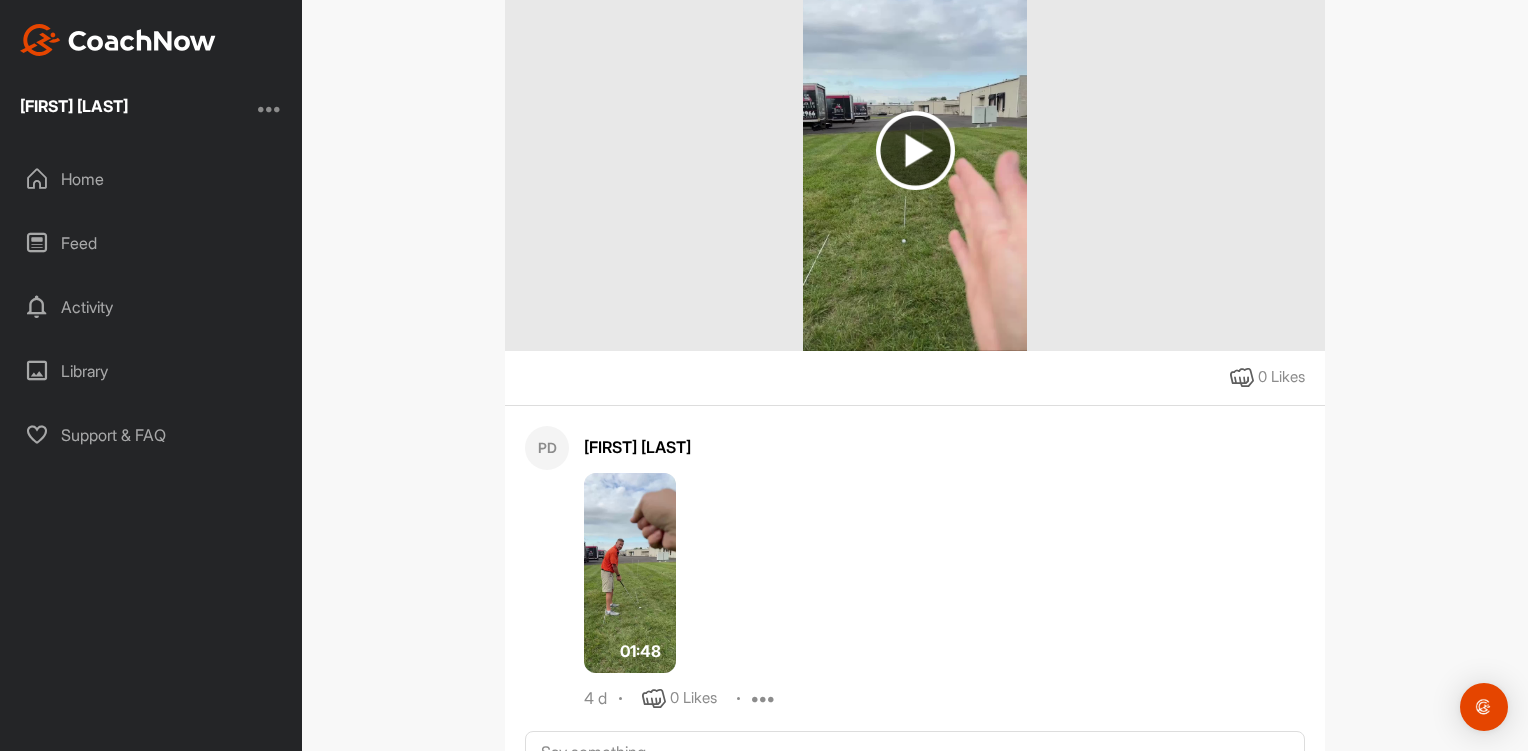 click at bounding box center [630, 573] 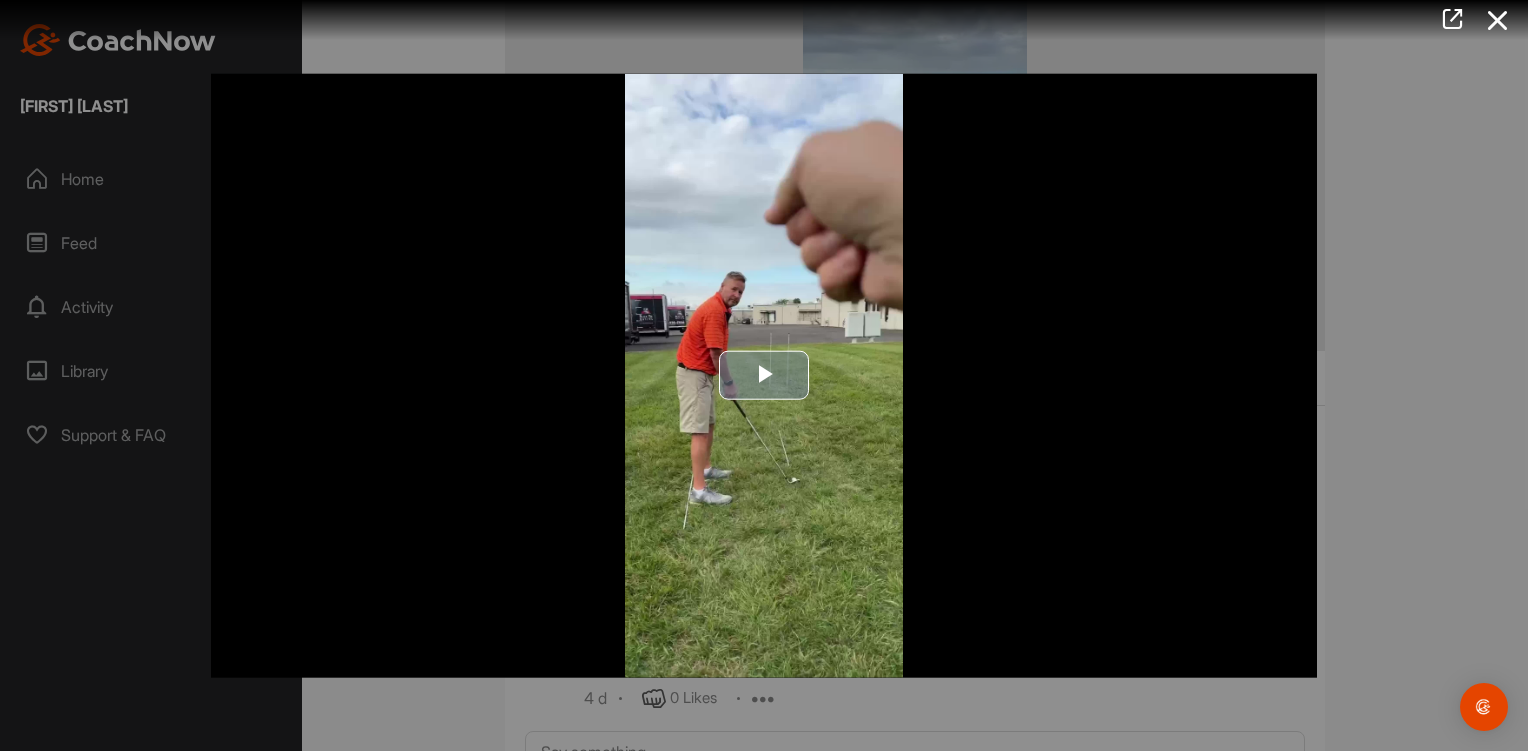 click at bounding box center [764, 376] 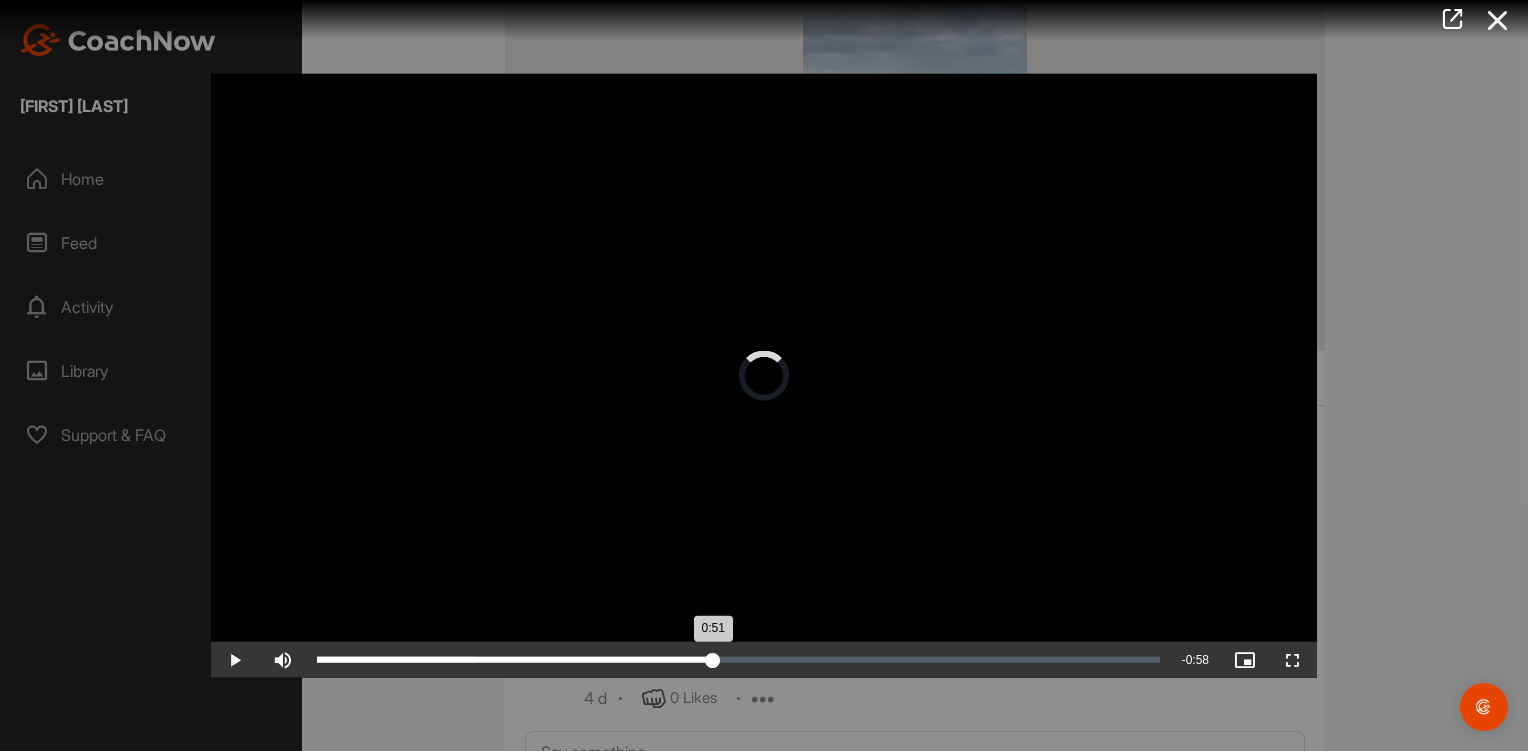 click on "Loaded :  18.83% 0:51 0:51" at bounding box center (738, 660) 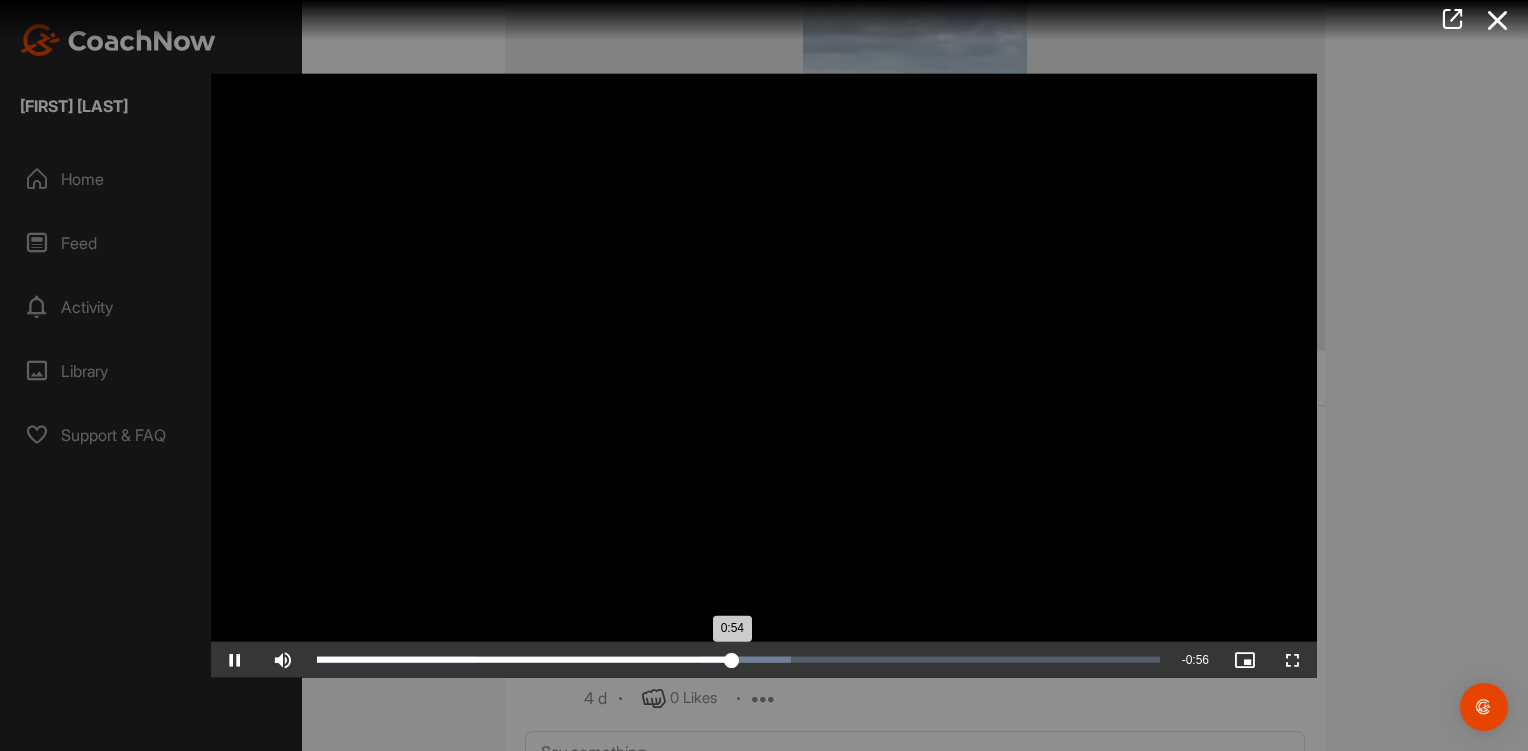 click on "Loaded :  56.25% 1:02 0:54" at bounding box center (738, 660) 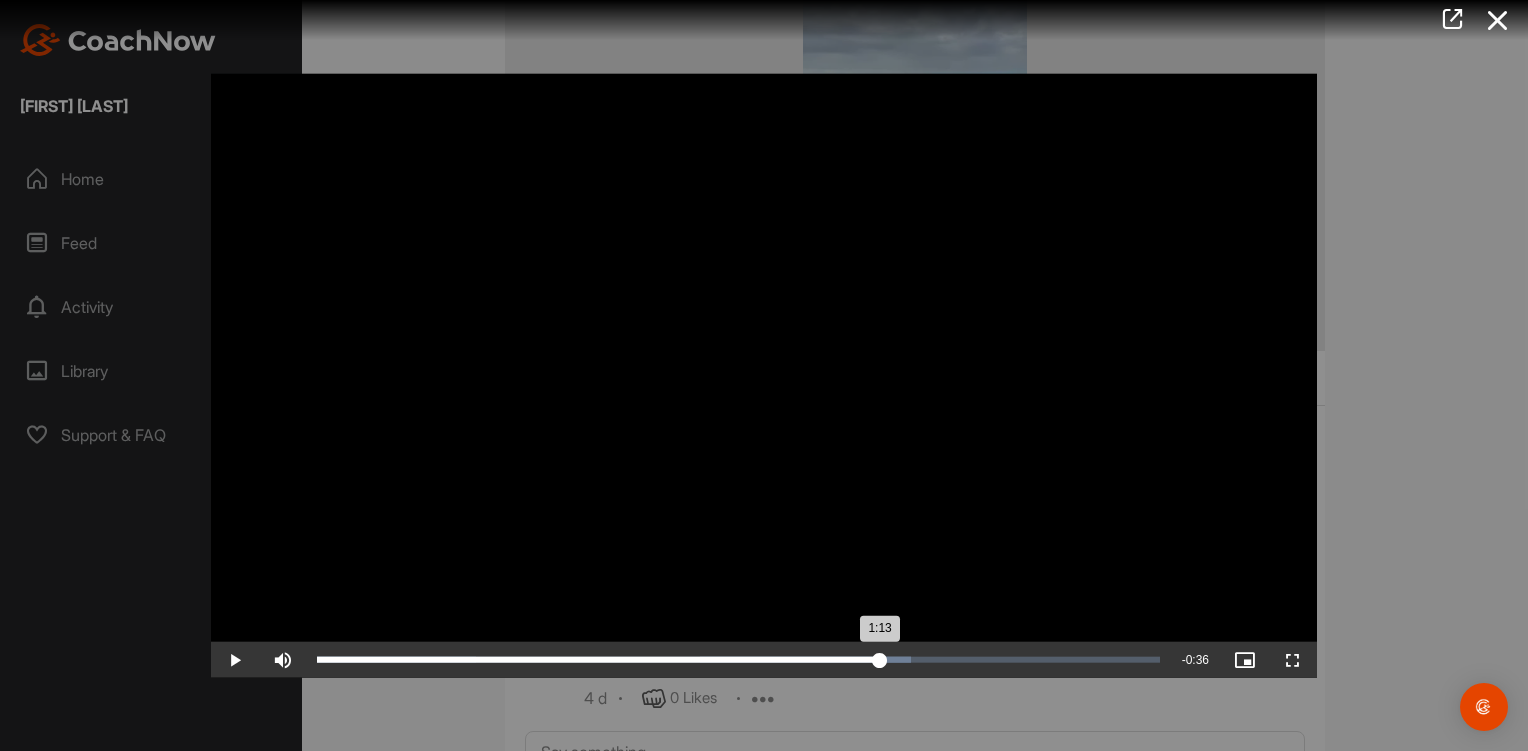 click on "Loaded :  70.46% 1:13 1:13" at bounding box center [738, 660] 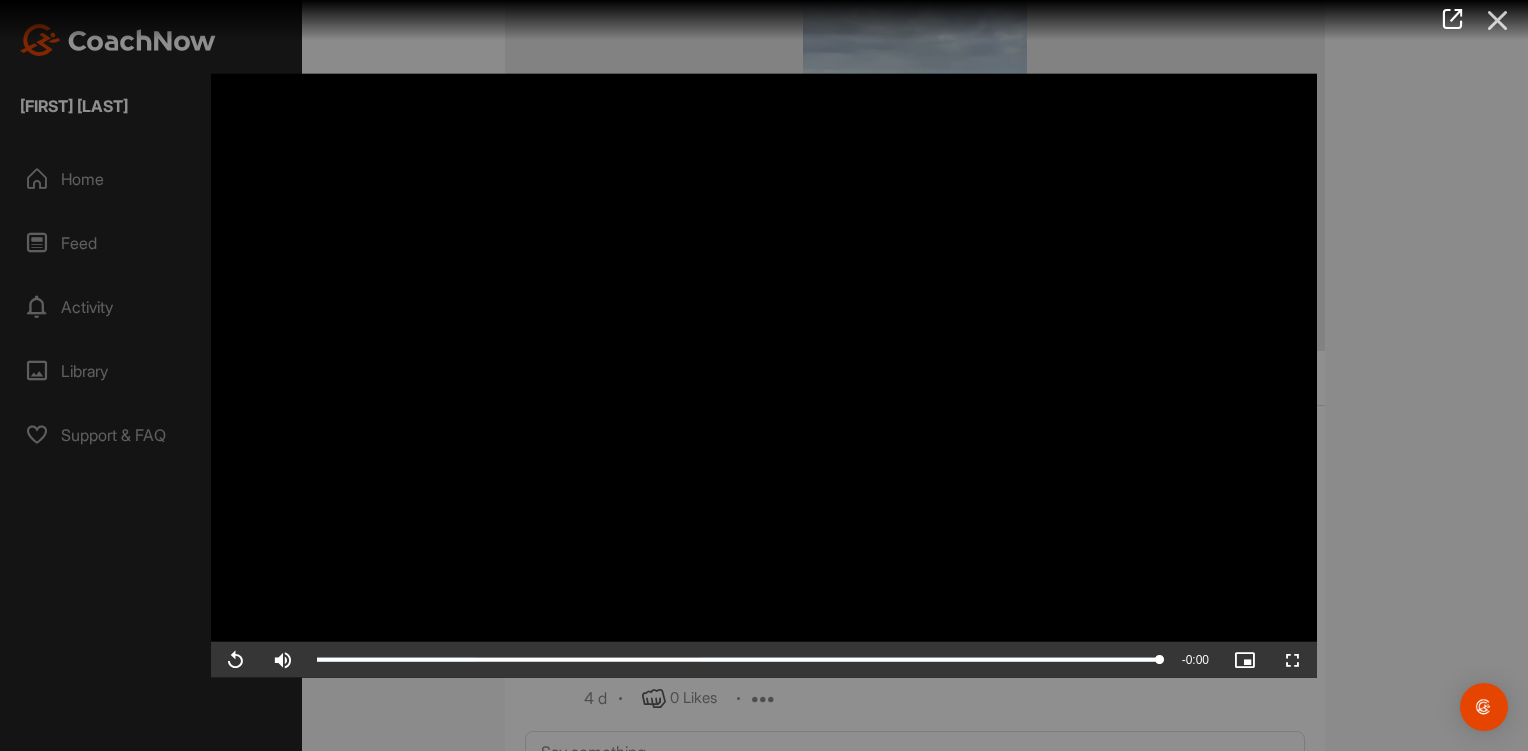 click at bounding box center [1498, 20] 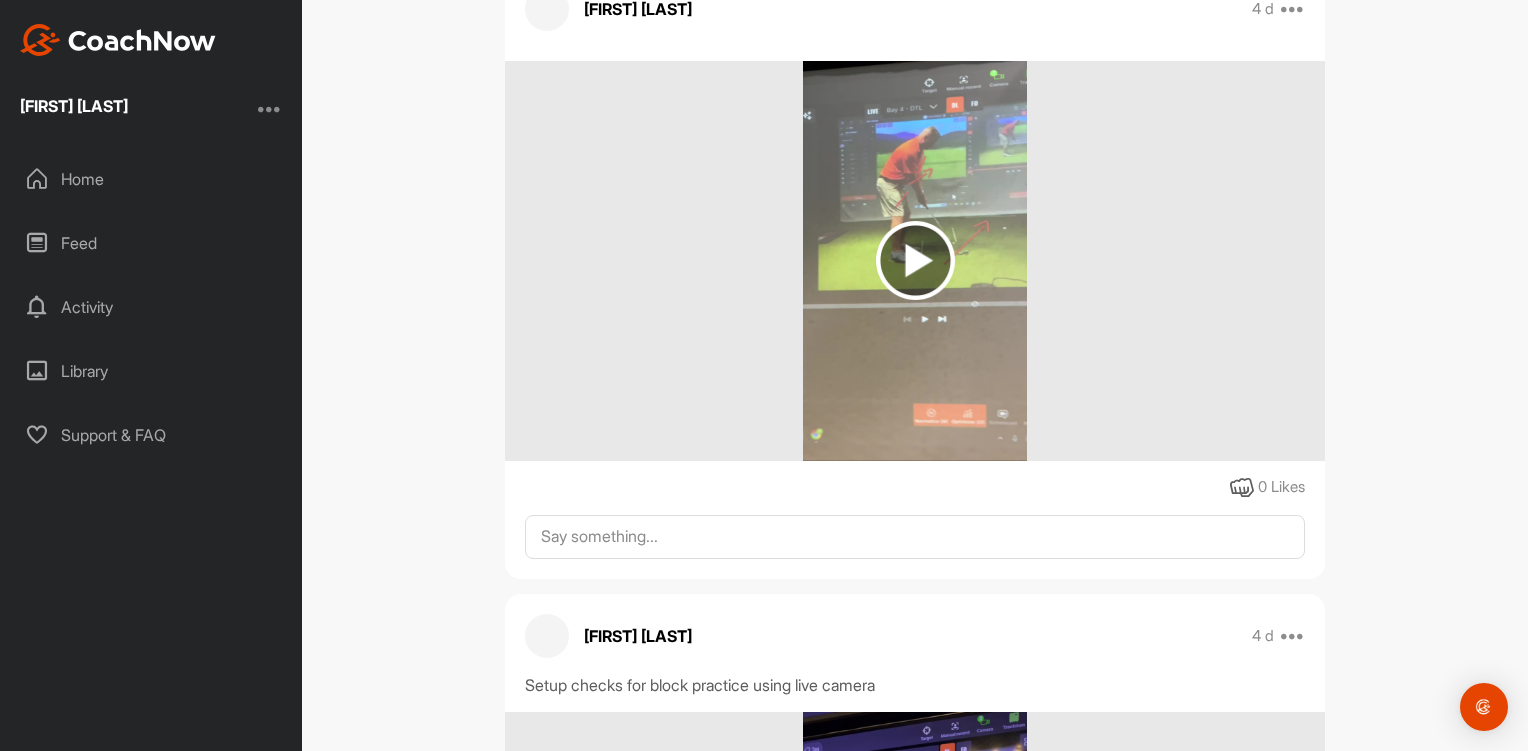 scroll, scrollTop: 2600, scrollLeft: 0, axis: vertical 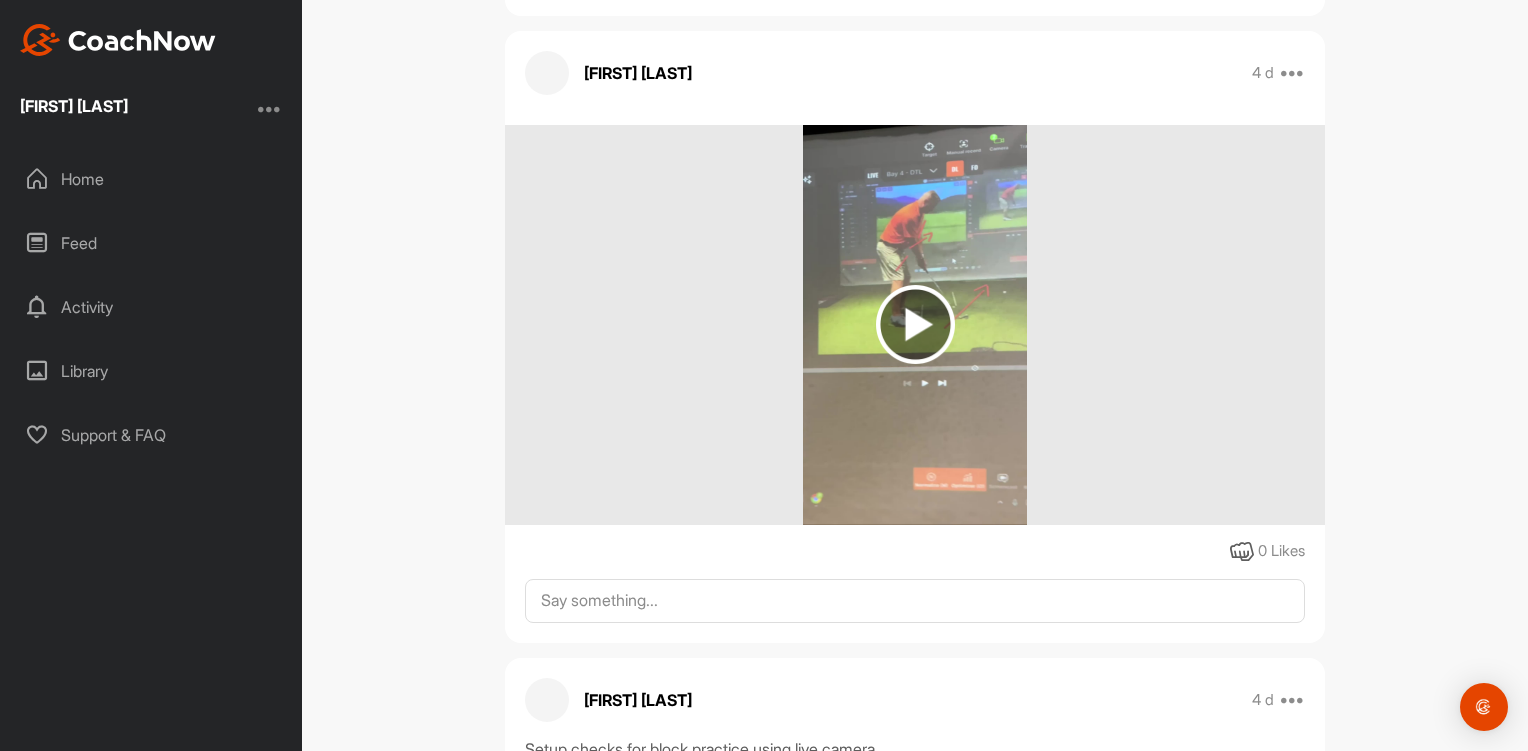 click at bounding box center (915, 324) 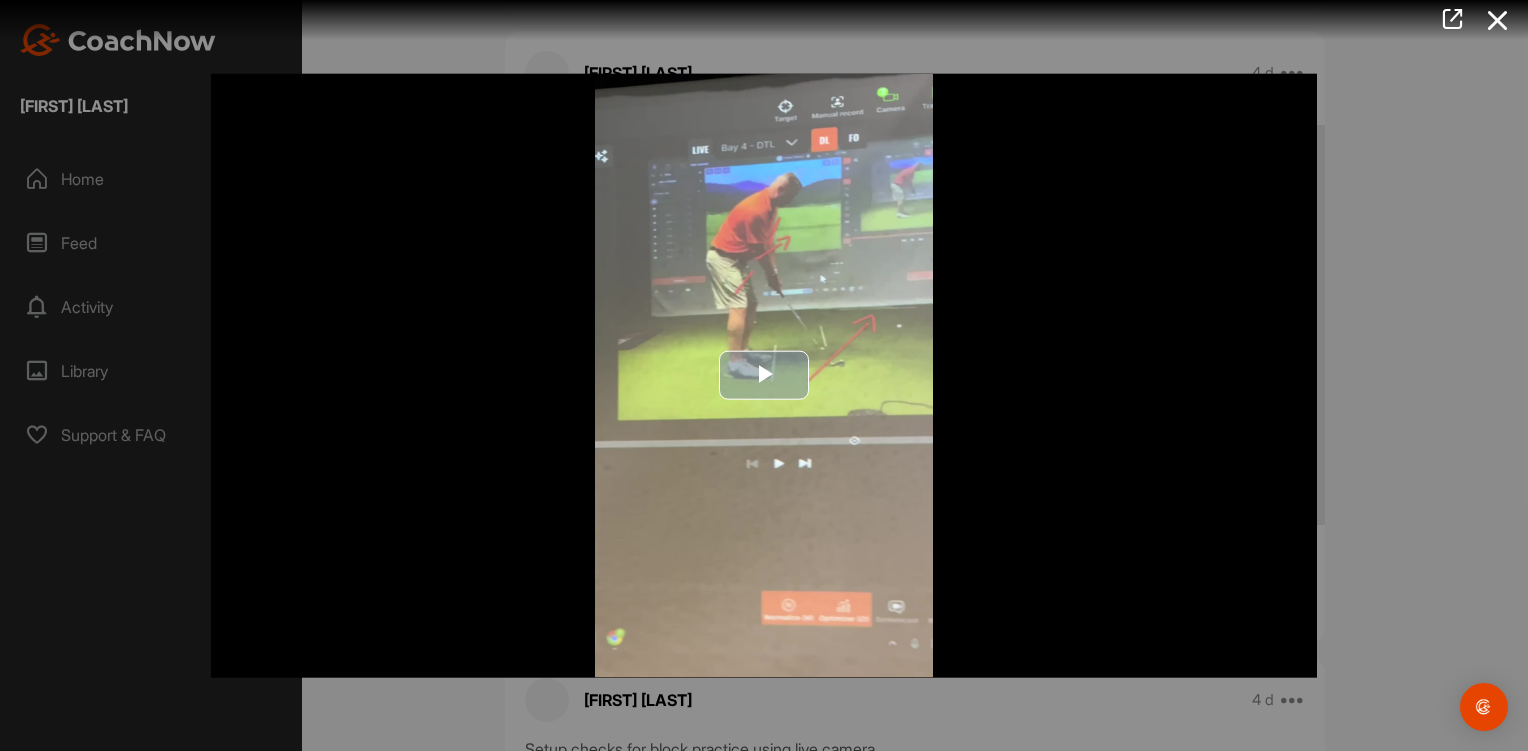 click at bounding box center [764, 376] 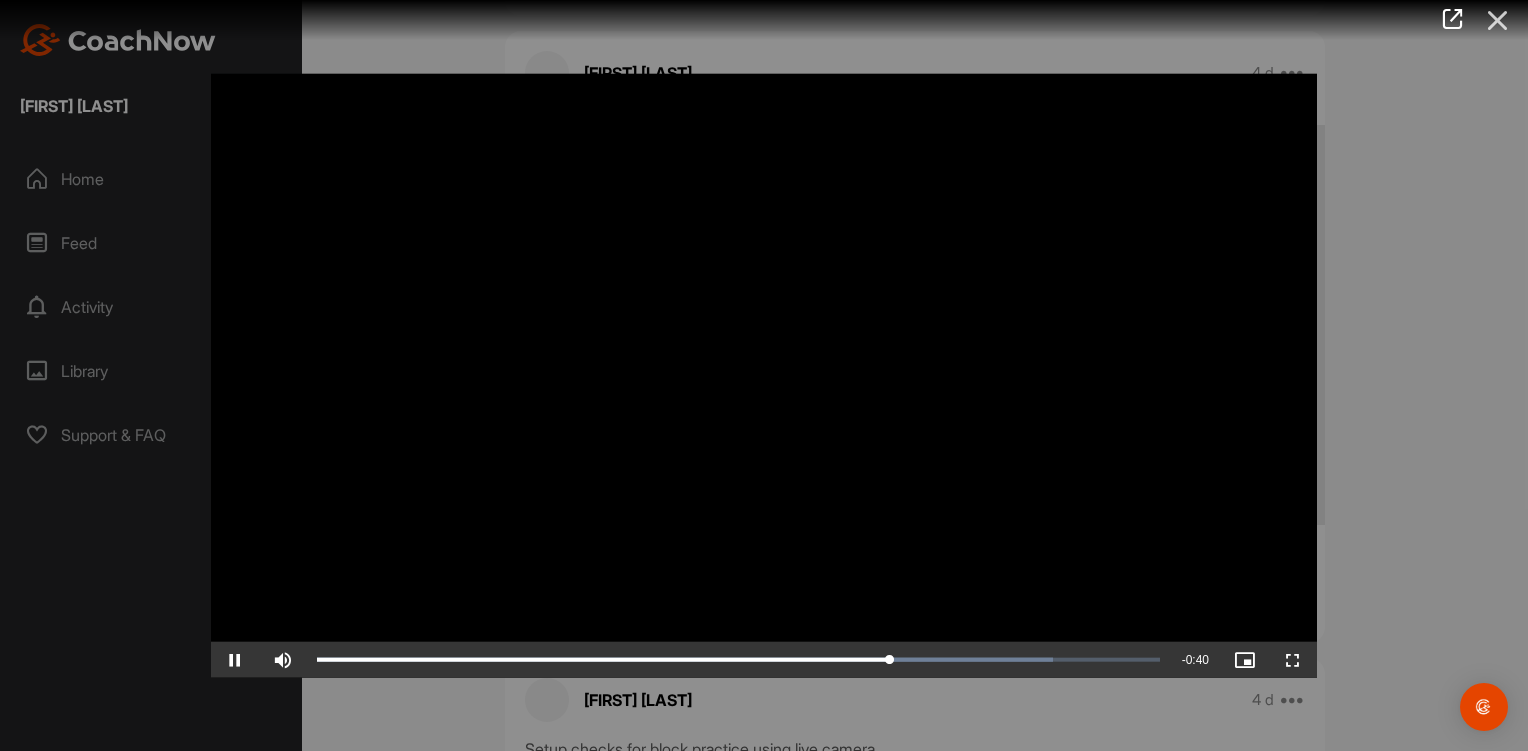 click at bounding box center [1498, 20] 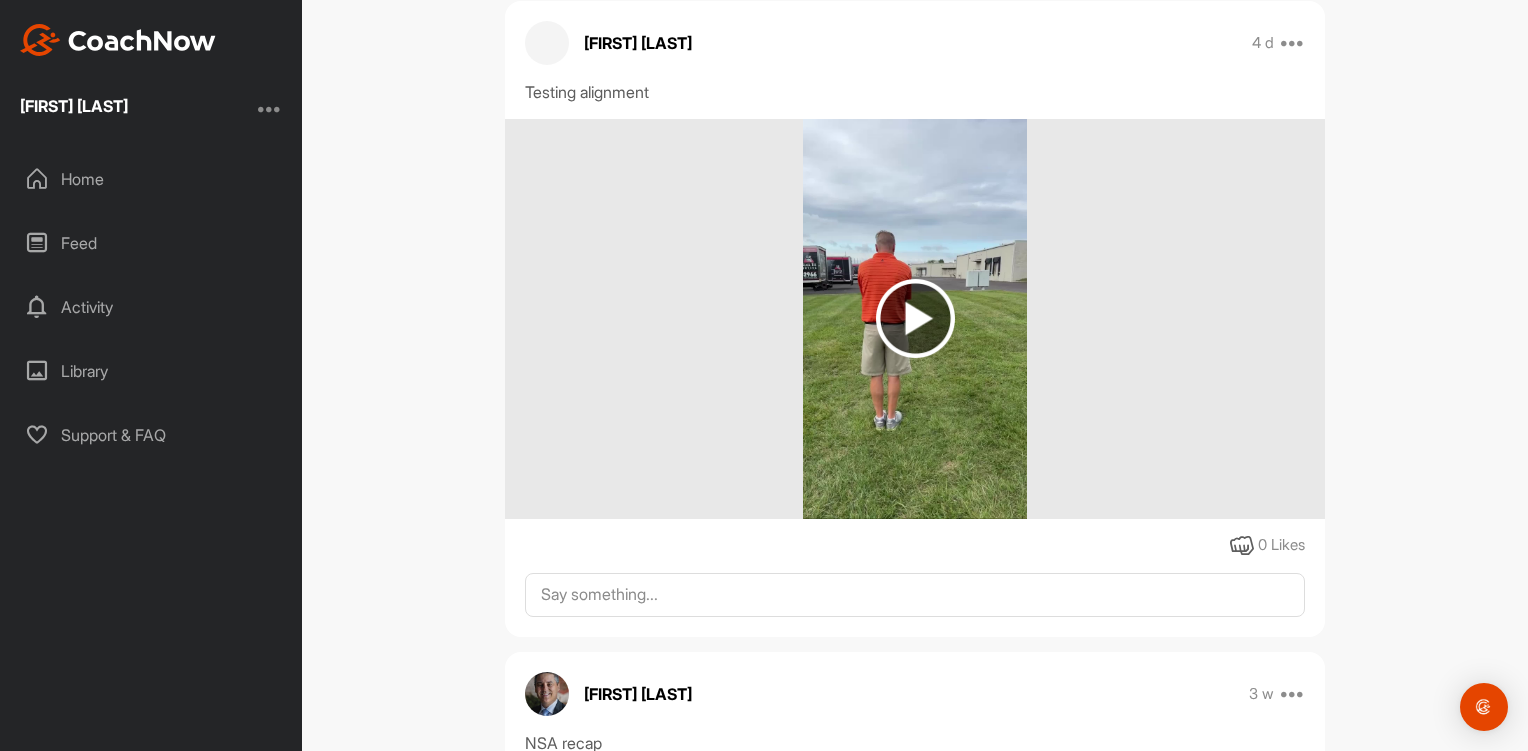 scroll, scrollTop: 3800, scrollLeft: 0, axis: vertical 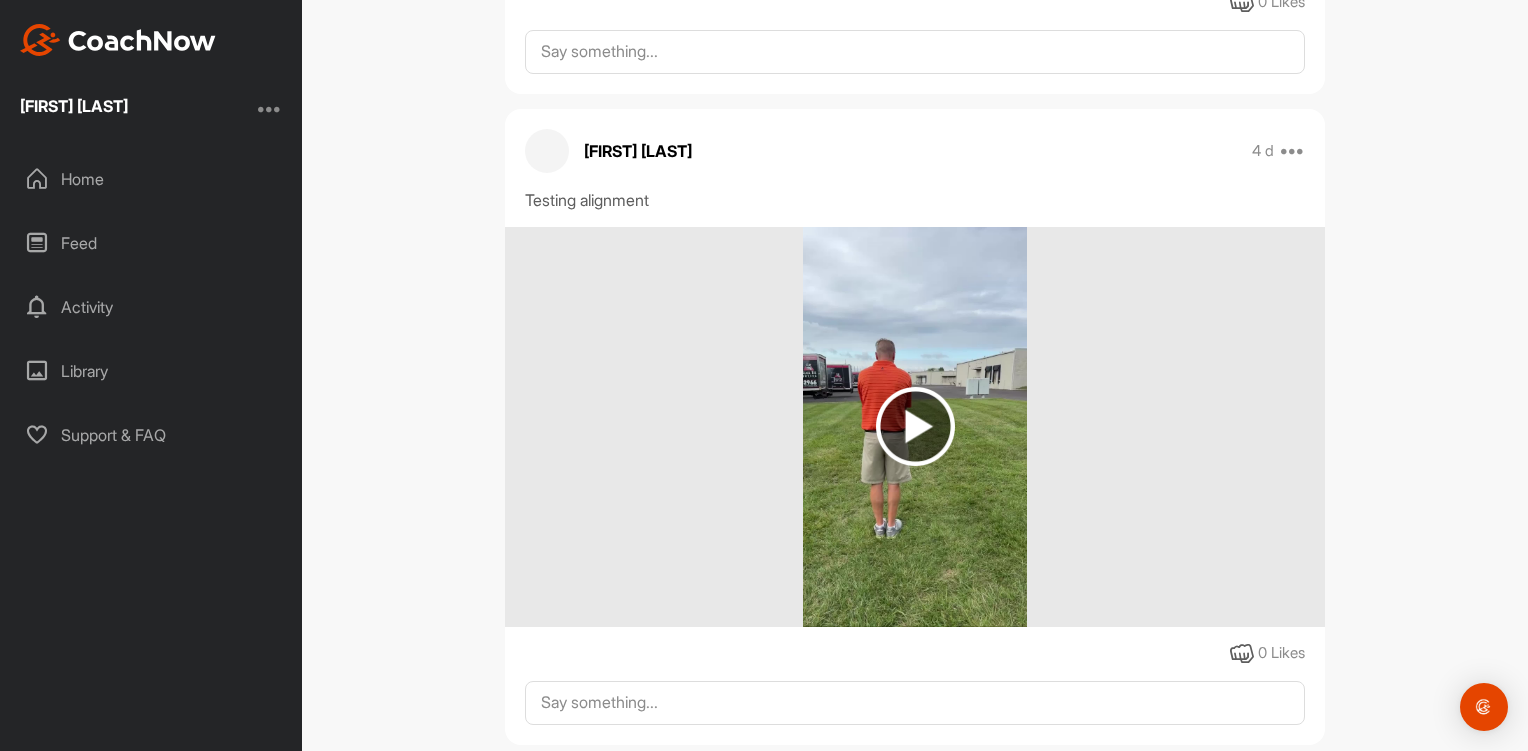 click at bounding box center (915, 426) 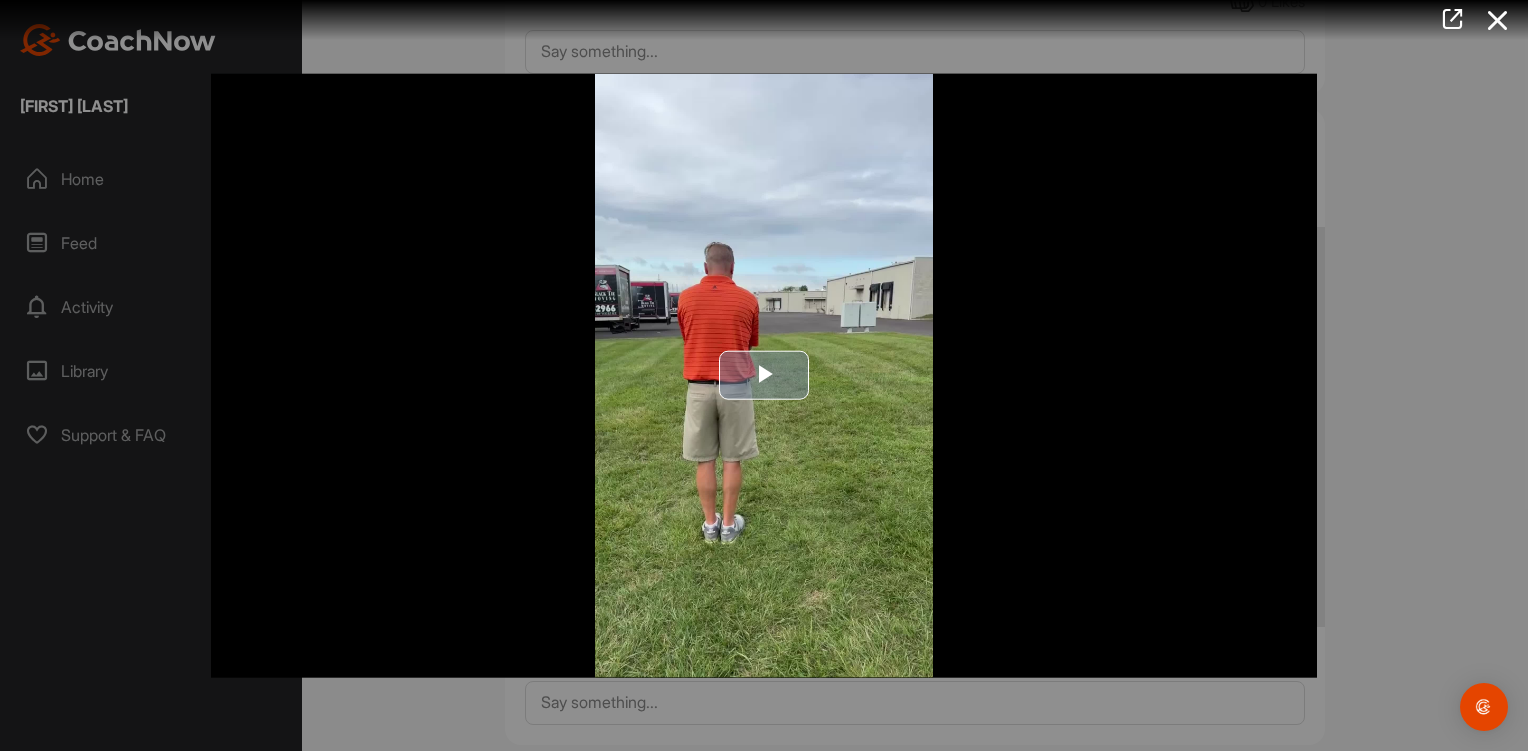 click at bounding box center (764, 376) 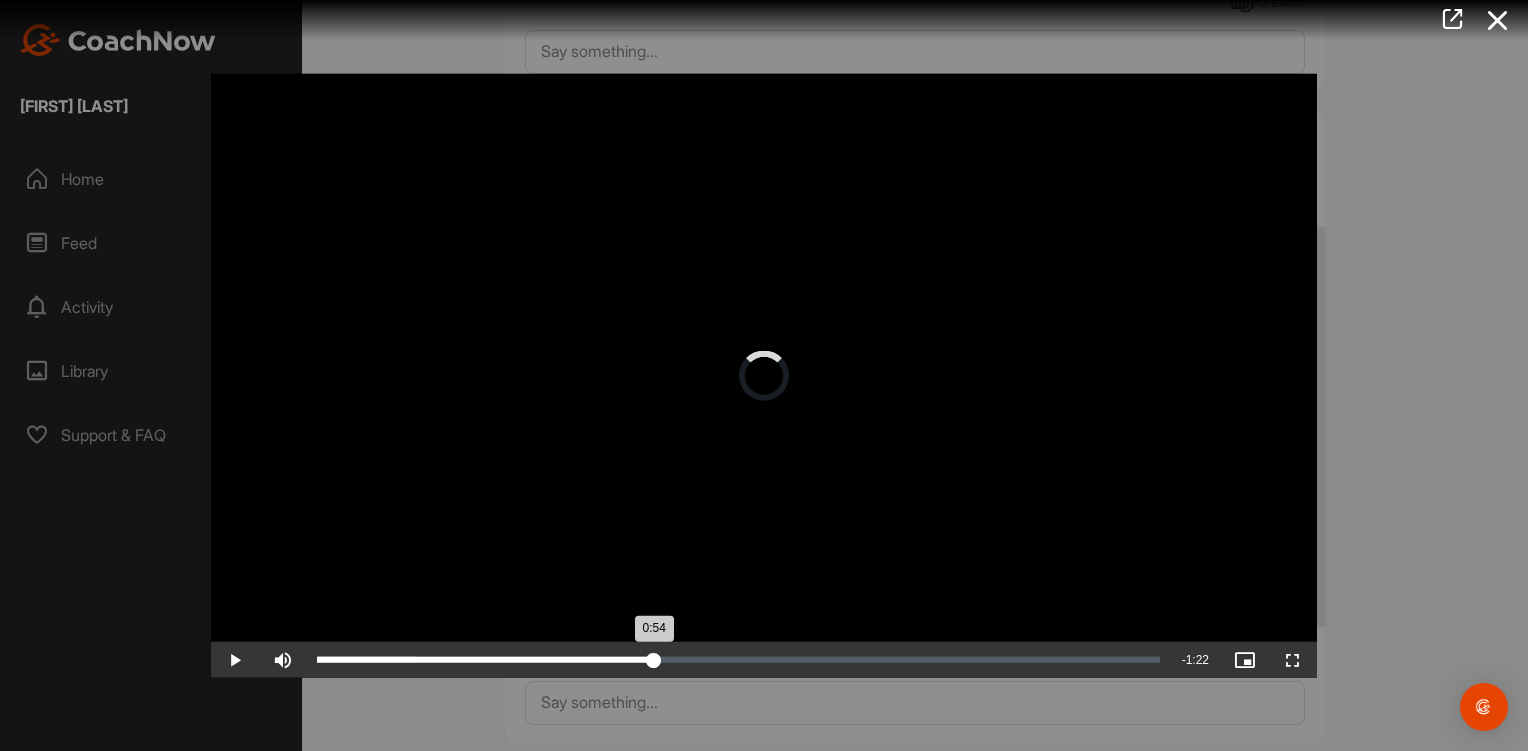 click on "Loaded :  11.75% 0:54 0:54" at bounding box center (738, 660) 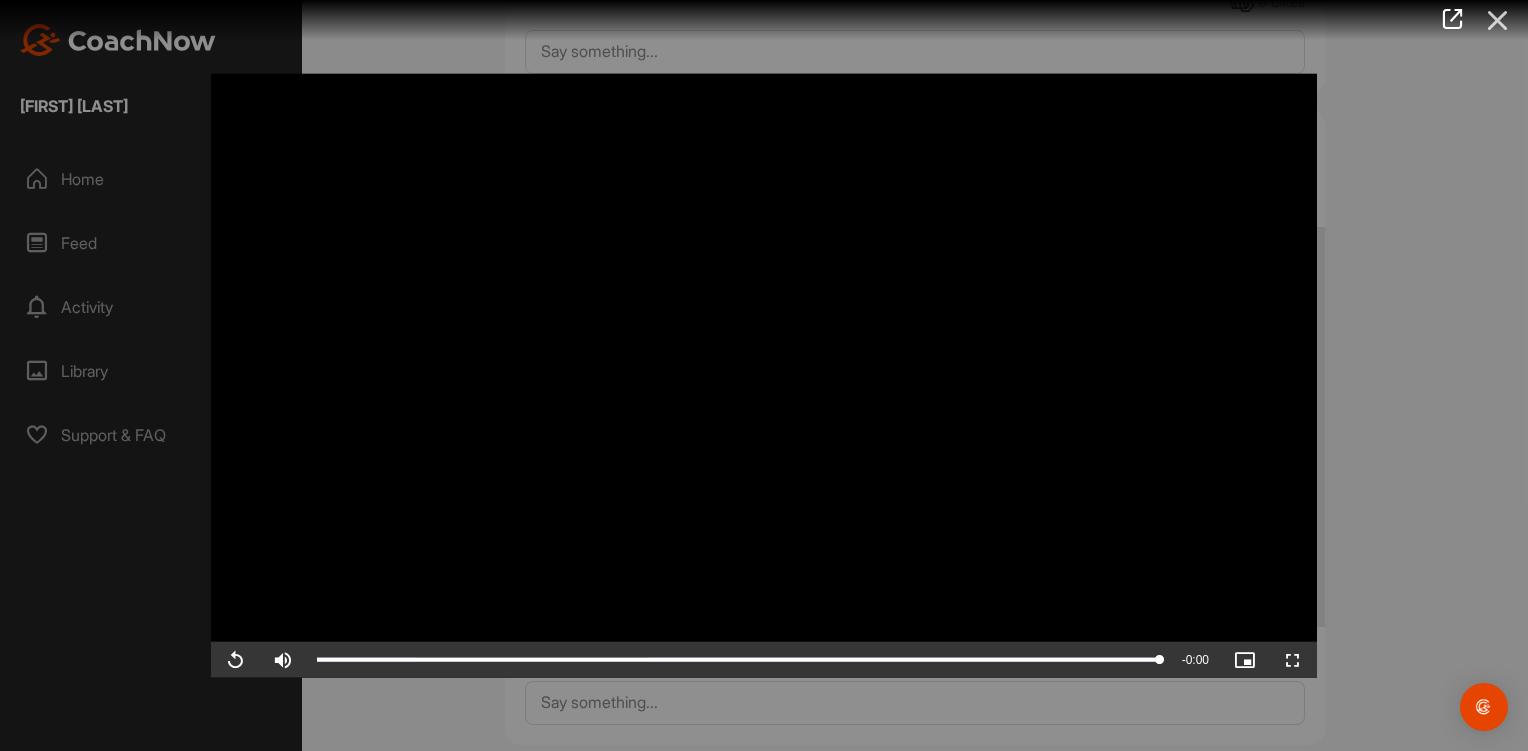 click at bounding box center (1498, 20) 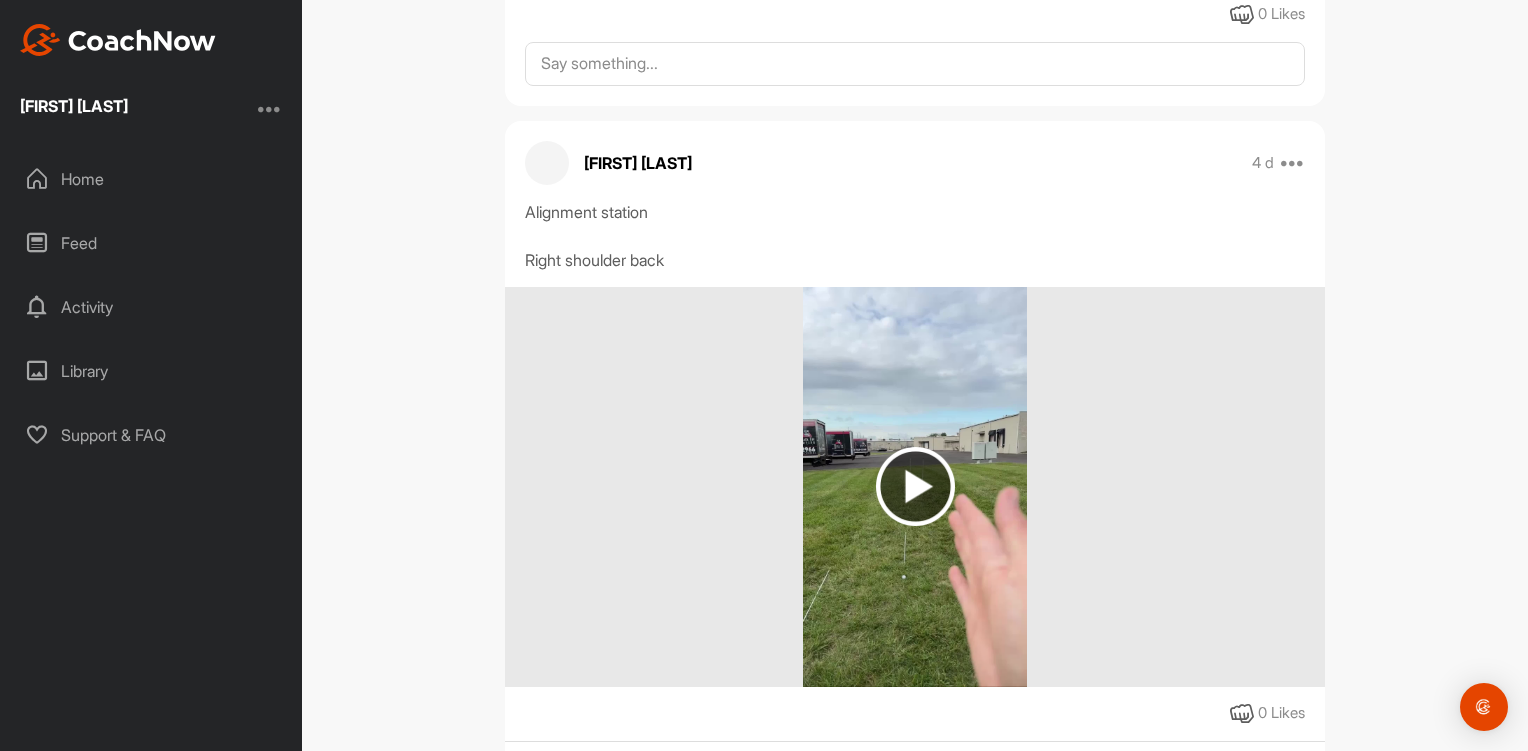 scroll, scrollTop: 500, scrollLeft: 0, axis: vertical 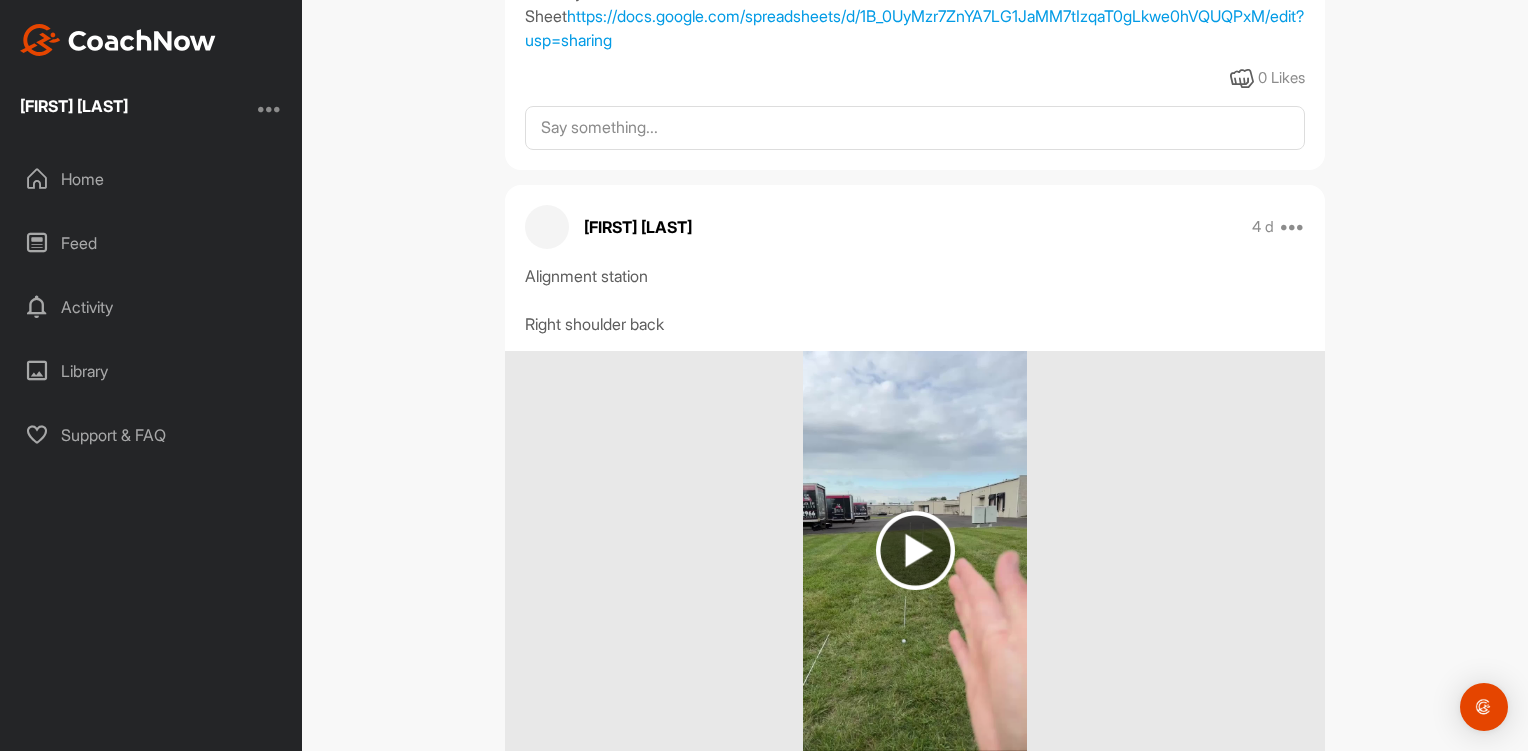 click at bounding box center [915, 550] 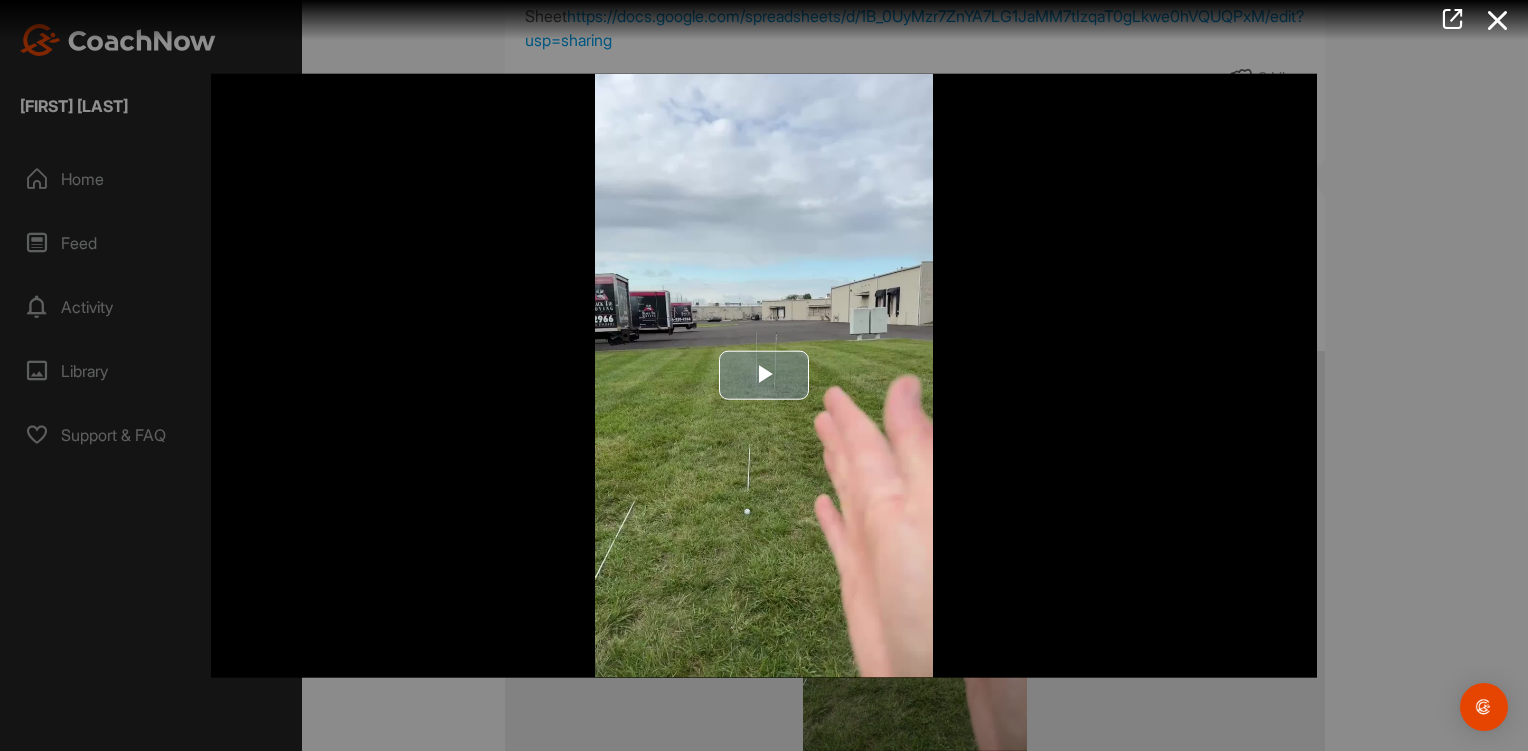 click at bounding box center (764, 376) 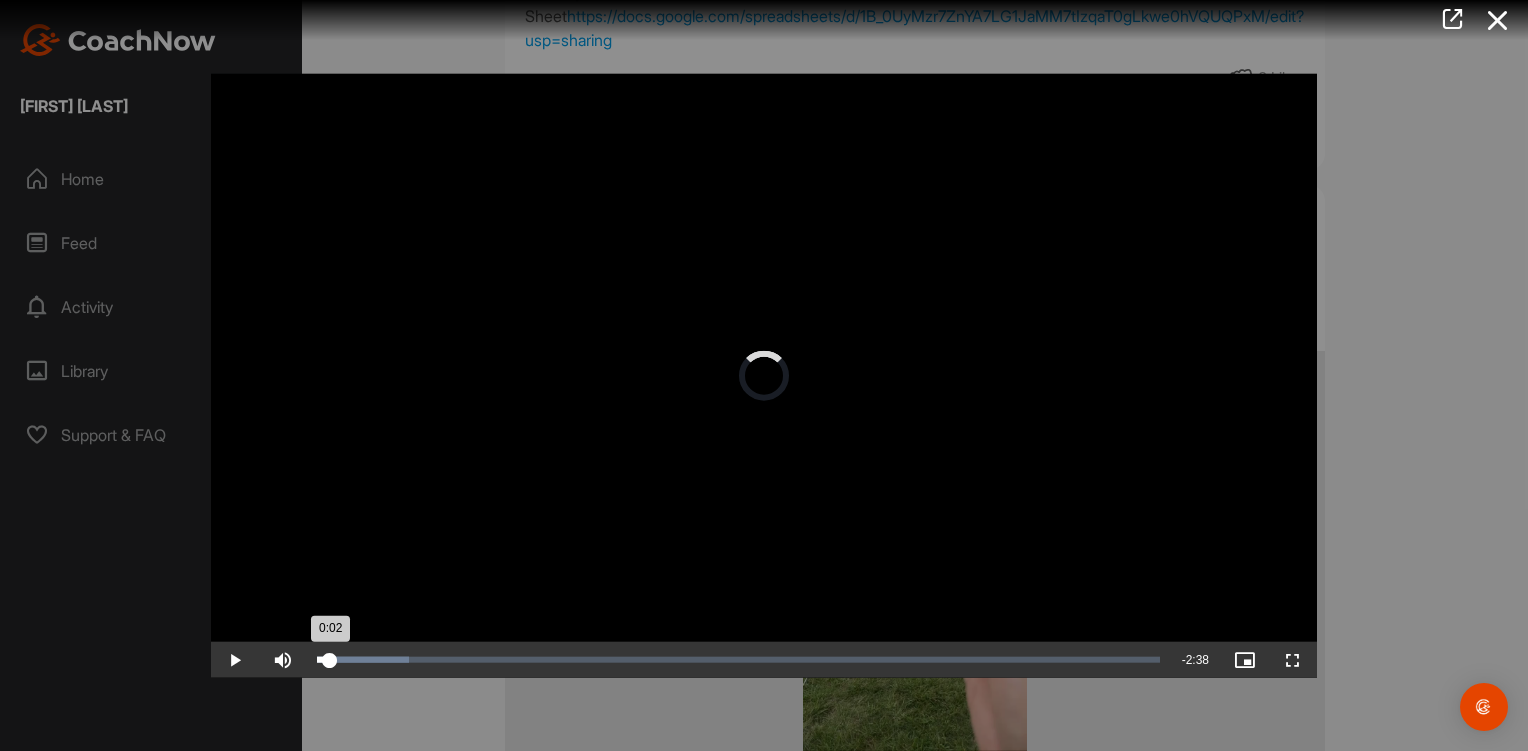 click on "Loaded :  10.96% 0:58 0:02" at bounding box center [738, 660] 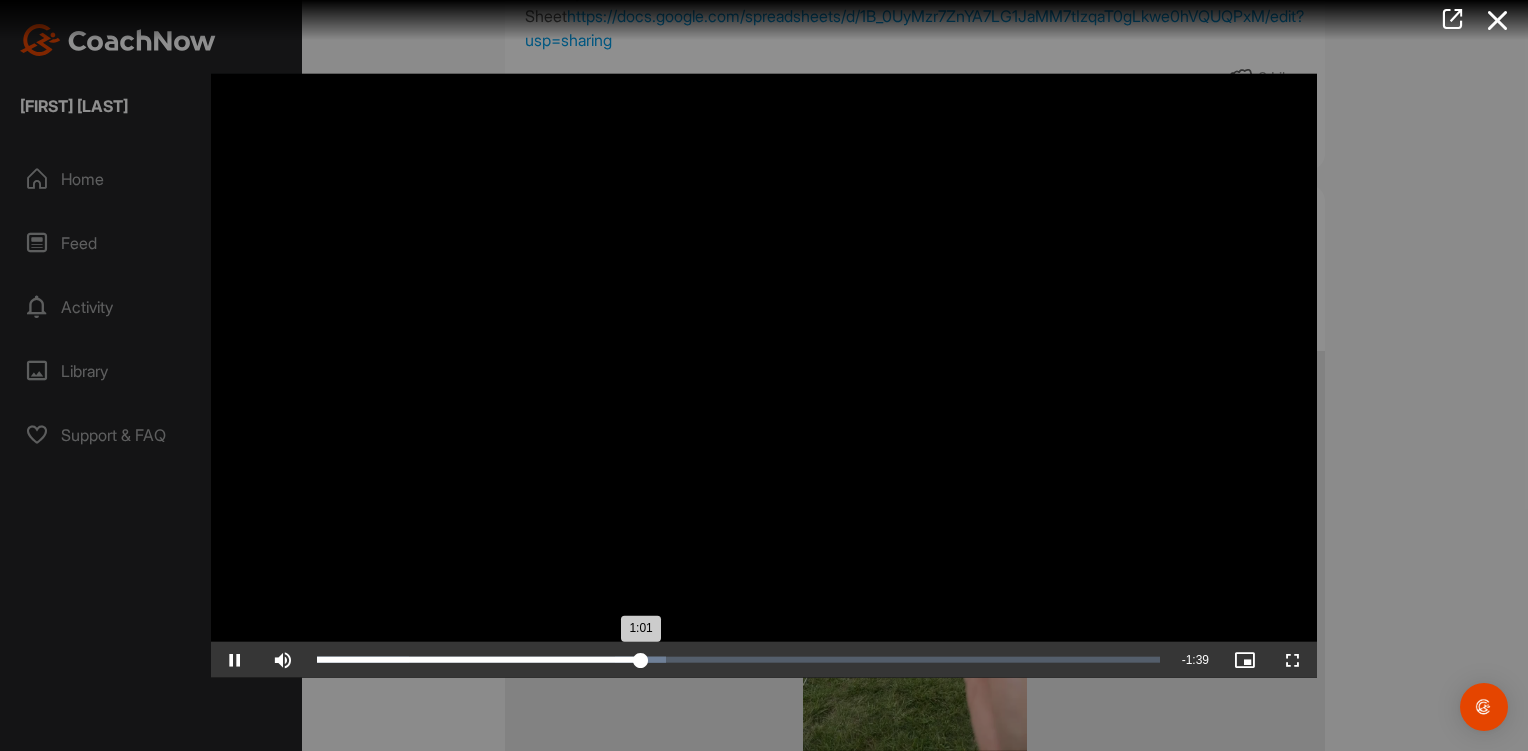 click on "Loaded :  41.41% 1:24 1:01" at bounding box center [738, 660] 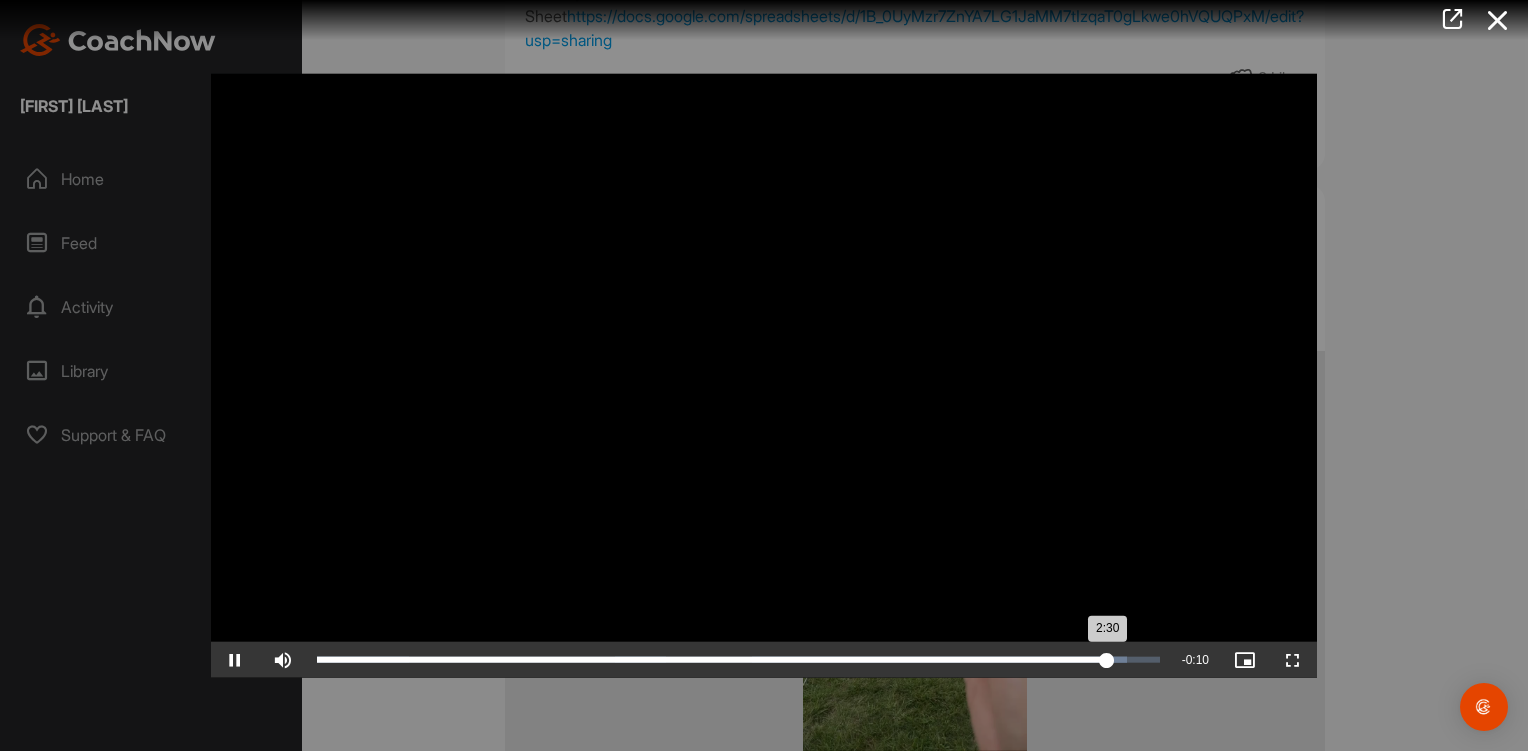click on "2:30" at bounding box center (712, 660) 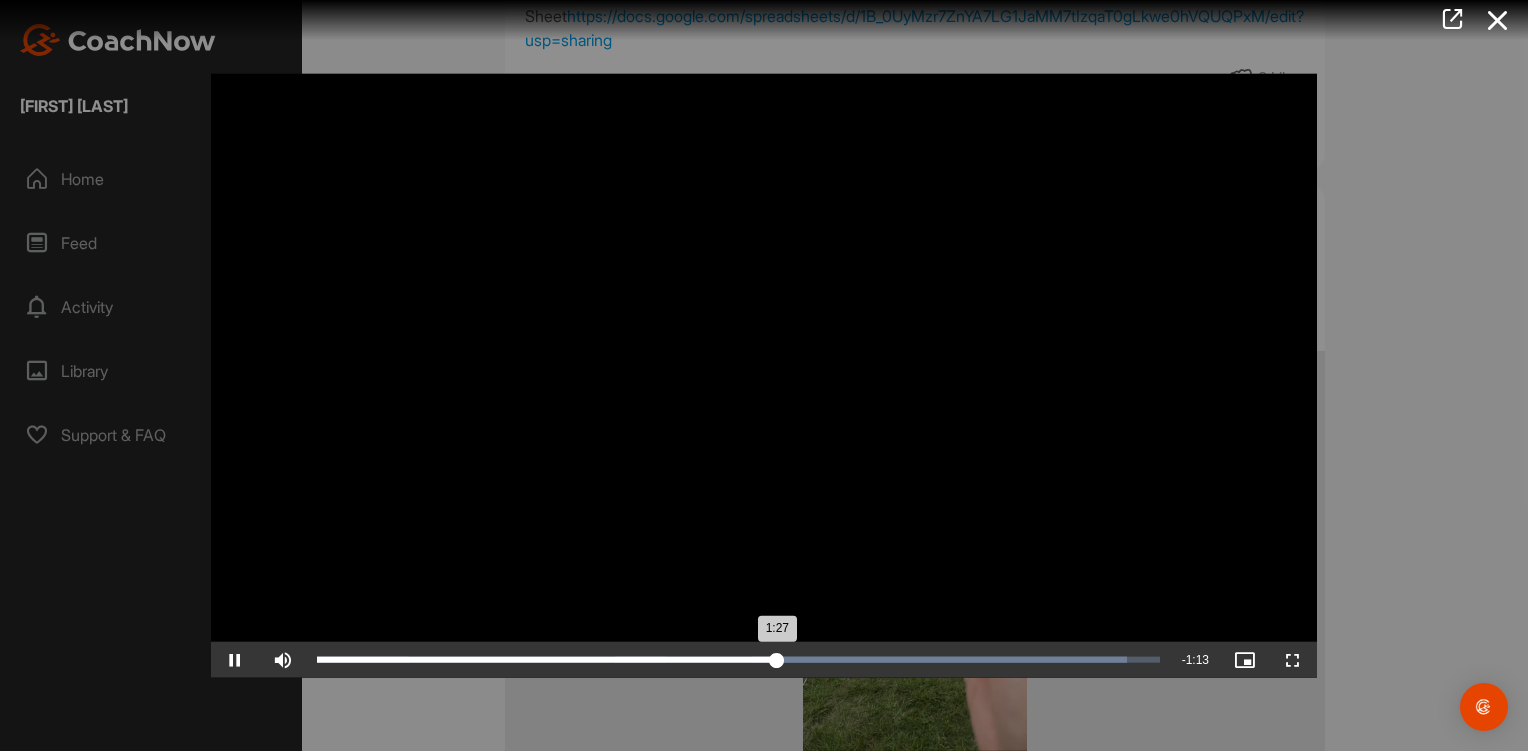 click on "1:27" at bounding box center (547, 660) 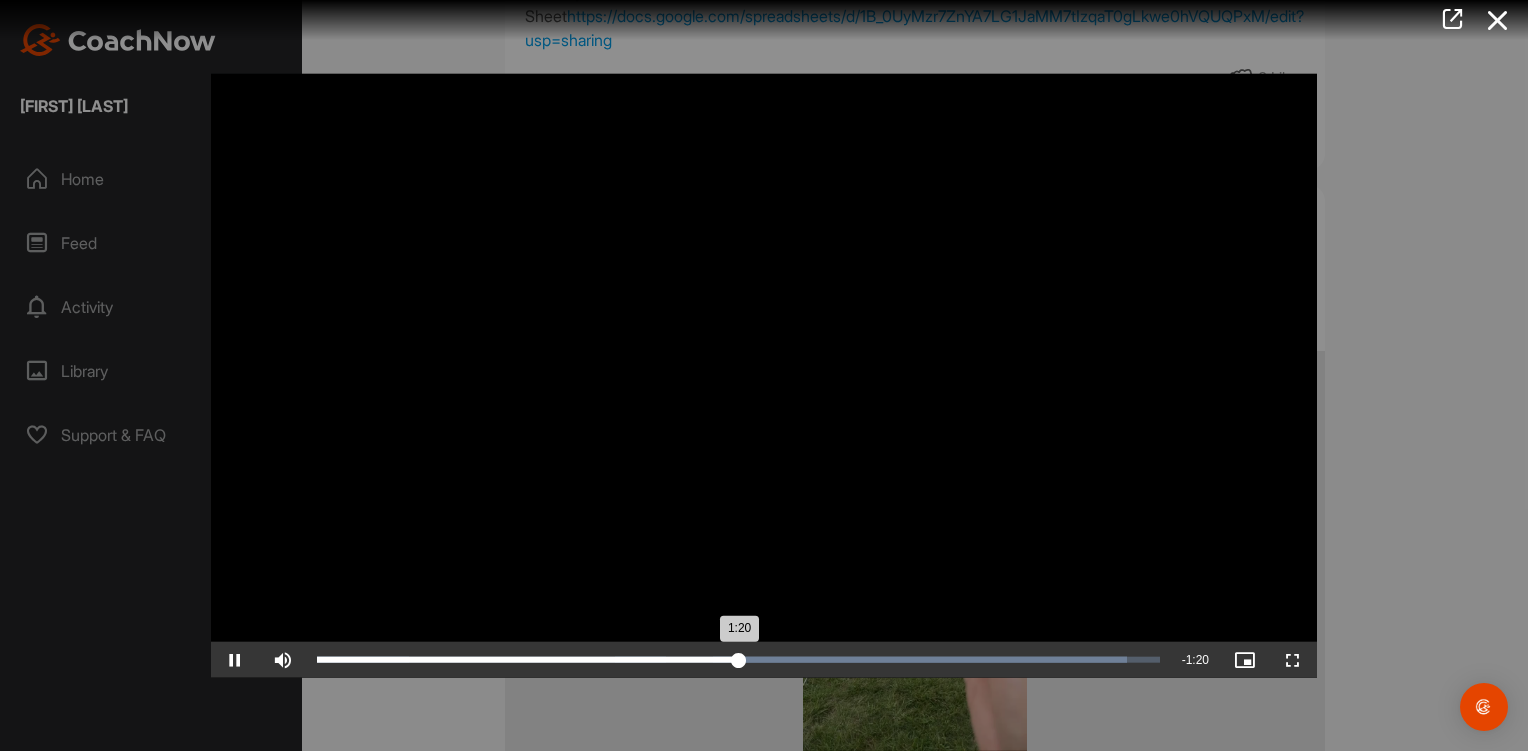 click on "1:20" at bounding box center [528, 660] 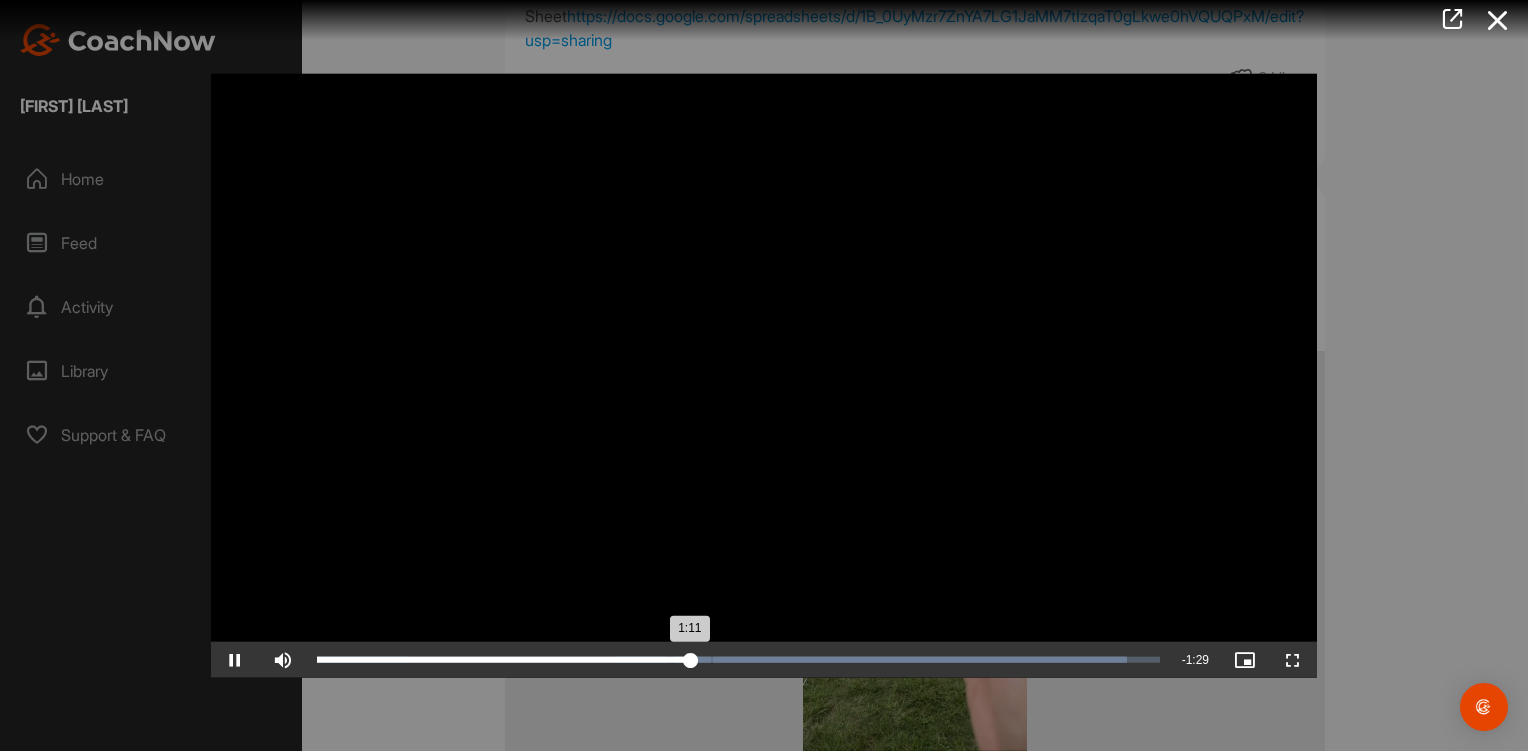 click on "1:11" at bounding box center [504, 660] 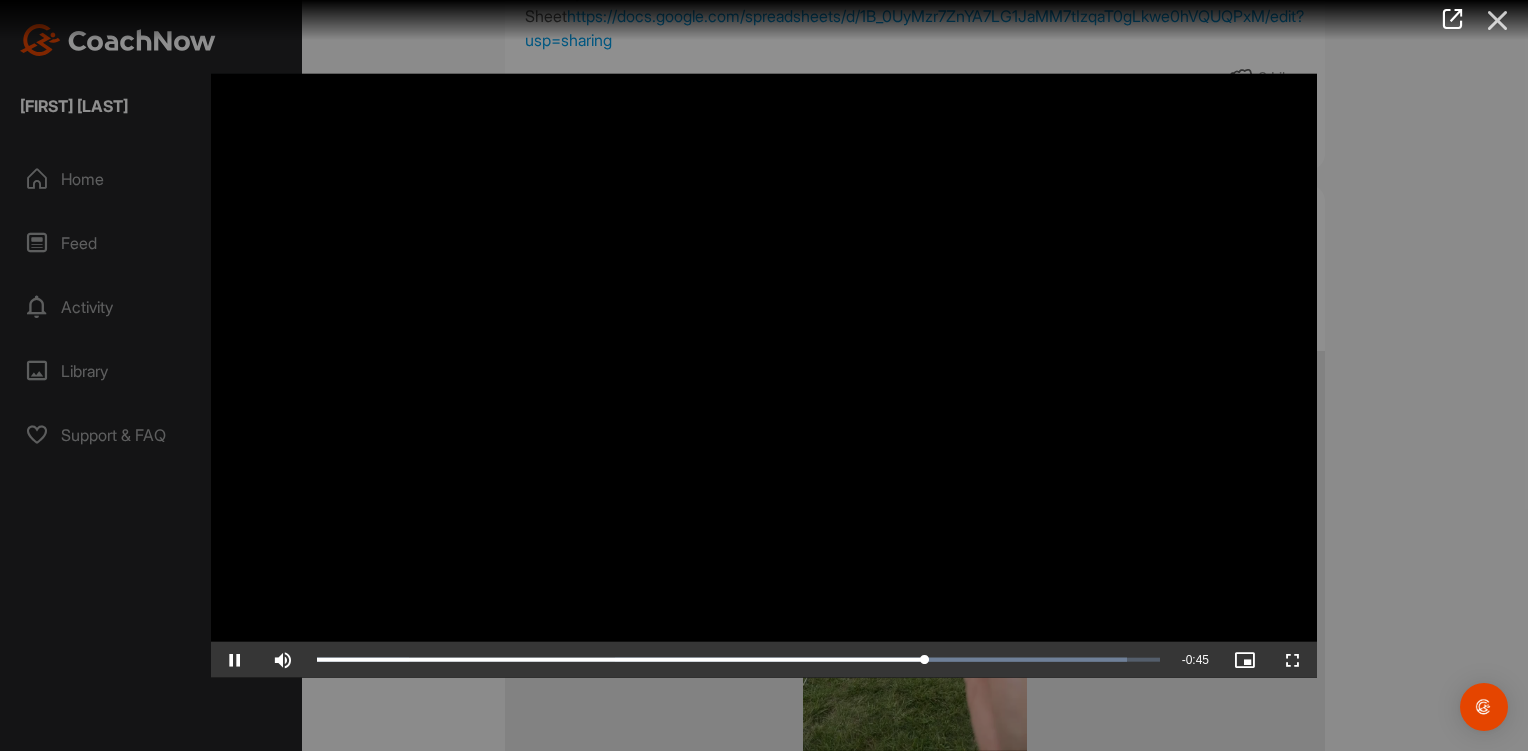 click at bounding box center (1498, 20) 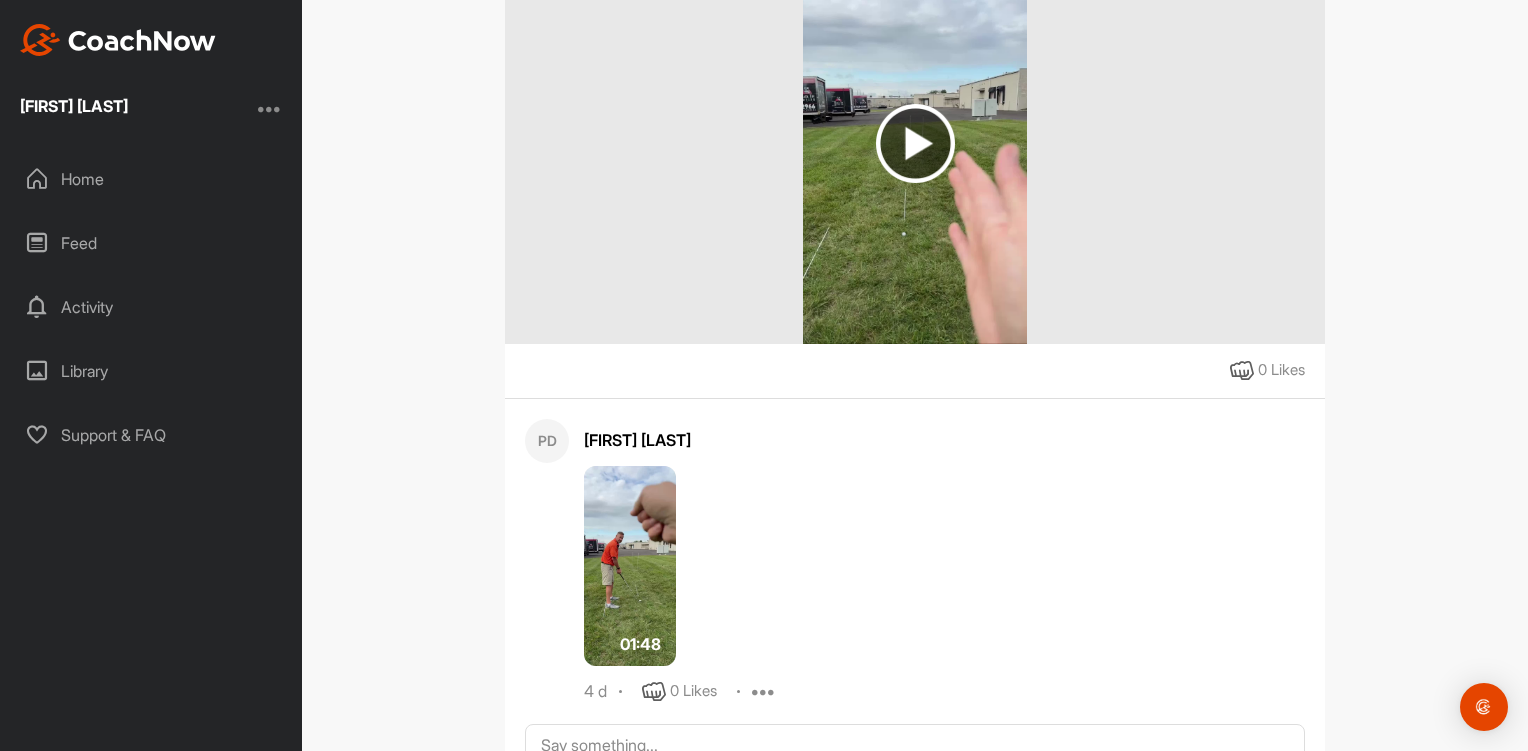 scroll, scrollTop: 900, scrollLeft: 0, axis: vertical 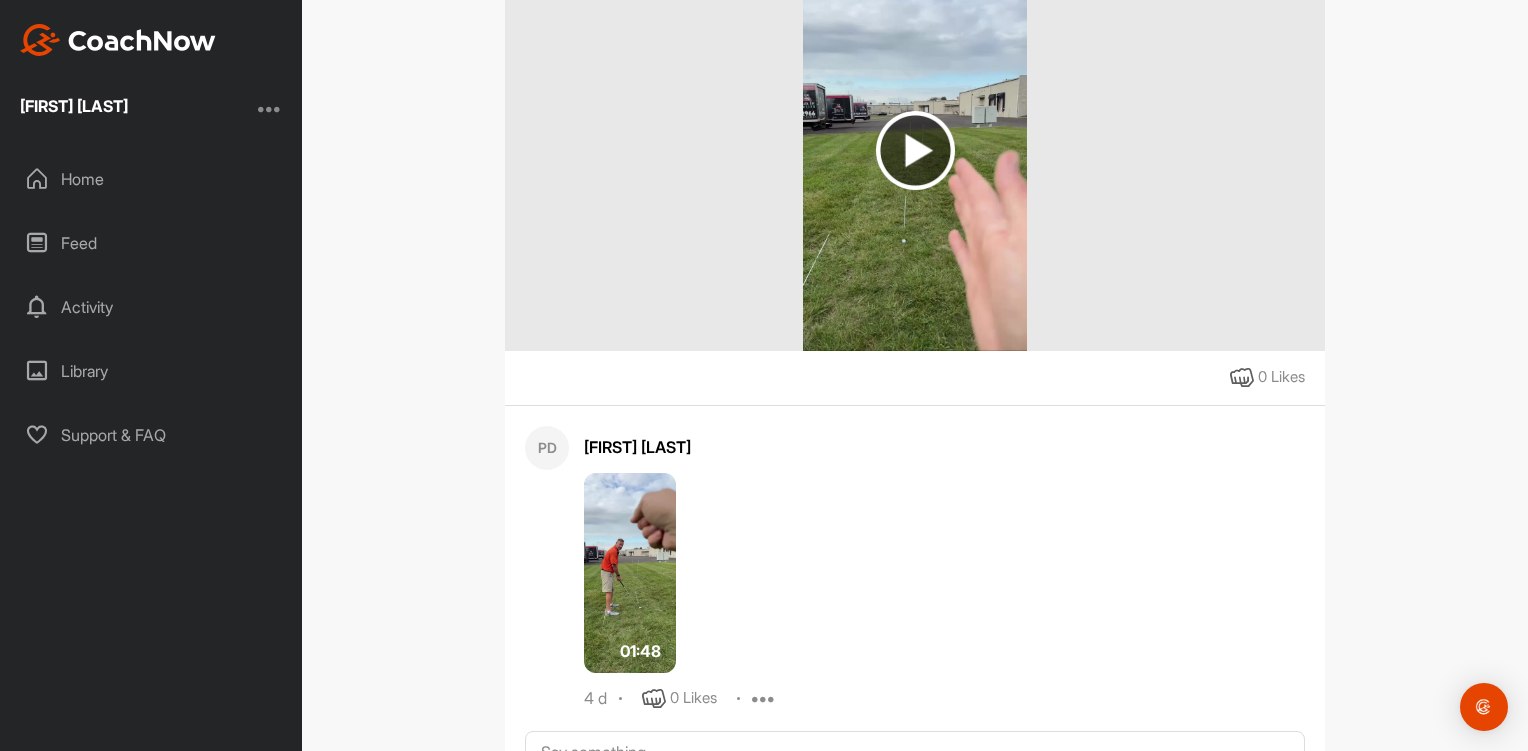 click at bounding box center (630, 573) 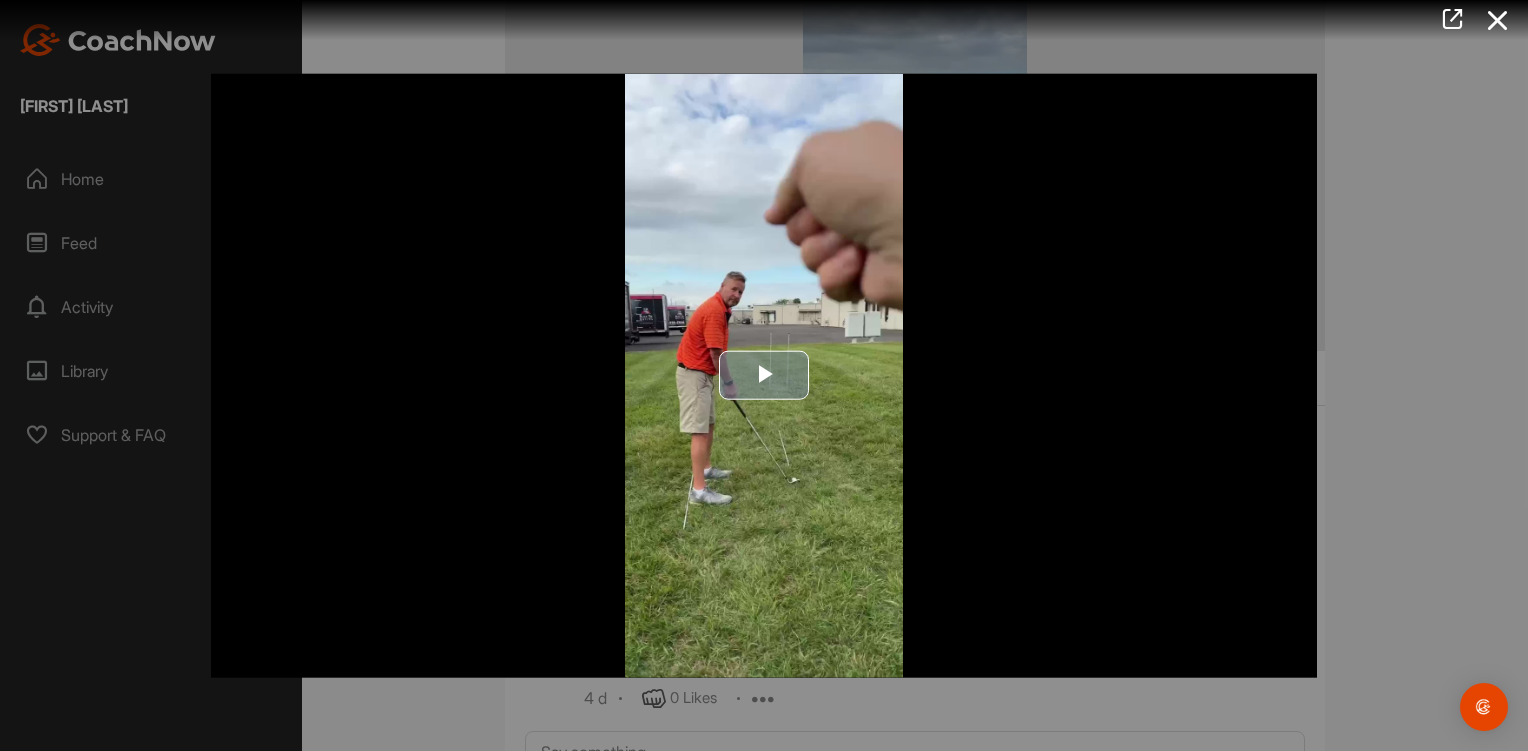 click at bounding box center (764, 376) 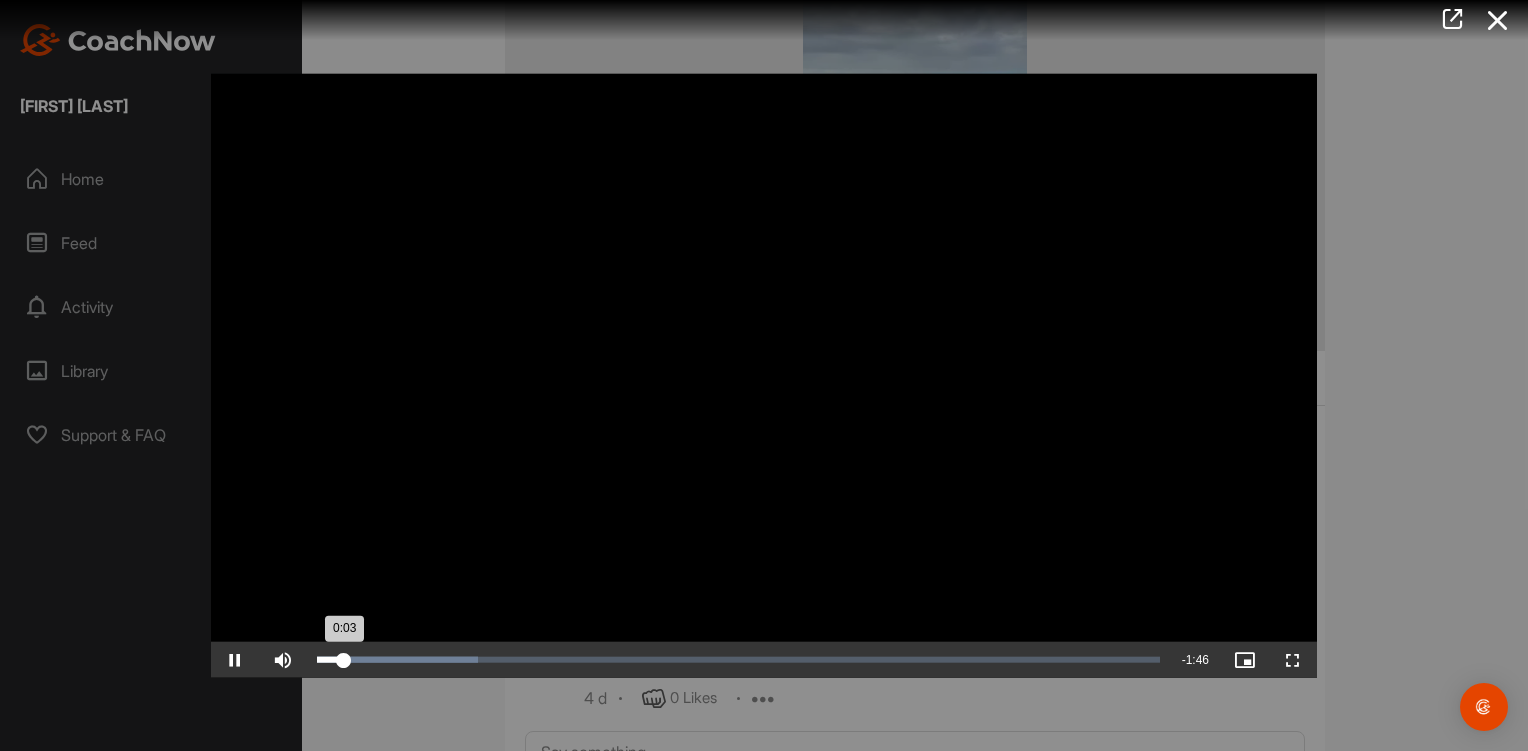 click on "Loaded :  19.05% 0:45 0:03" at bounding box center (738, 660) 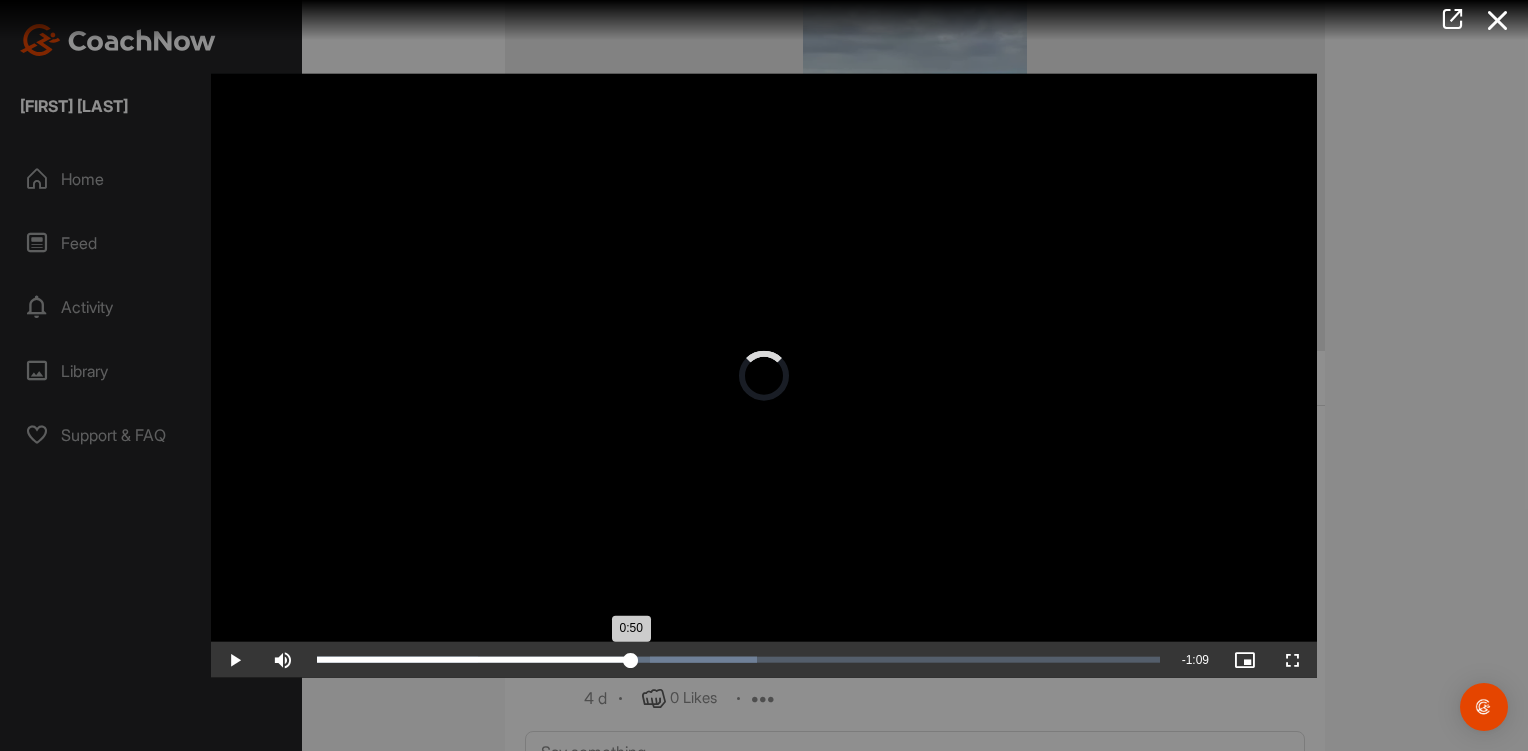 click on "0:50" at bounding box center [474, 660] 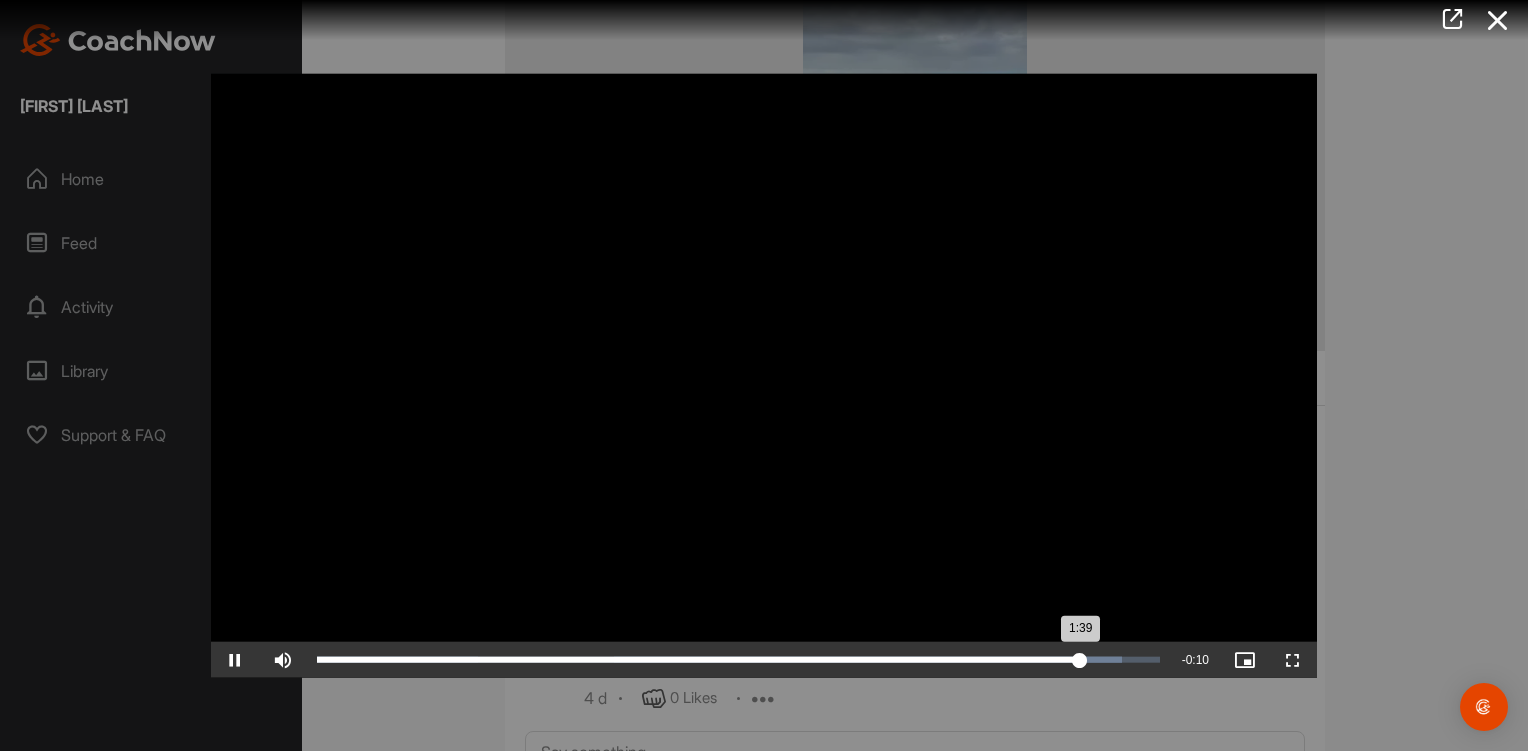 click on "1:39" at bounding box center (698, 660) 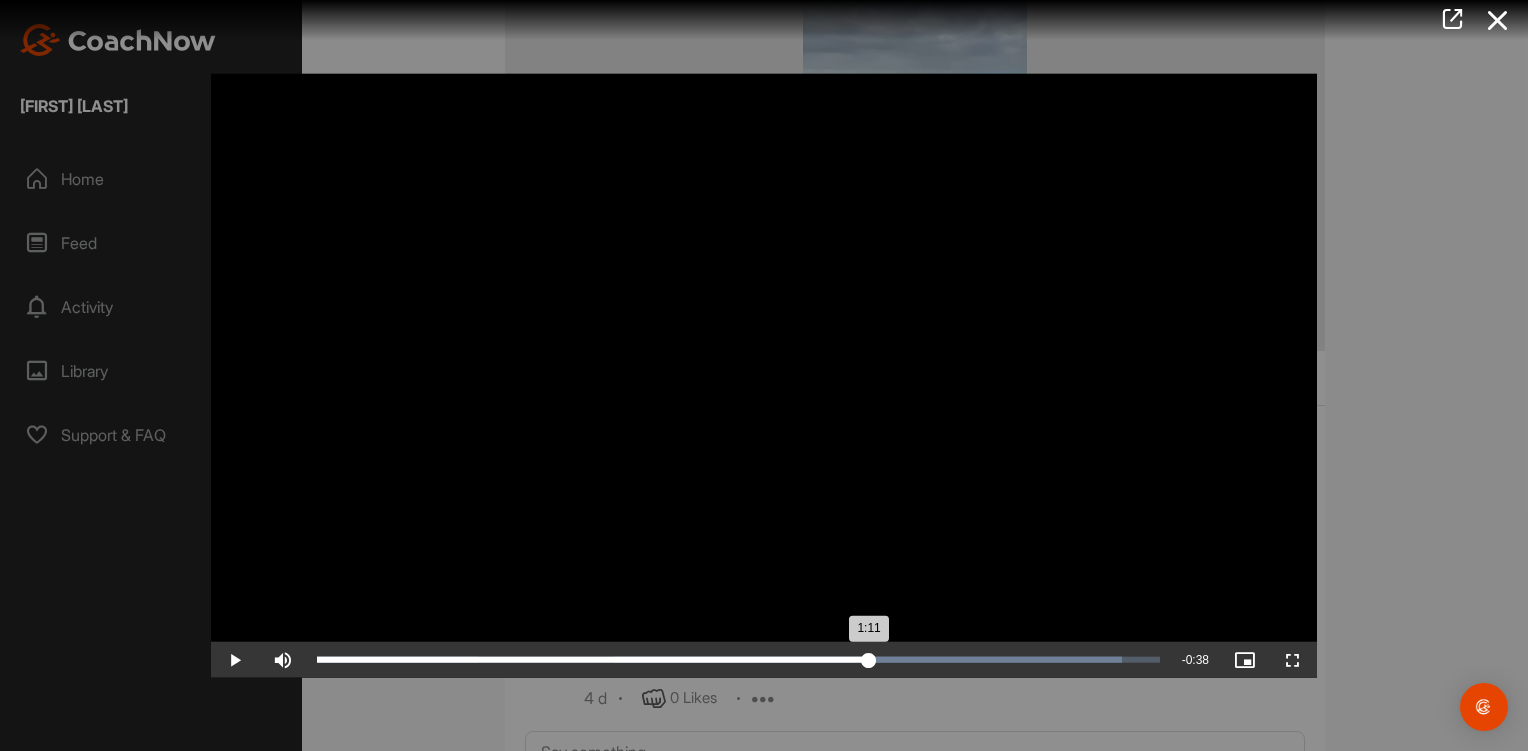 click on "1:11" at bounding box center (593, 660) 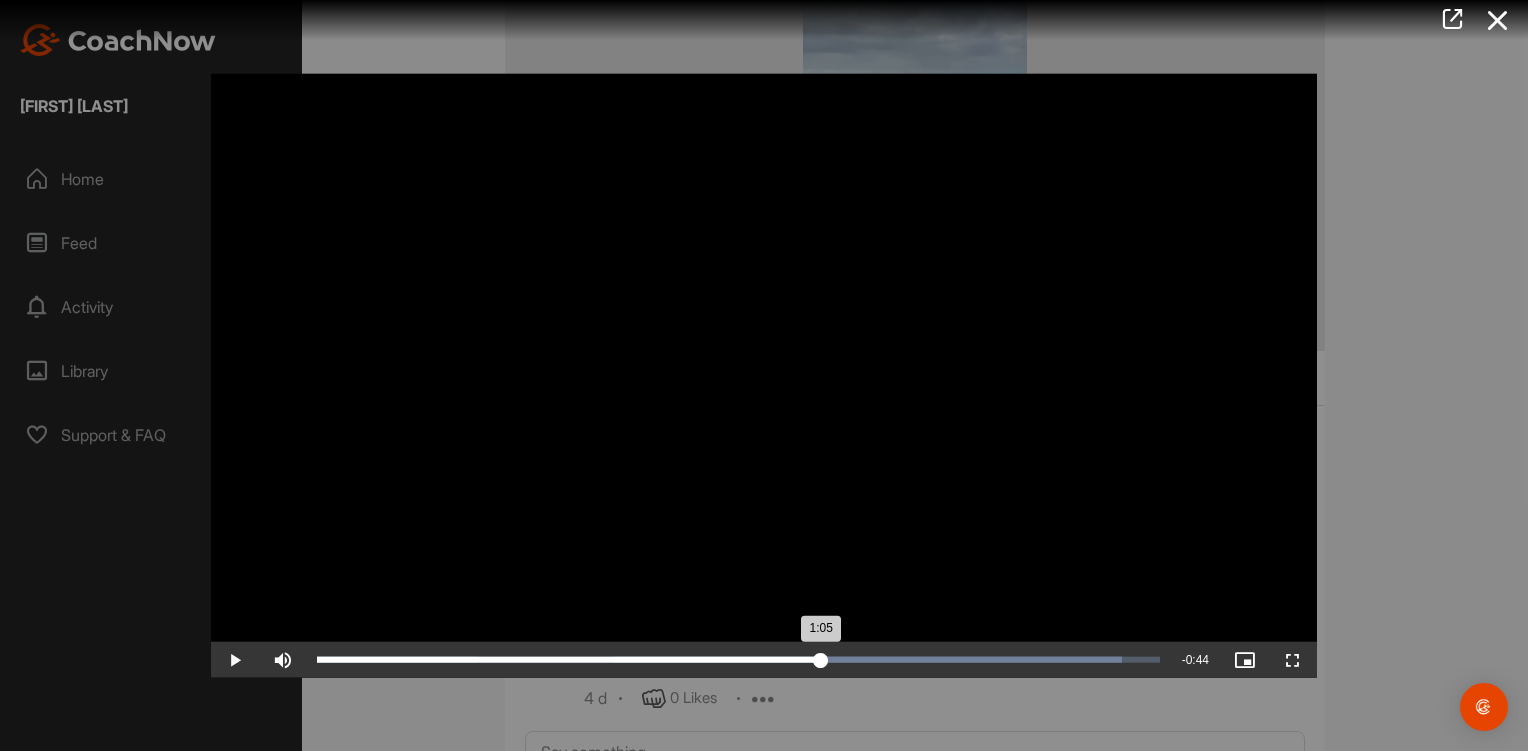 click on "1:05" at bounding box center [569, 660] 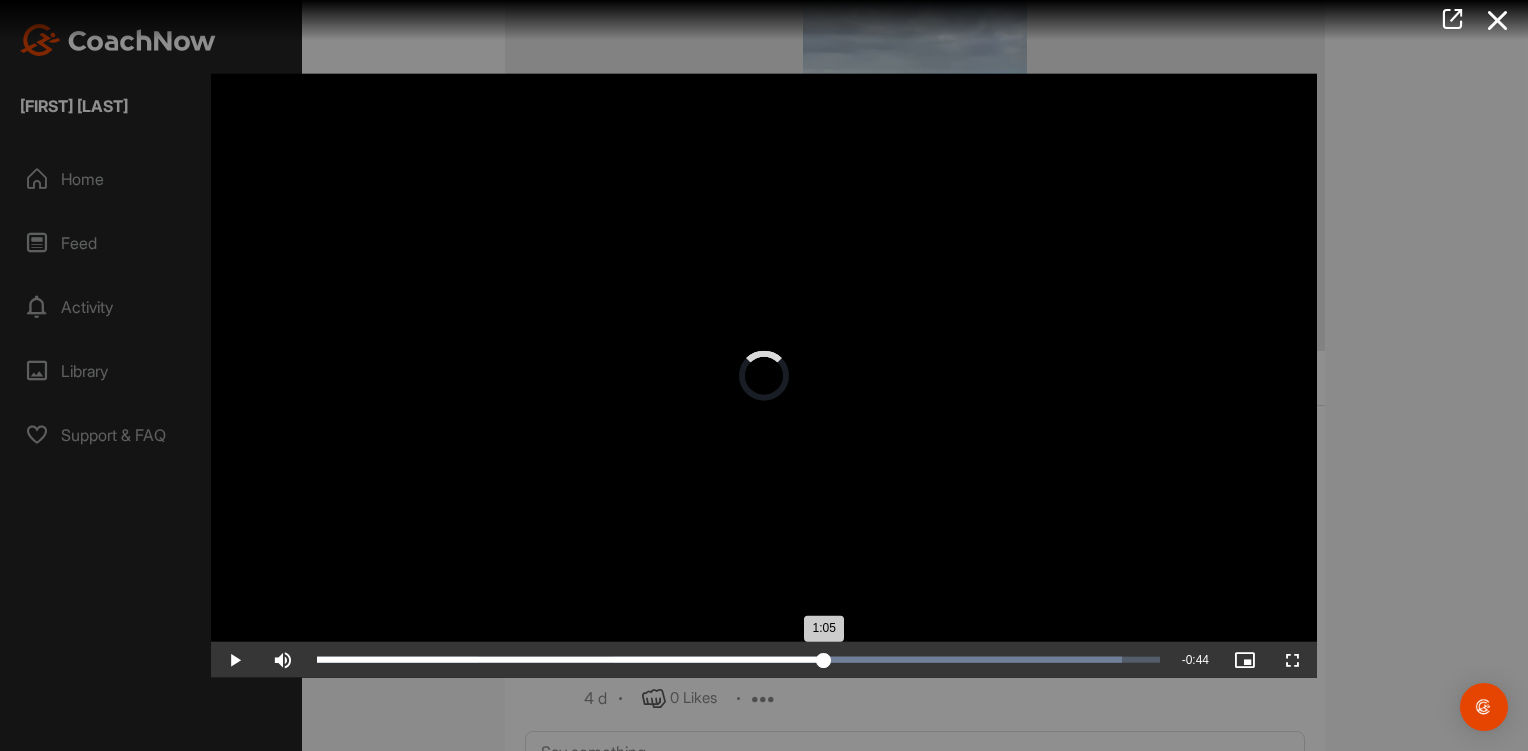 click on "Loaded :  95.48% 0:54 1:05" at bounding box center (738, 660) 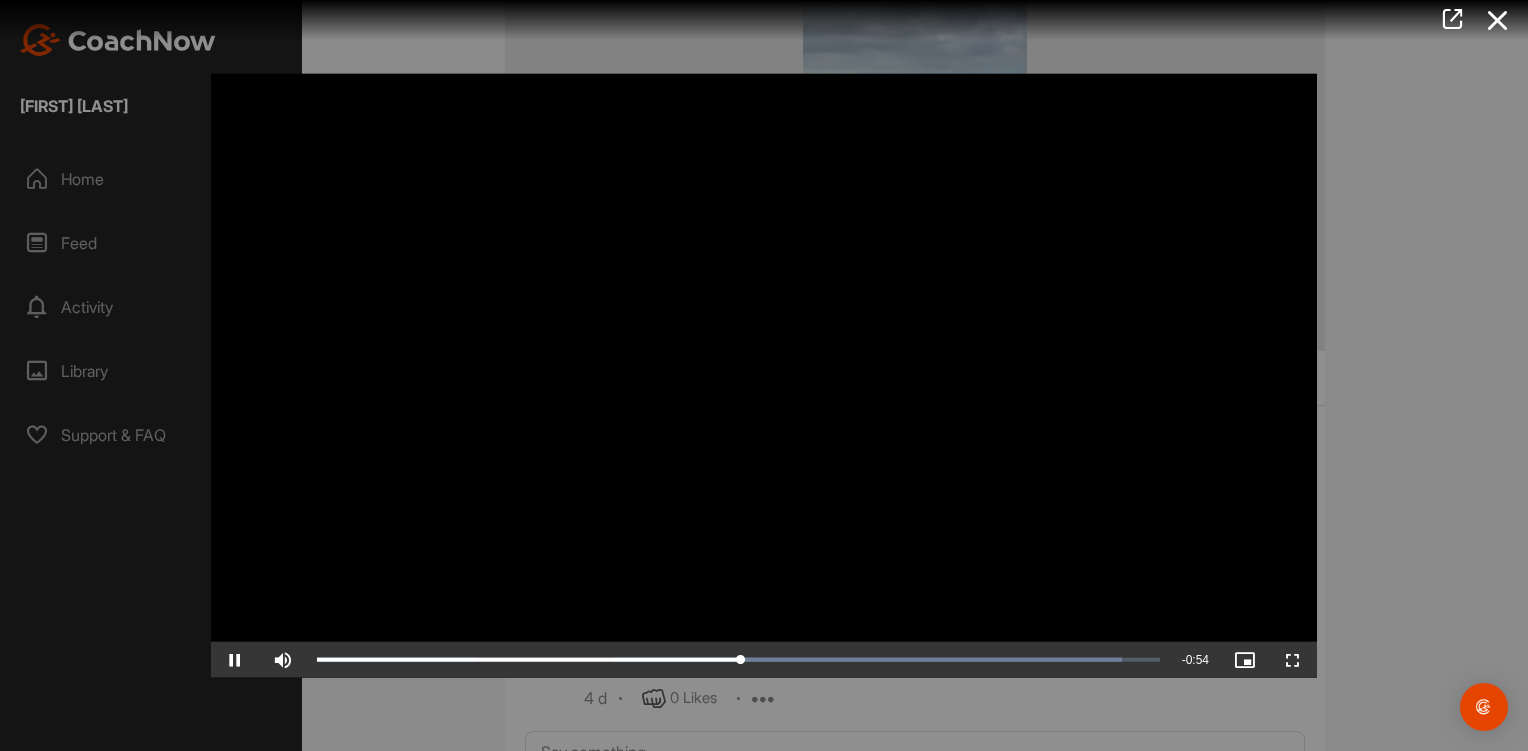 click at bounding box center (764, 375) 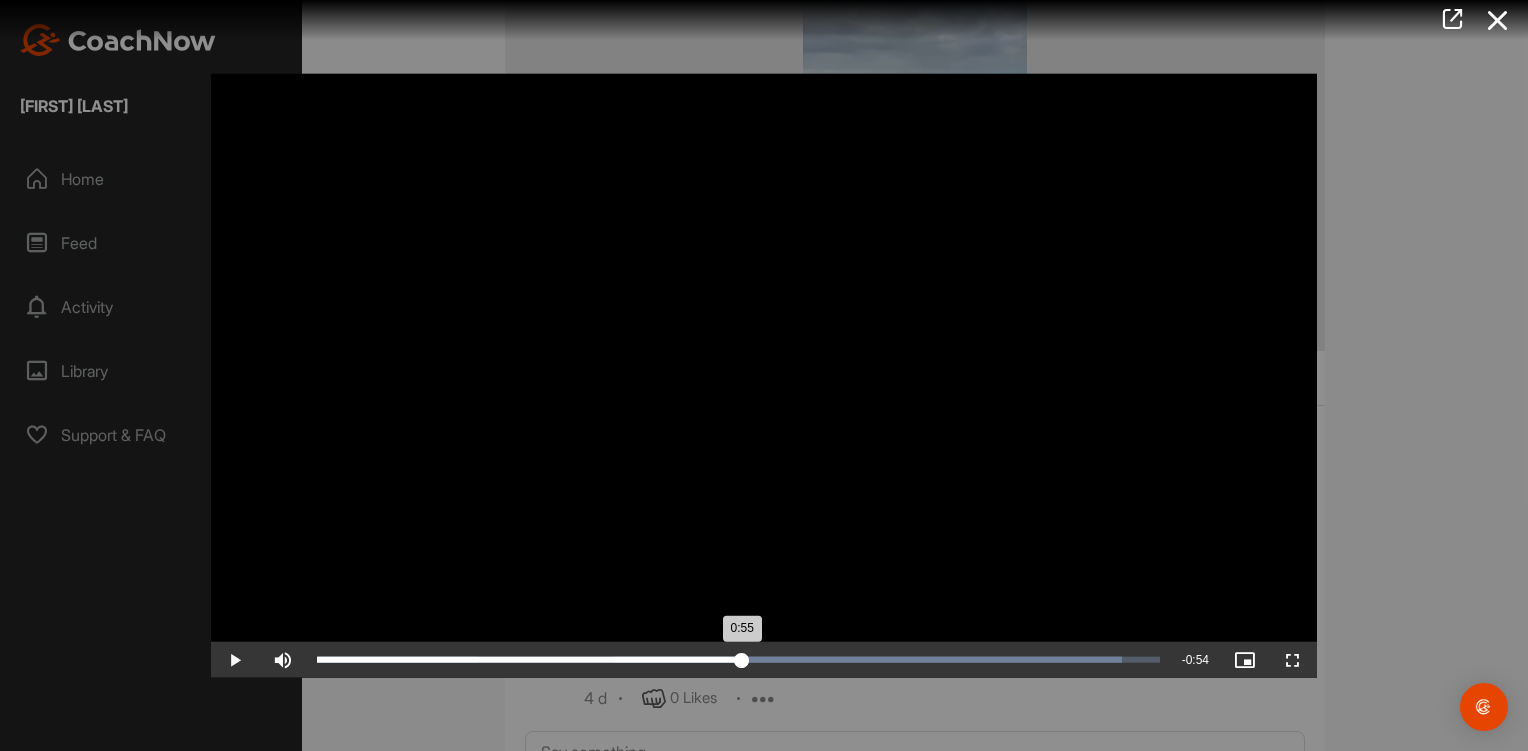 click on "0:55" at bounding box center [529, 660] 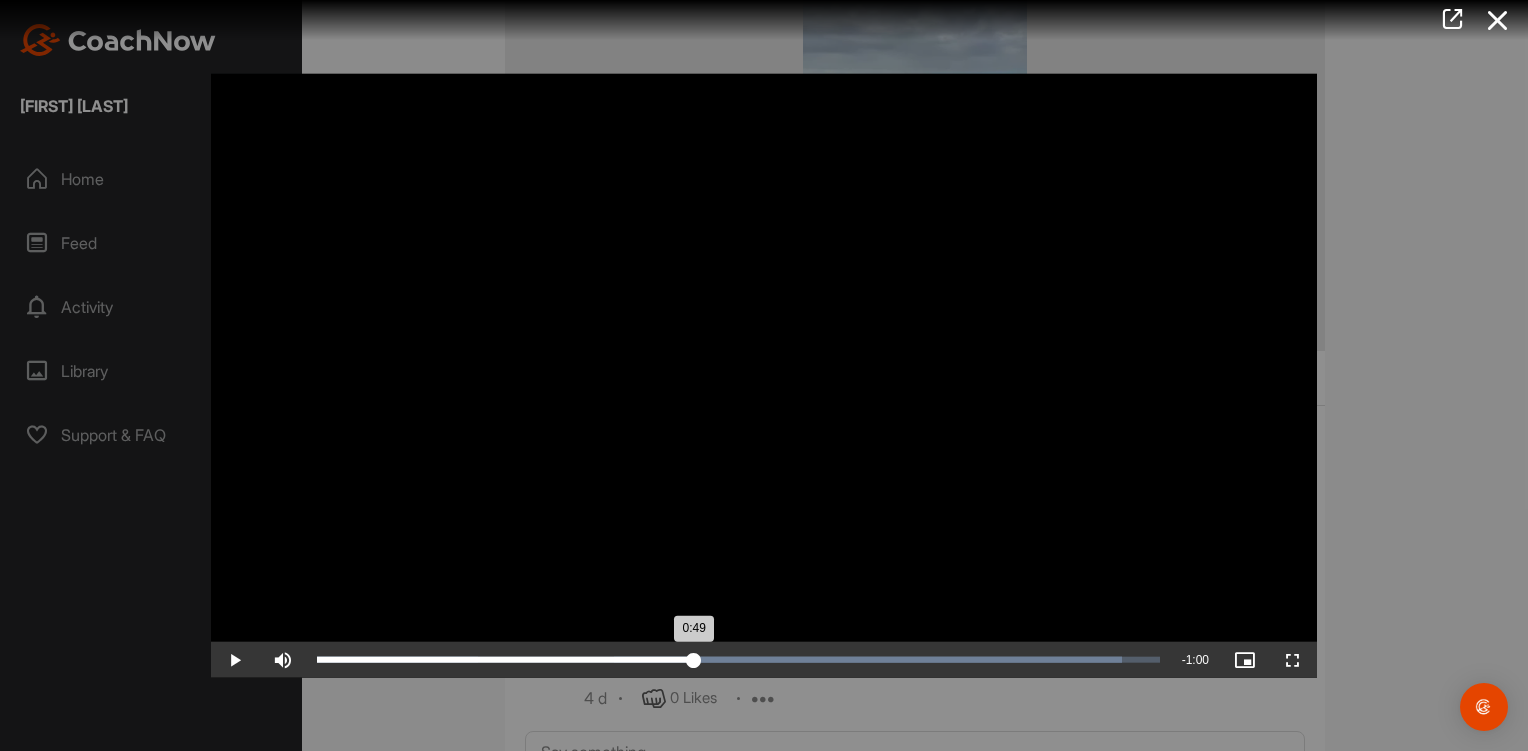 click on "Loaded :  95.48% 0:54 0:49" at bounding box center (738, 660) 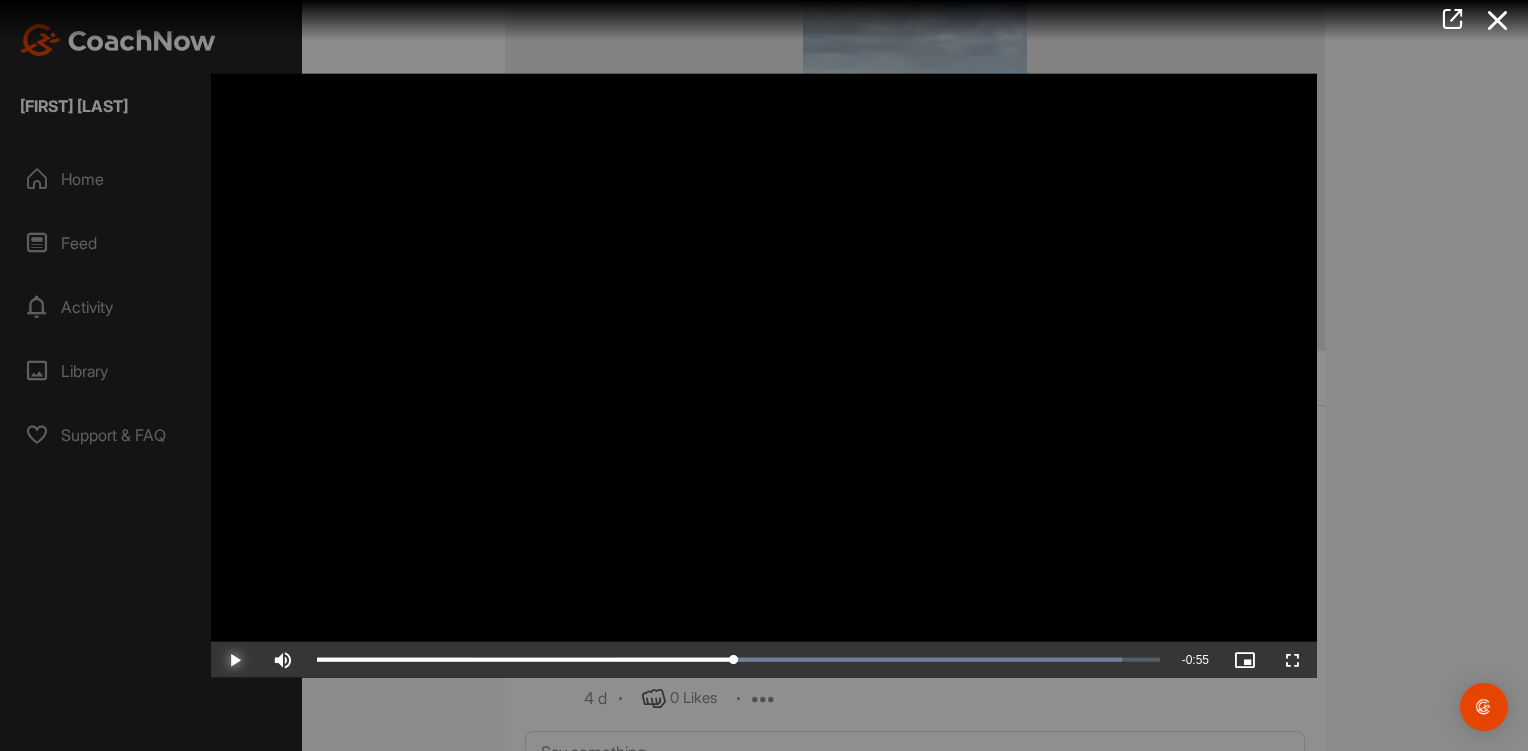 click at bounding box center [235, 660] 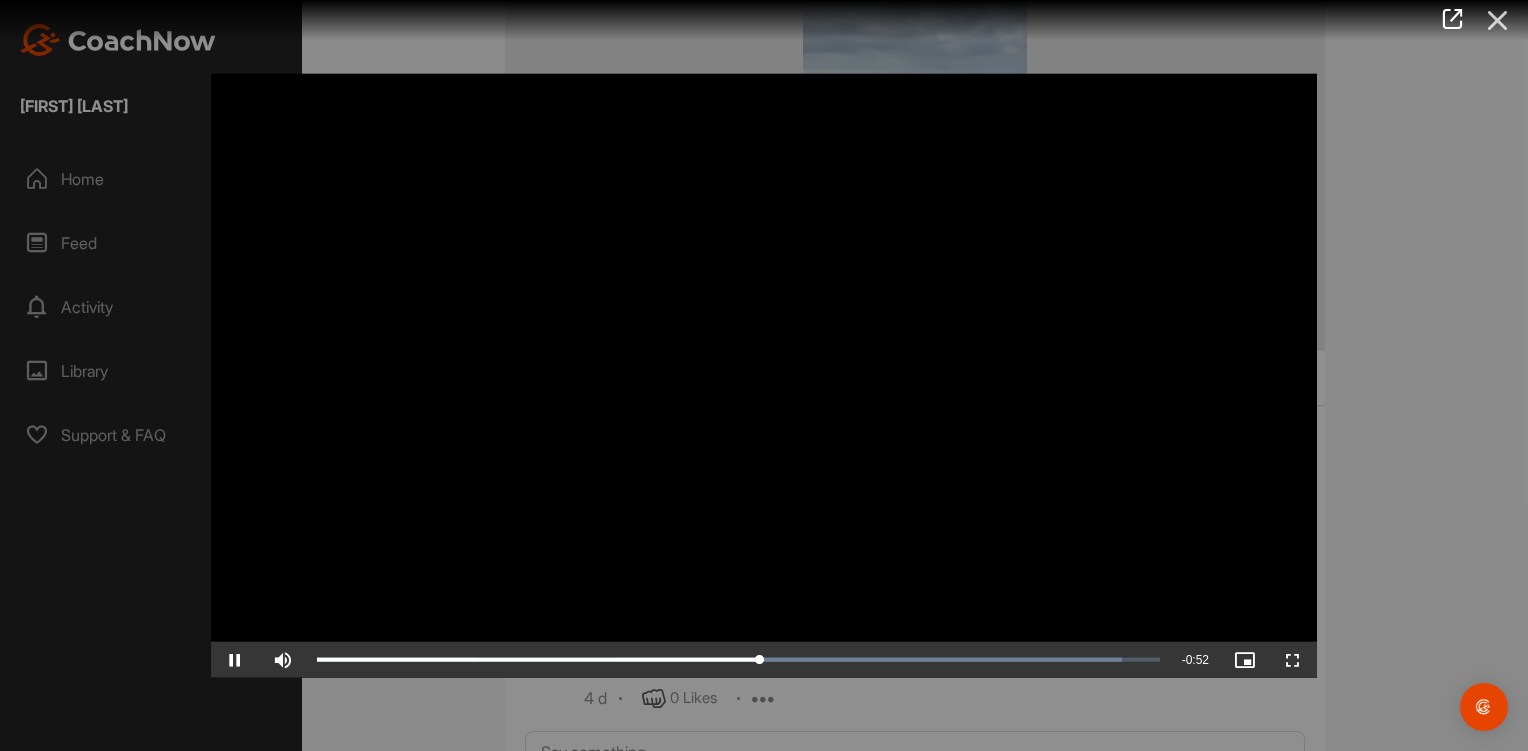 click at bounding box center [1498, 20] 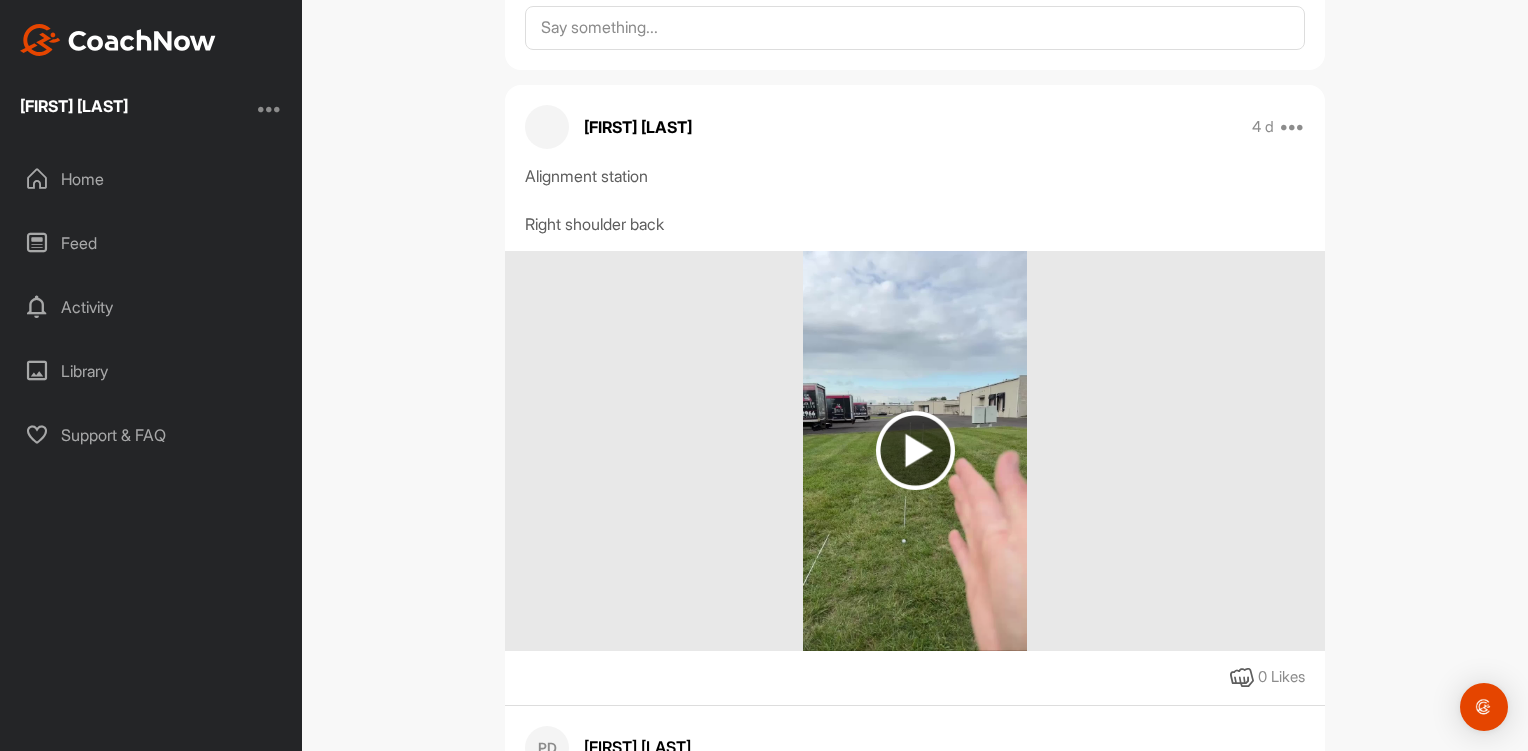 scroll, scrollTop: 700, scrollLeft: 0, axis: vertical 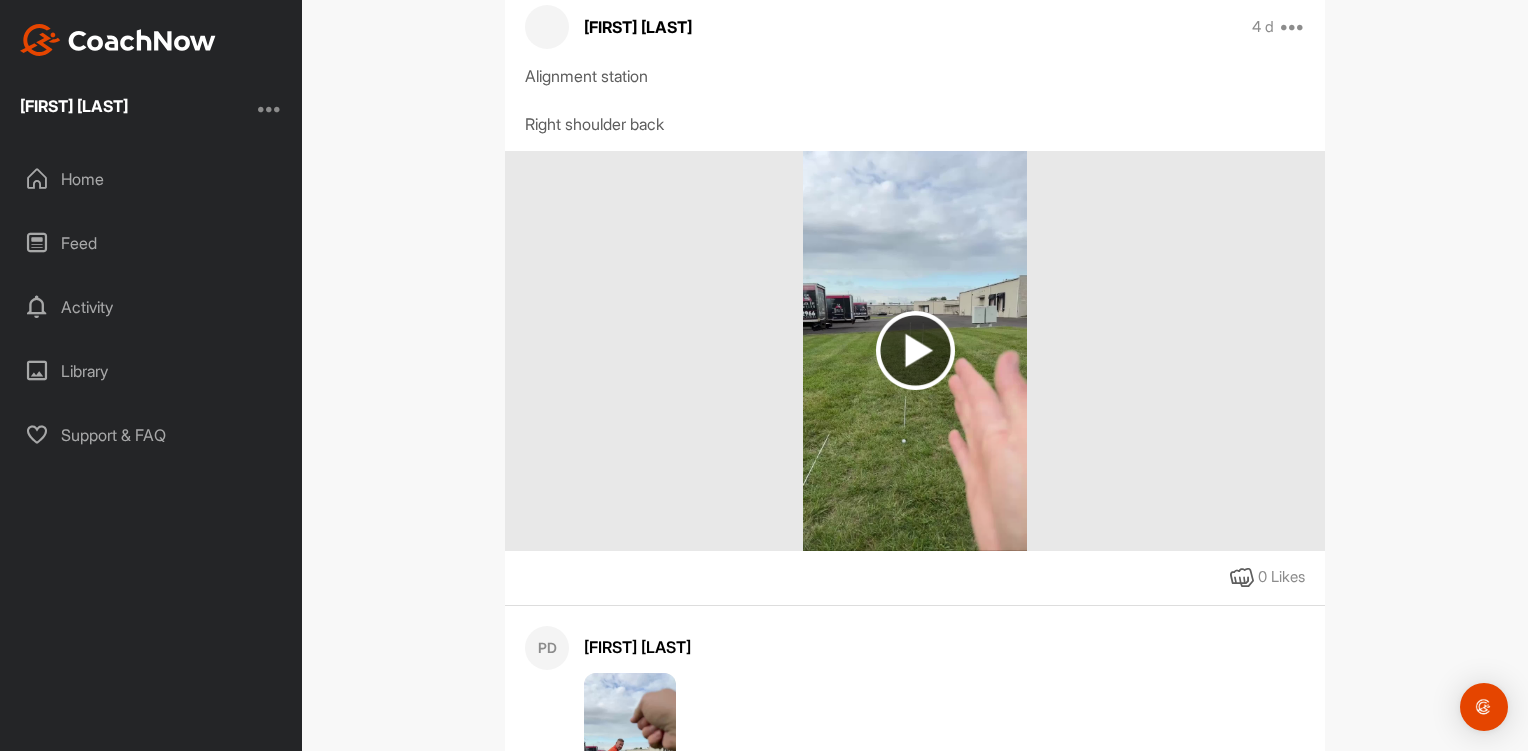 click at bounding box center (915, 350) 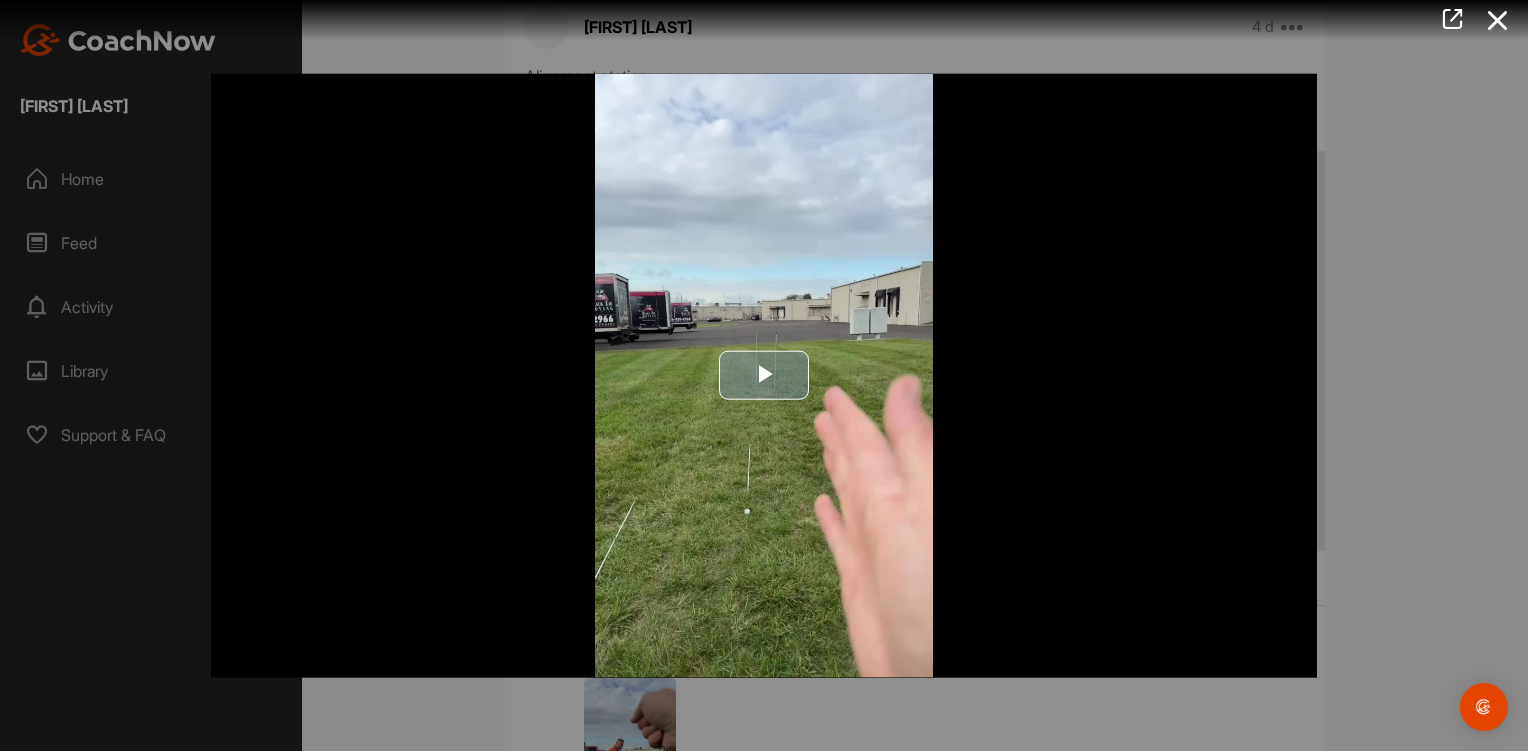 click at bounding box center [764, 376] 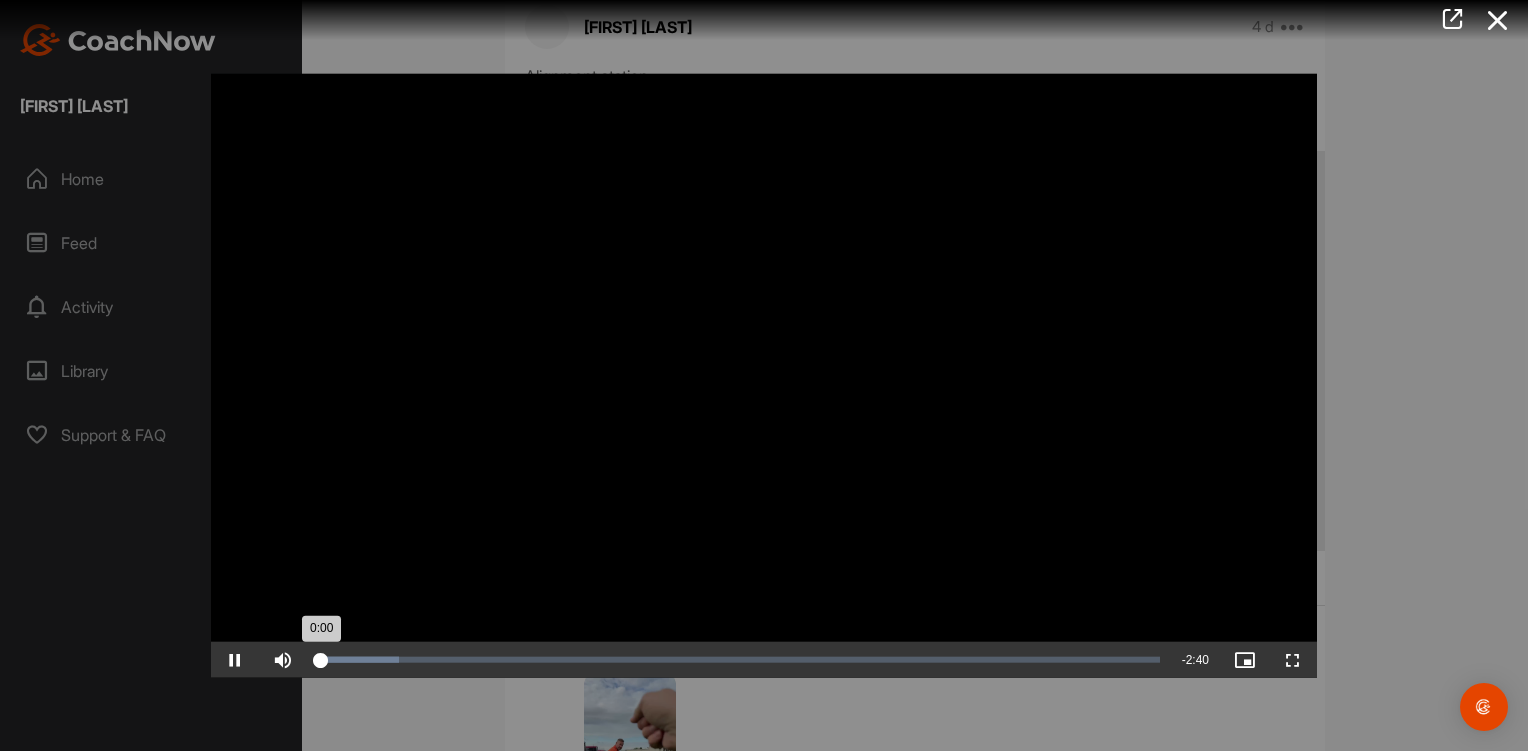click on "Loaded :  9.76% 1:17 0:00" at bounding box center [738, 660] 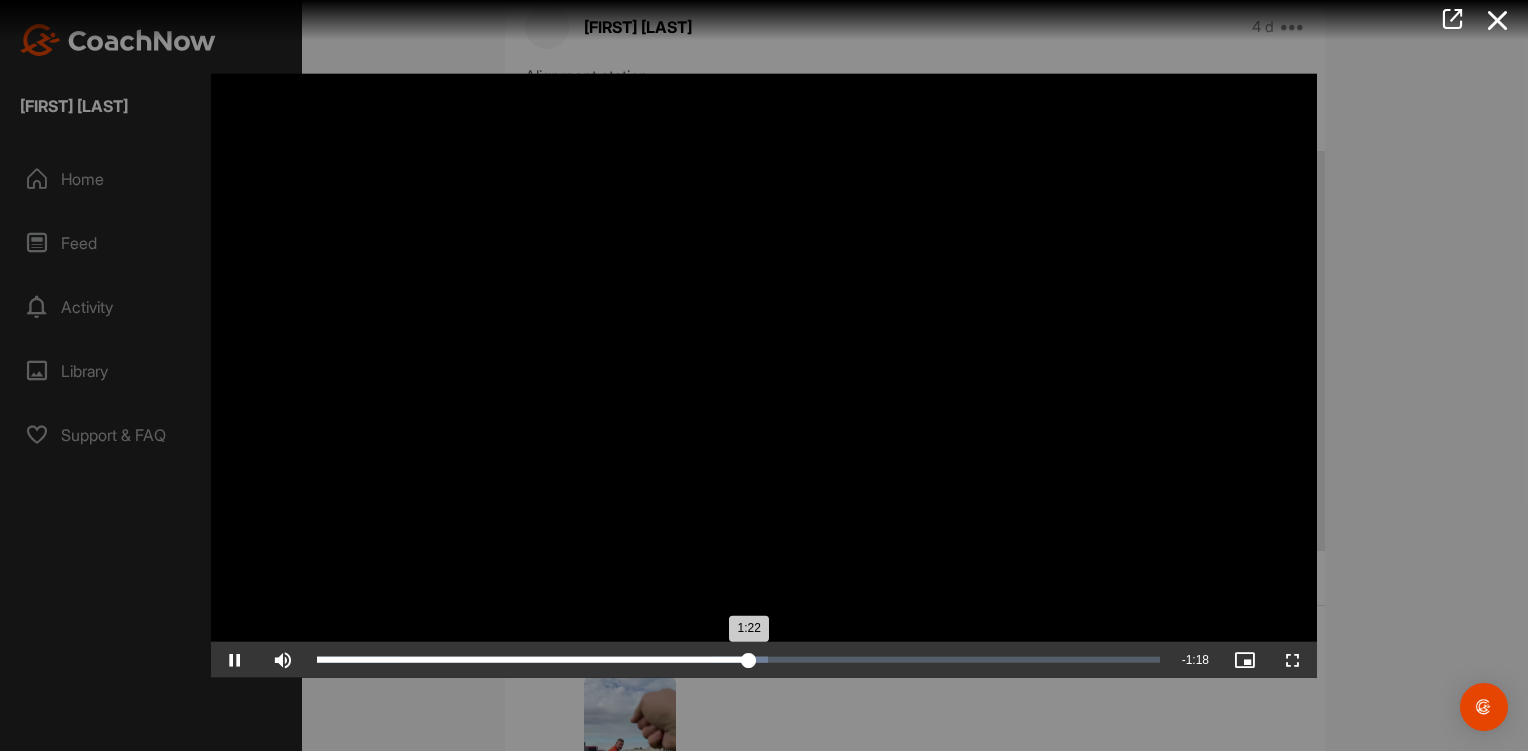click on "1:22" at bounding box center (533, 660) 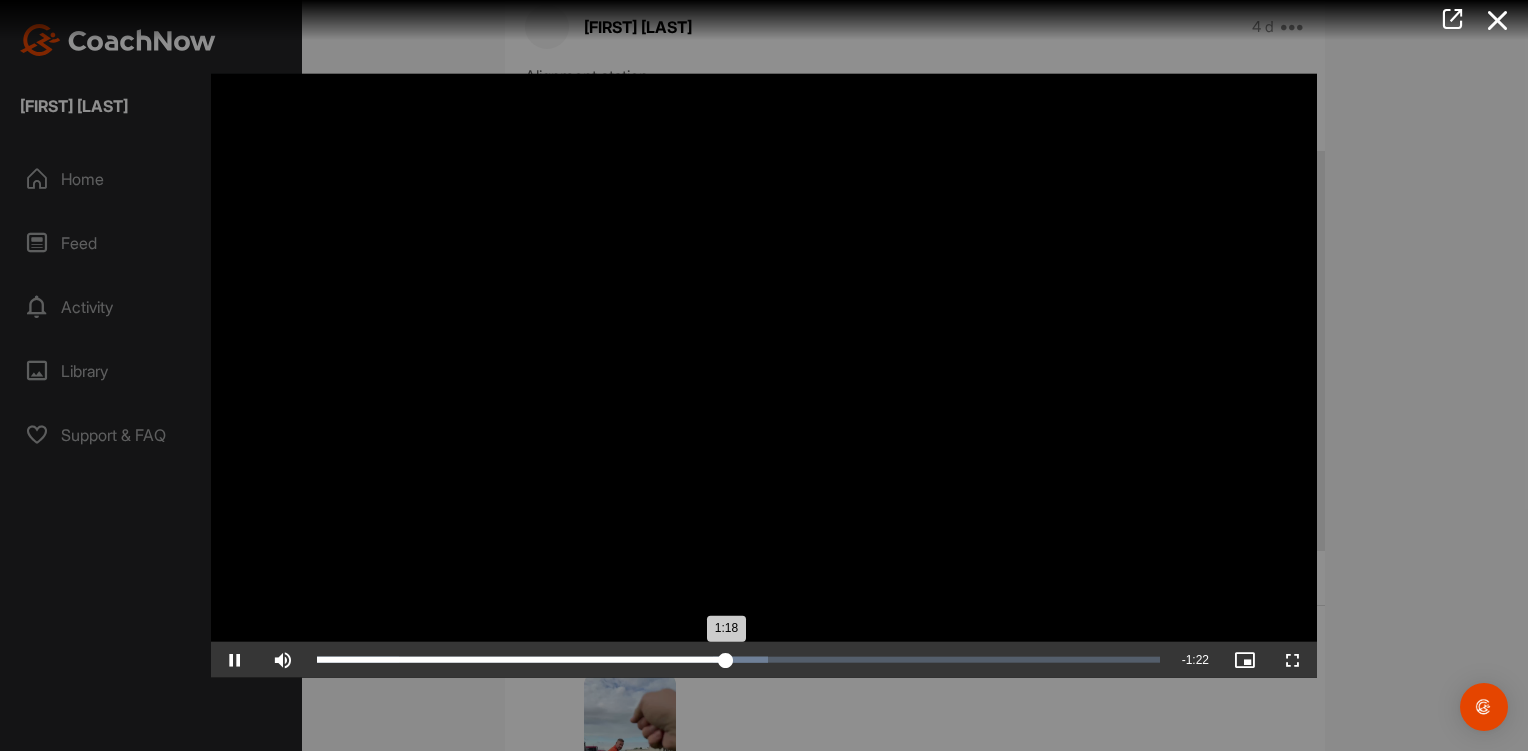 click on "1:18" at bounding box center [521, 660] 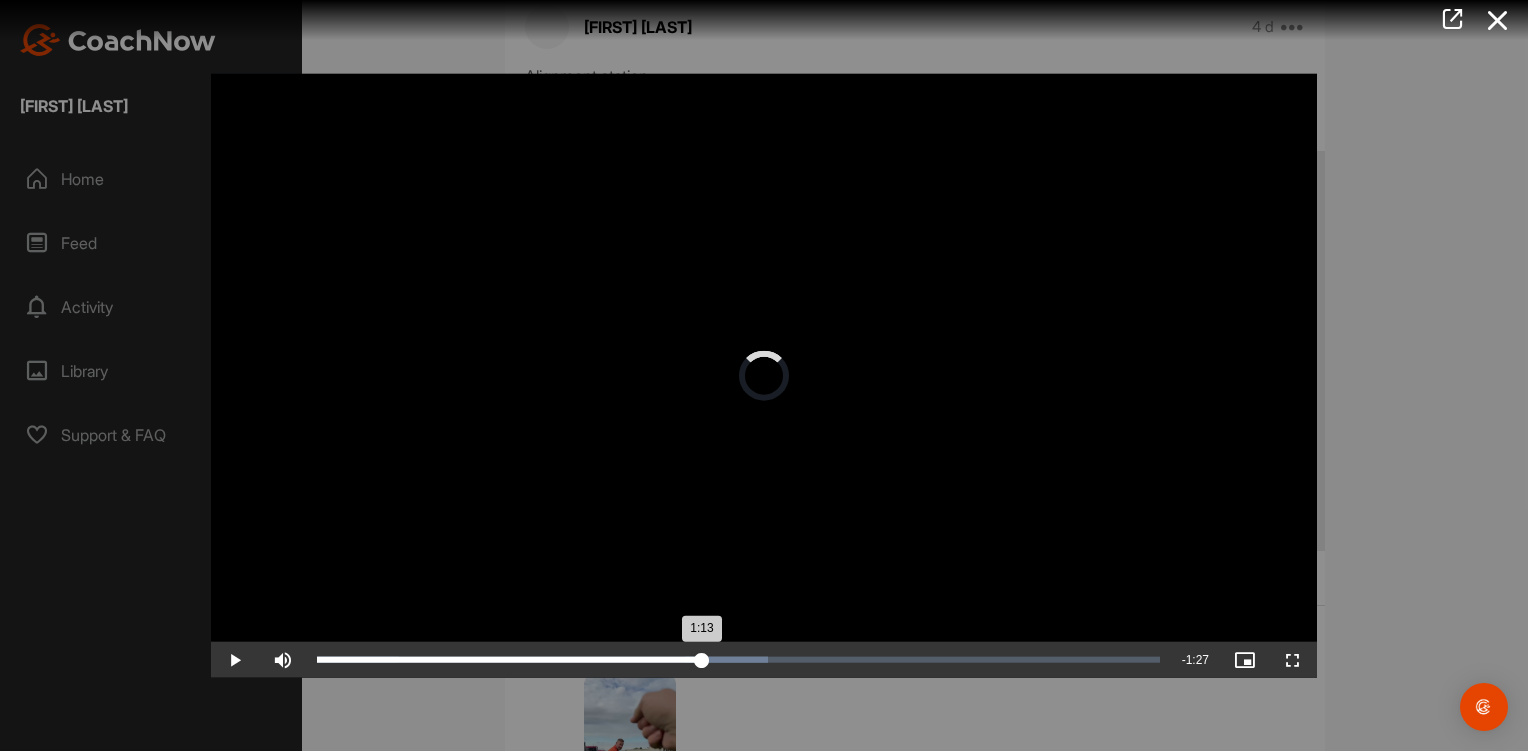 click on "Loaded :  53.54% 1:02 1:13" at bounding box center [738, 660] 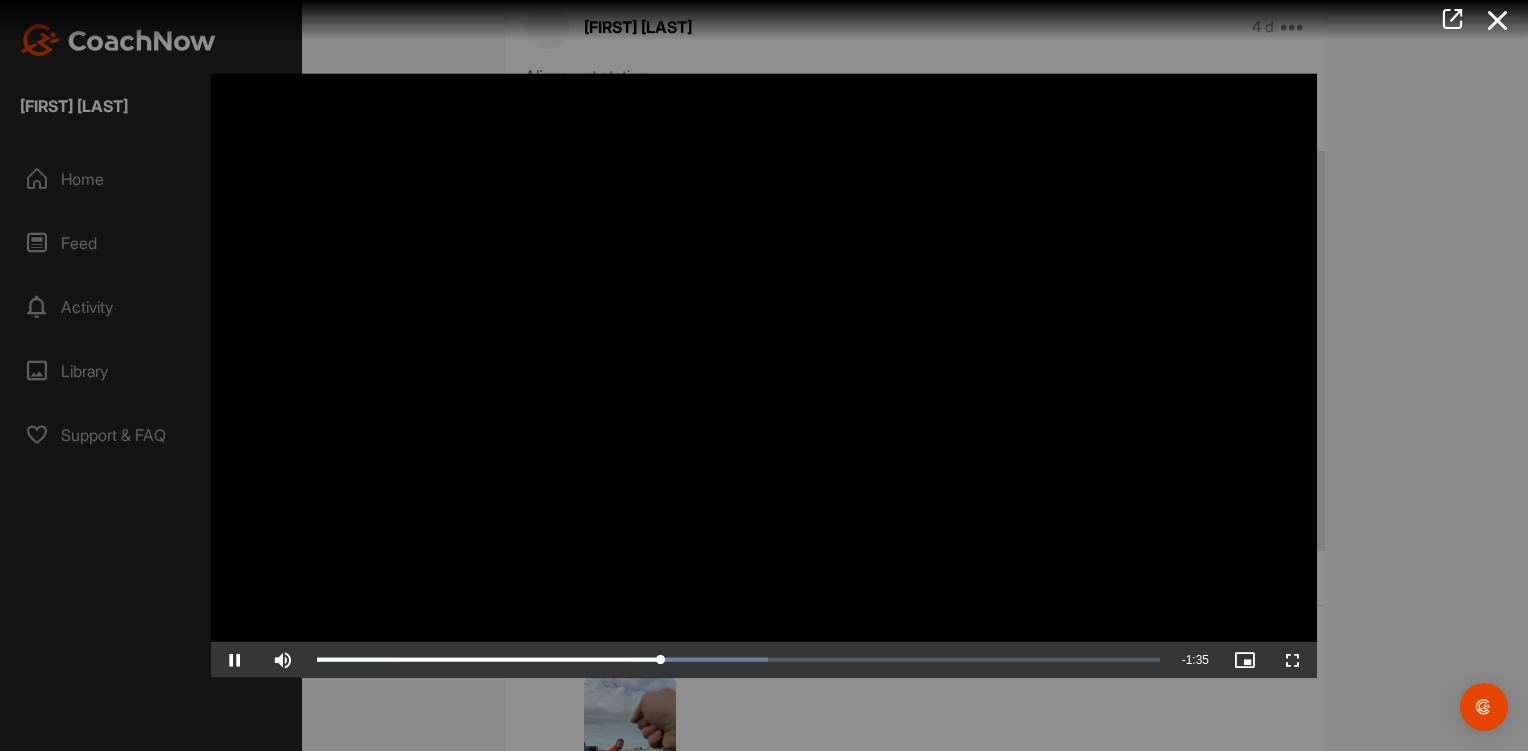 click on "Loaded :  53.54% 1:11 1:05" at bounding box center (738, 660) 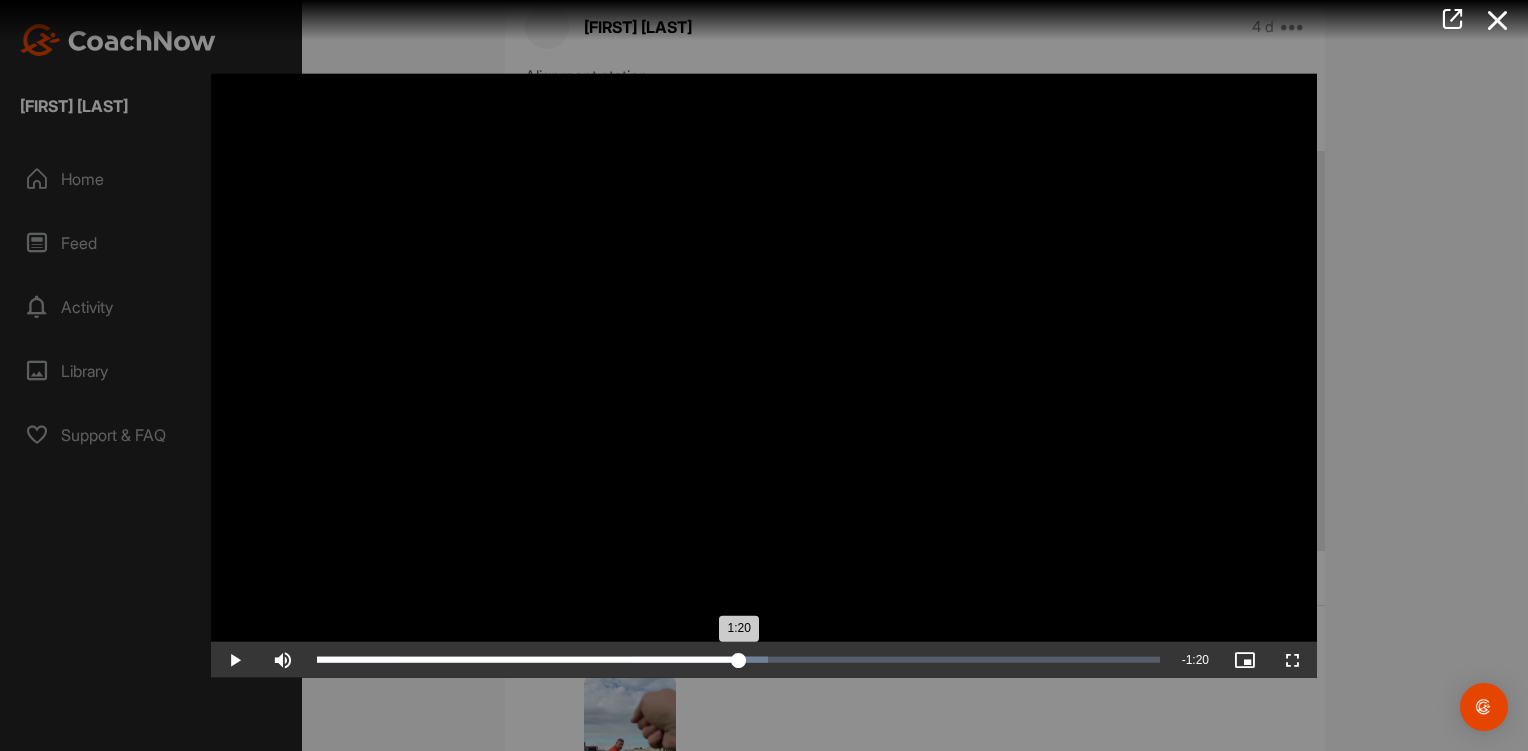 click on "Loaded :  53.54% 1:20 1:20" at bounding box center (738, 660) 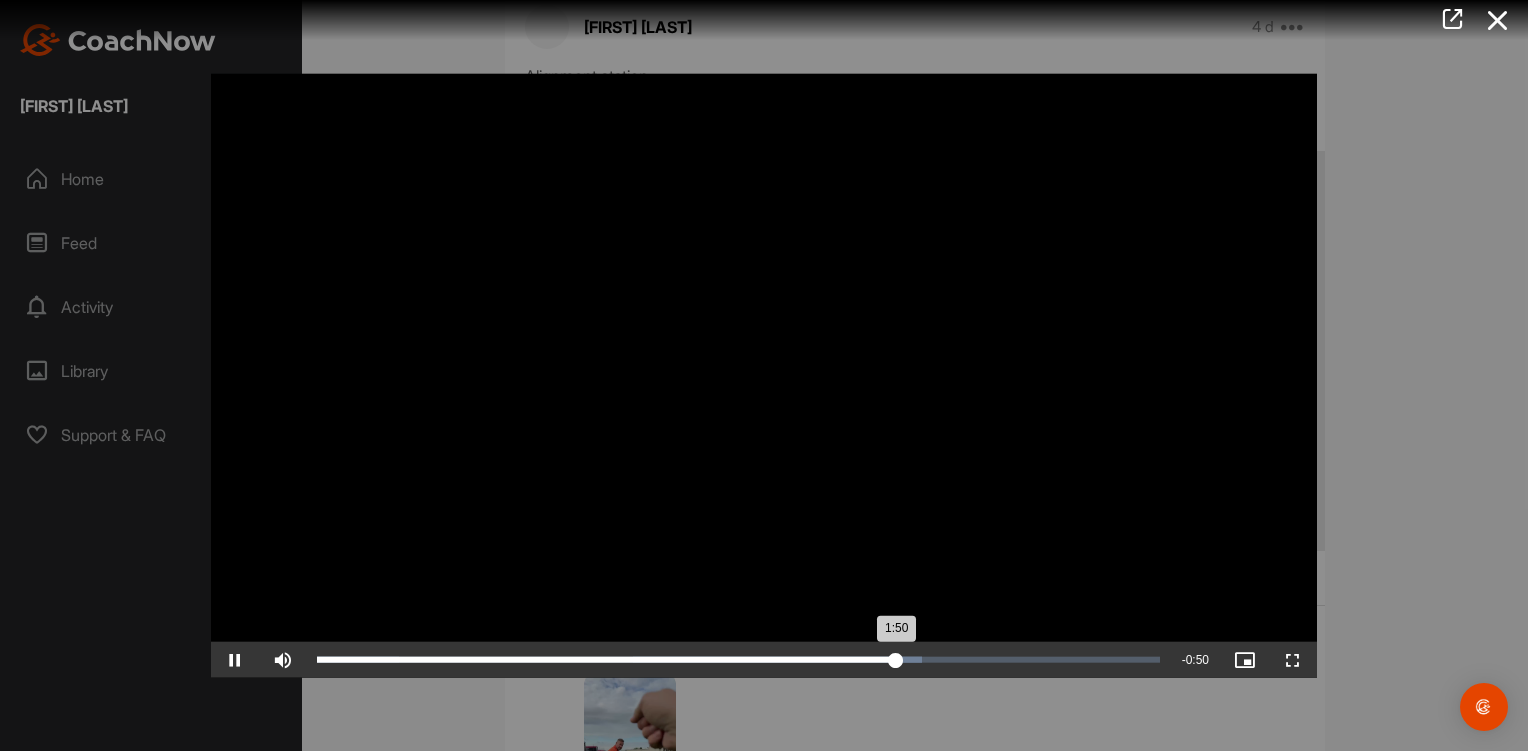 click on "Loaded :  71.79% 2:01 1:50" at bounding box center (738, 660) 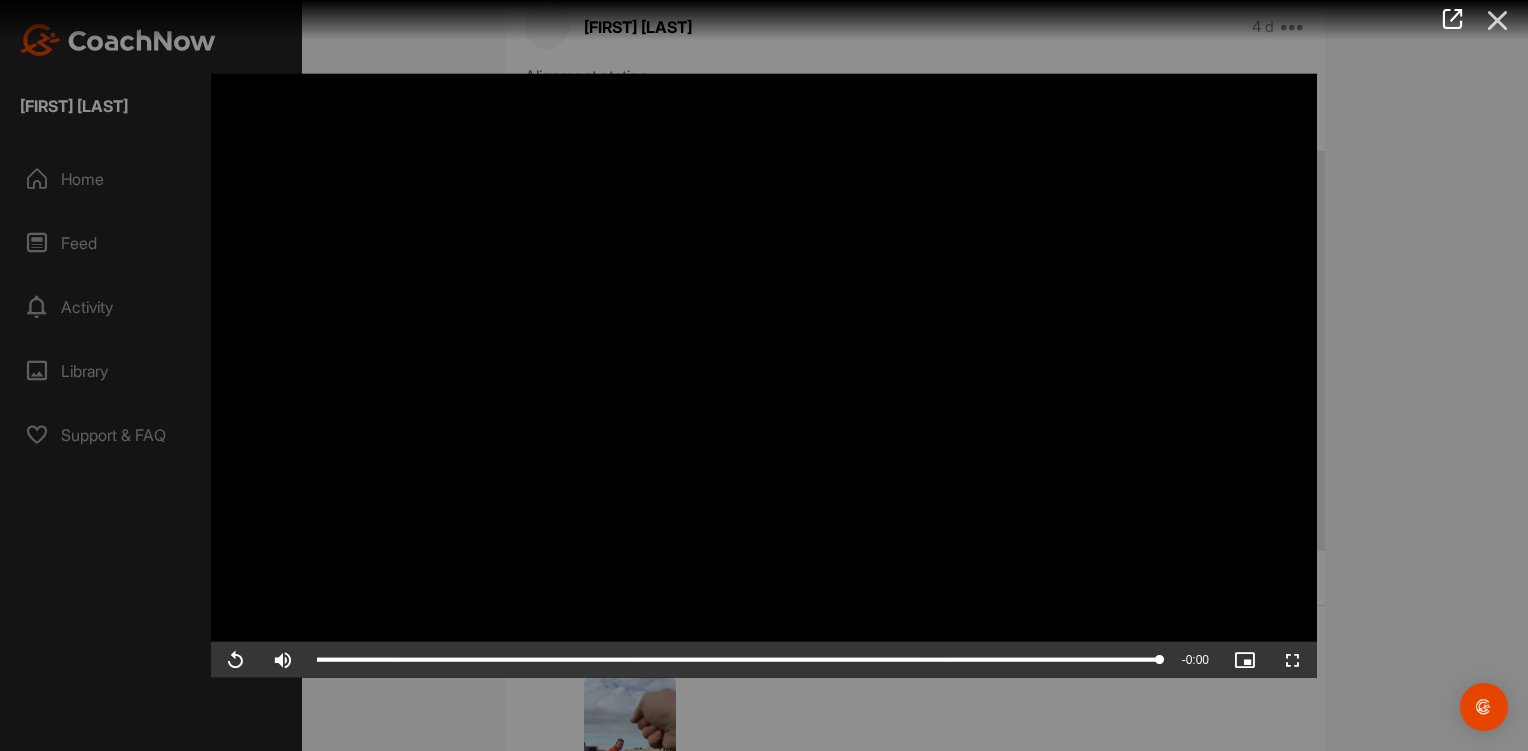 click at bounding box center [1498, 20] 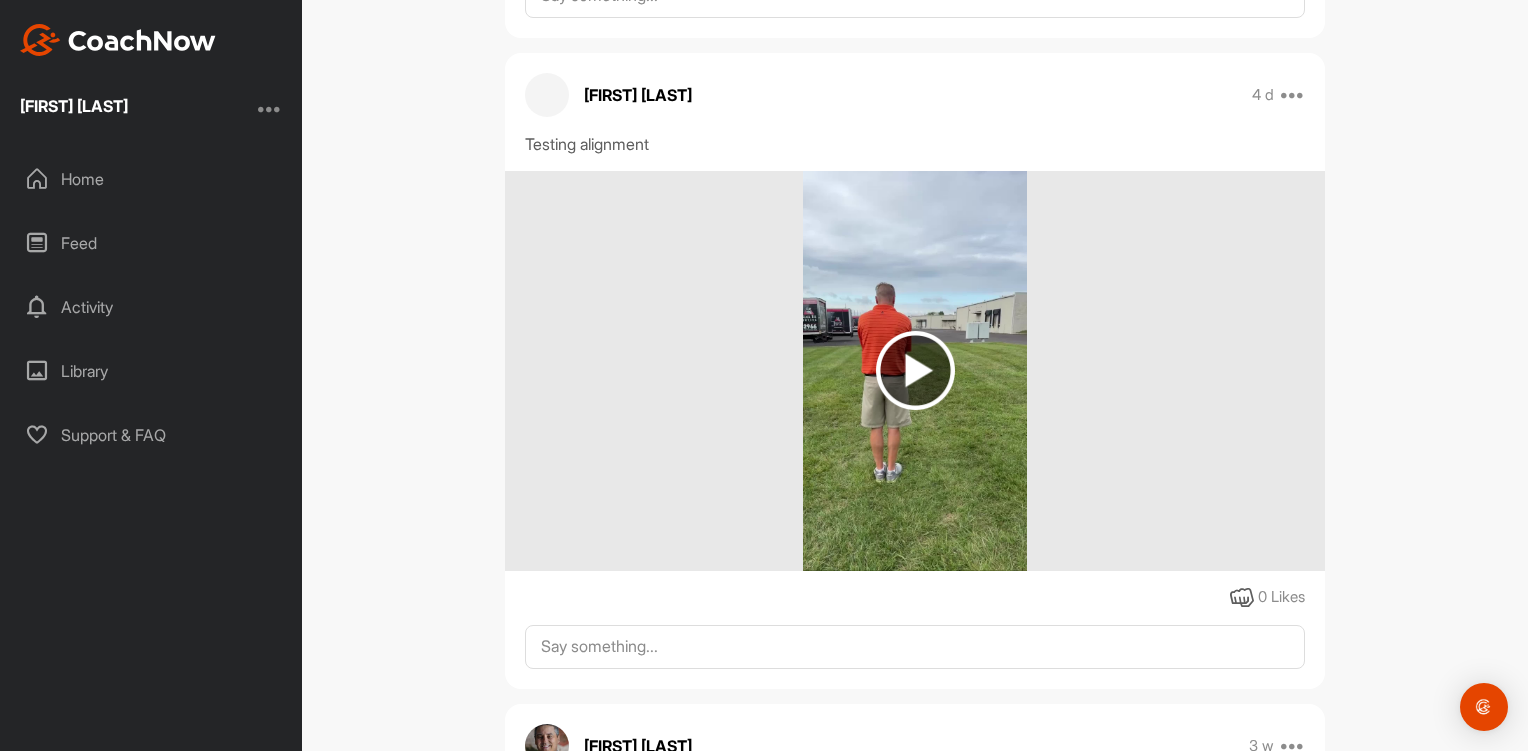 scroll, scrollTop: 3800, scrollLeft: 0, axis: vertical 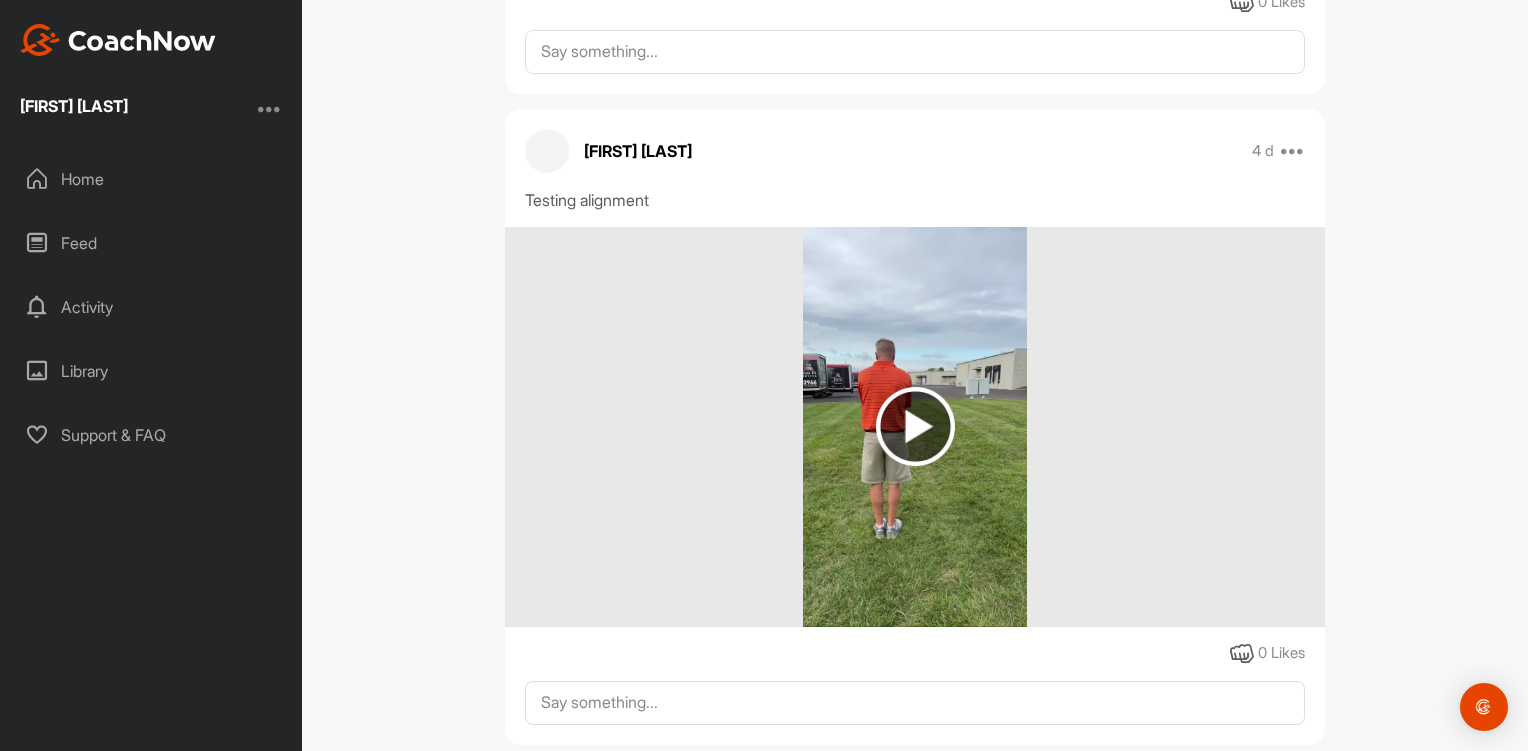 click at bounding box center [915, 426] 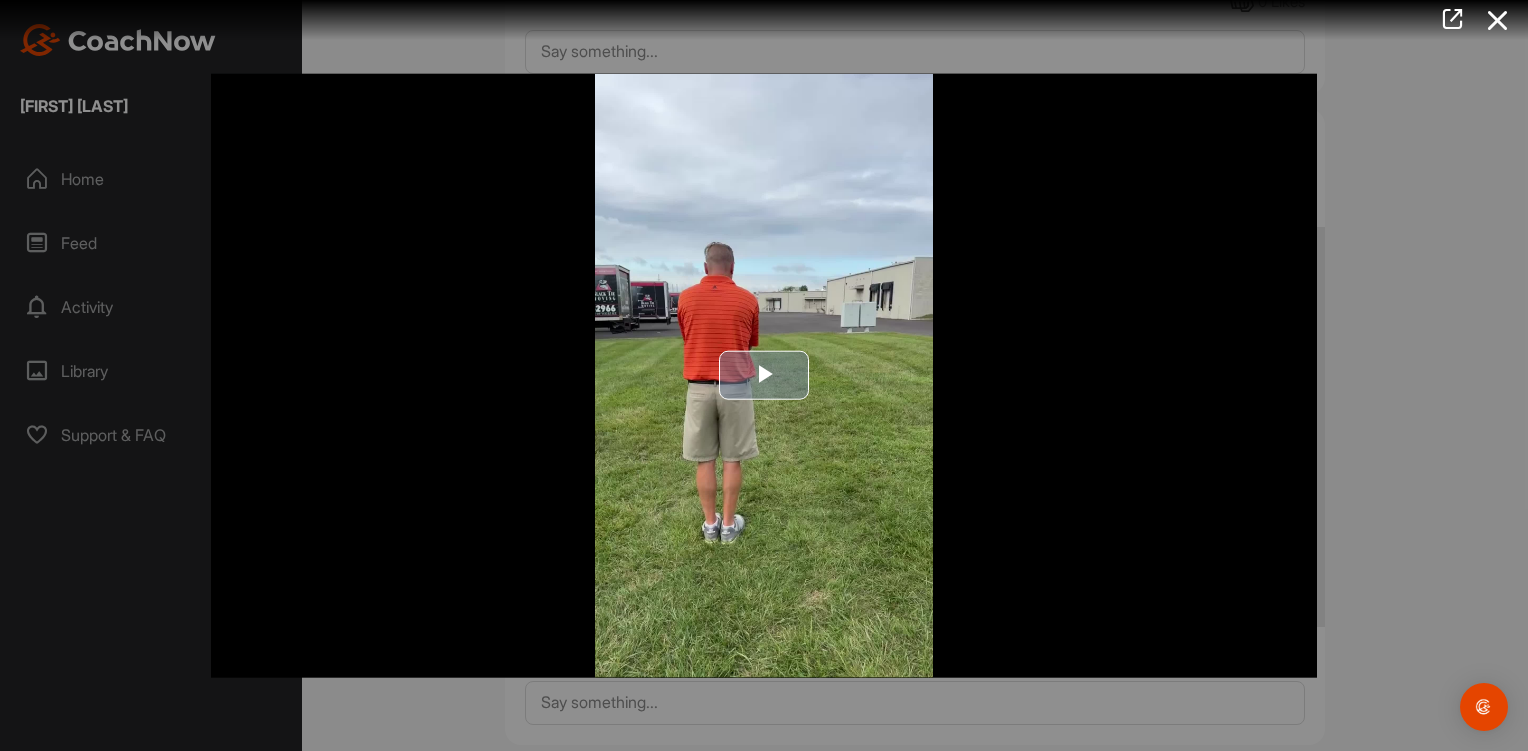 click at bounding box center [764, 376] 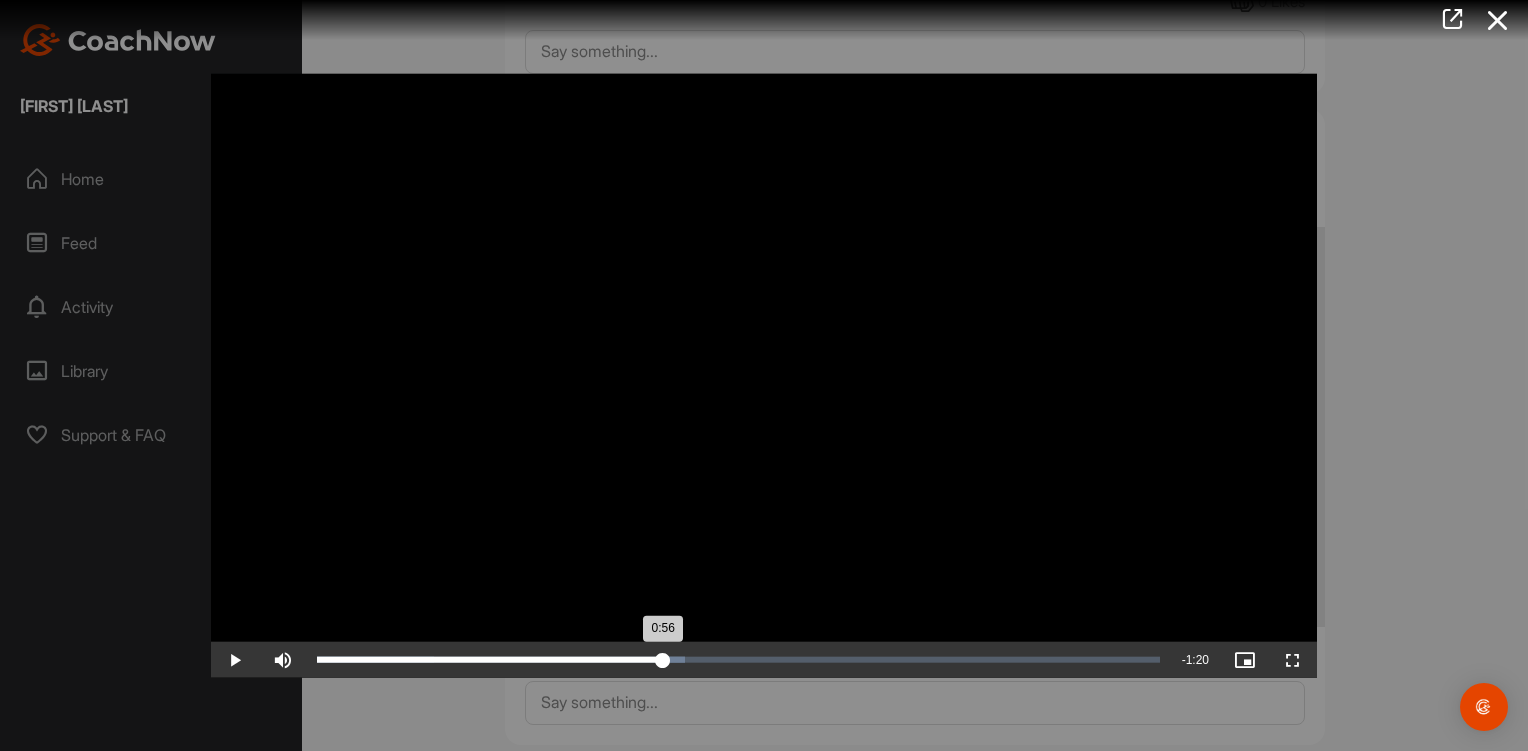 click on "Loaded :  43.66% 0:56 0:56" at bounding box center (738, 660) 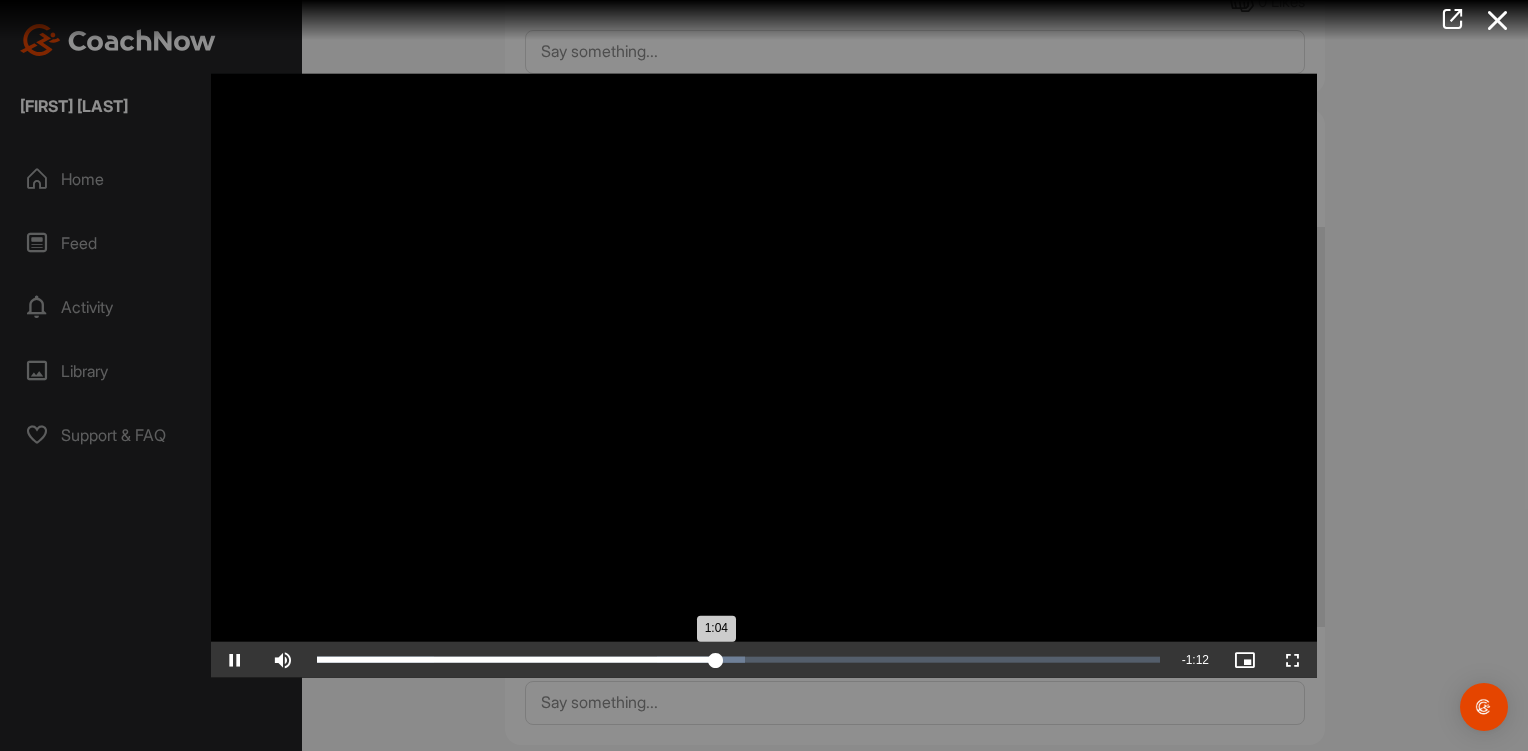 click on "Loaded :  50.80% 1:09 1:04" at bounding box center [738, 660] 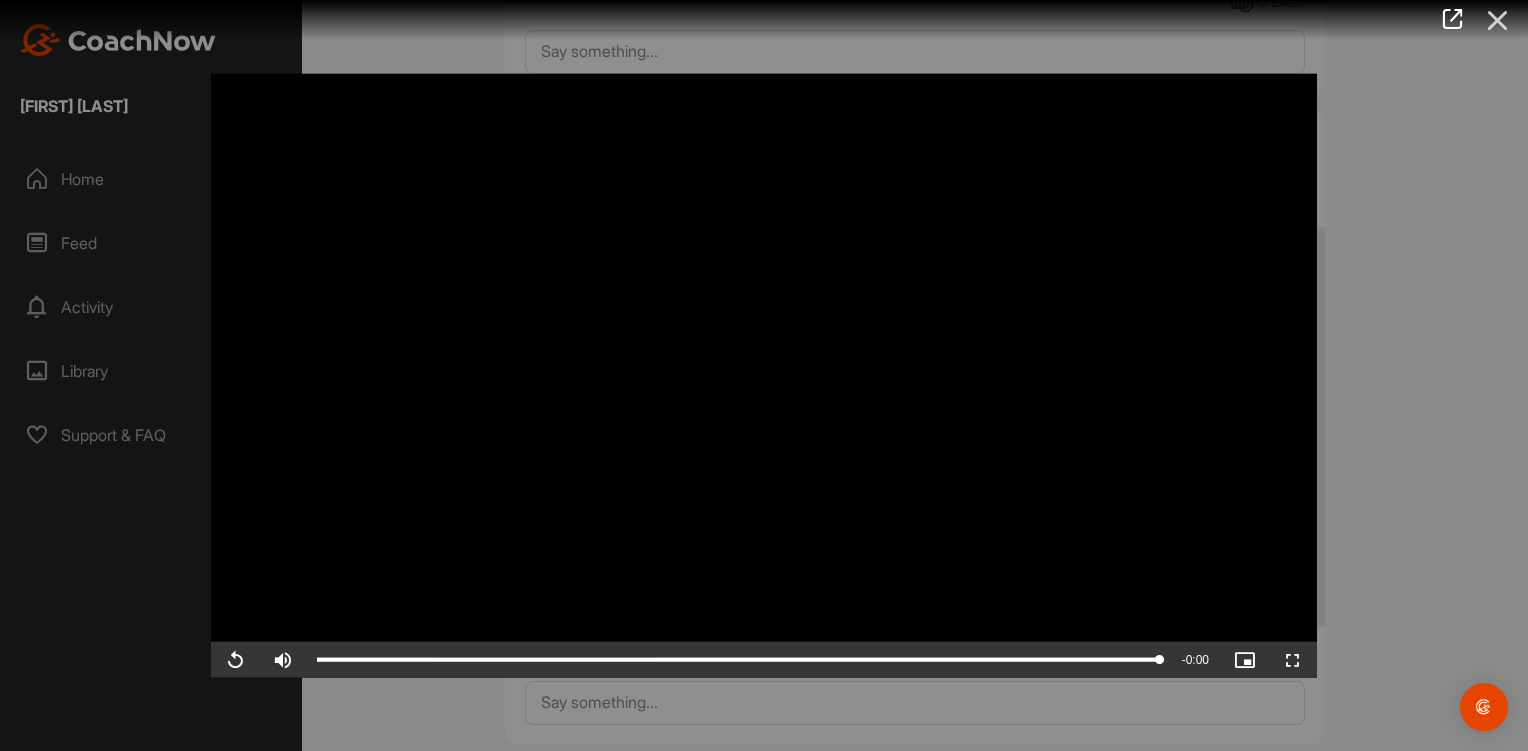 click at bounding box center [1498, 20] 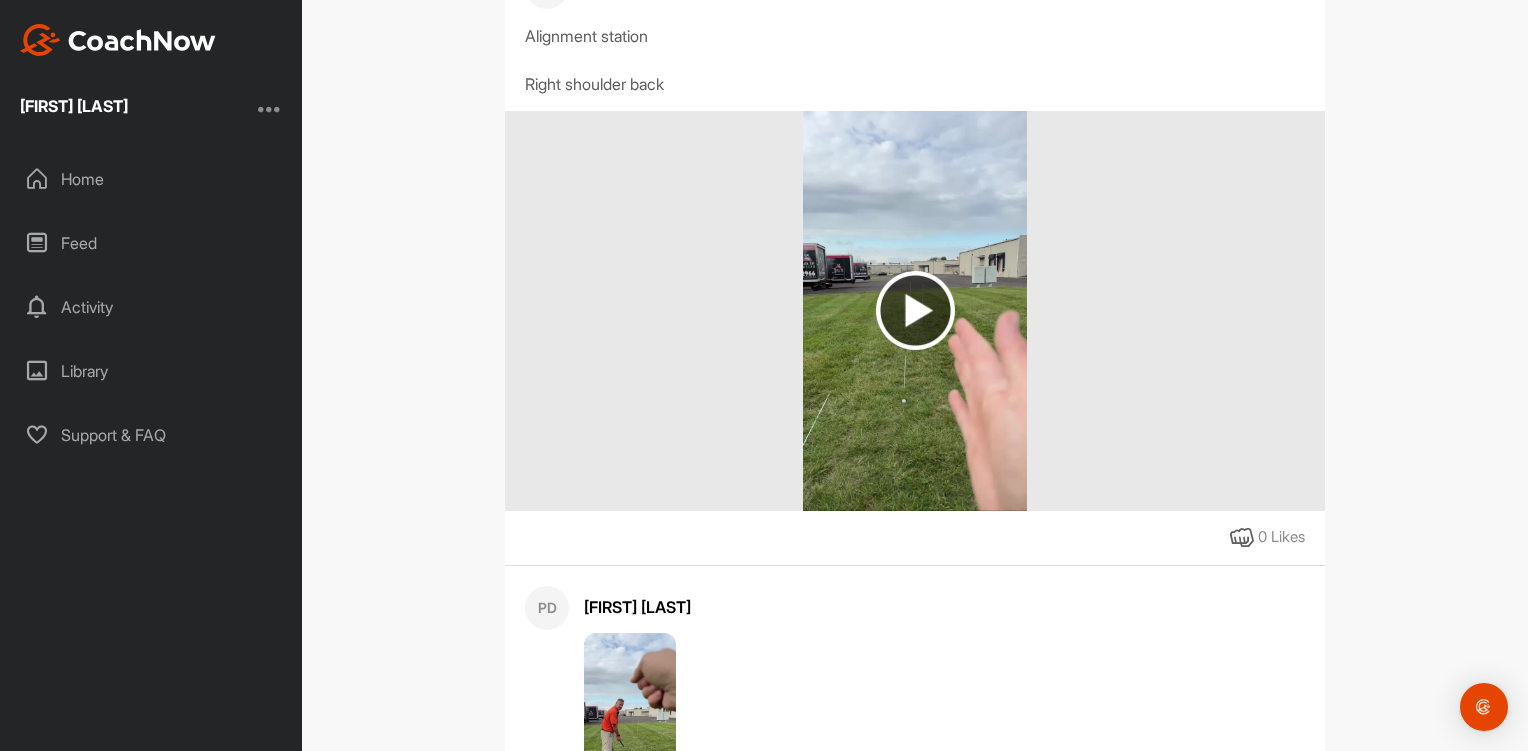 scroll, scrollTop: 900, scrollLeft: 0, axis: vertical 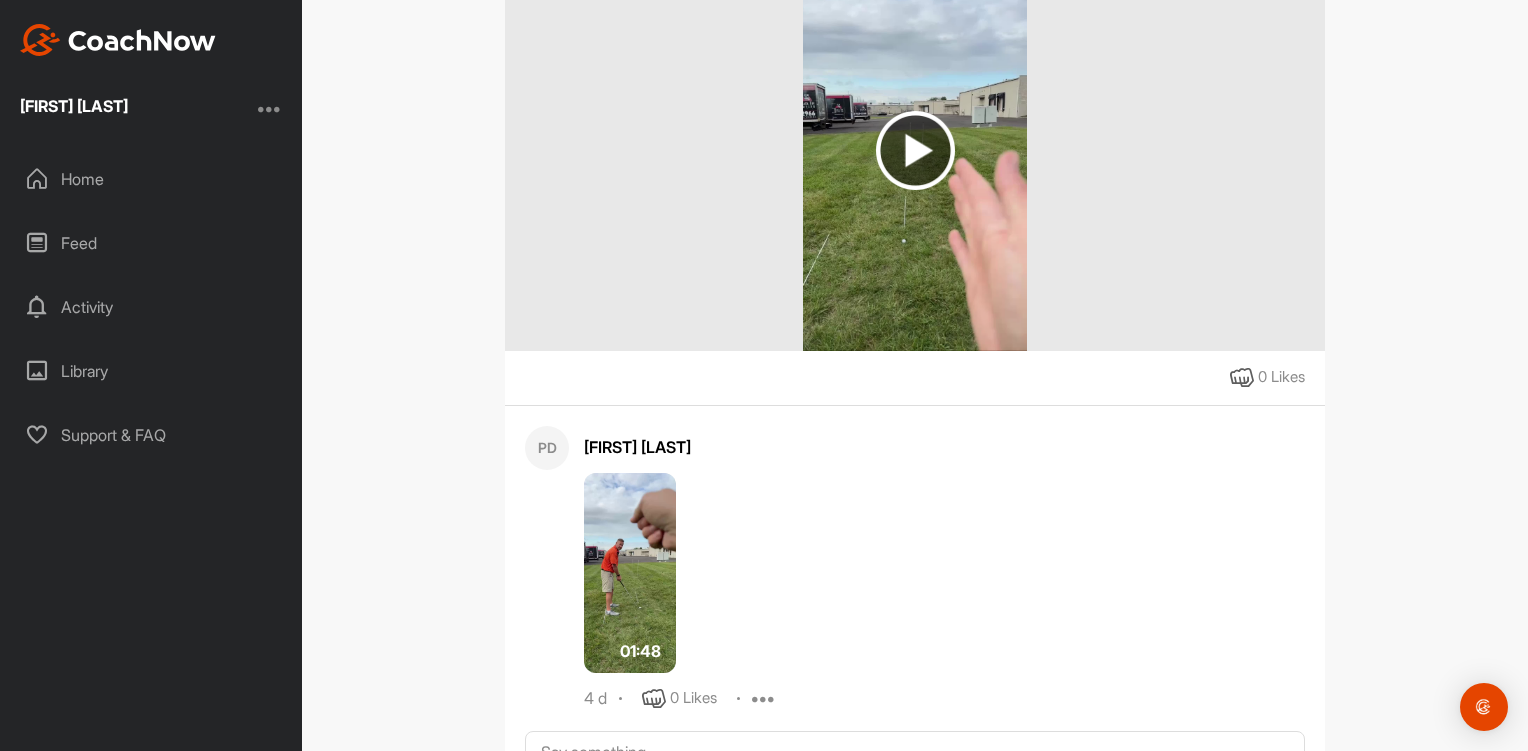 click at bounding box center (630, 573) 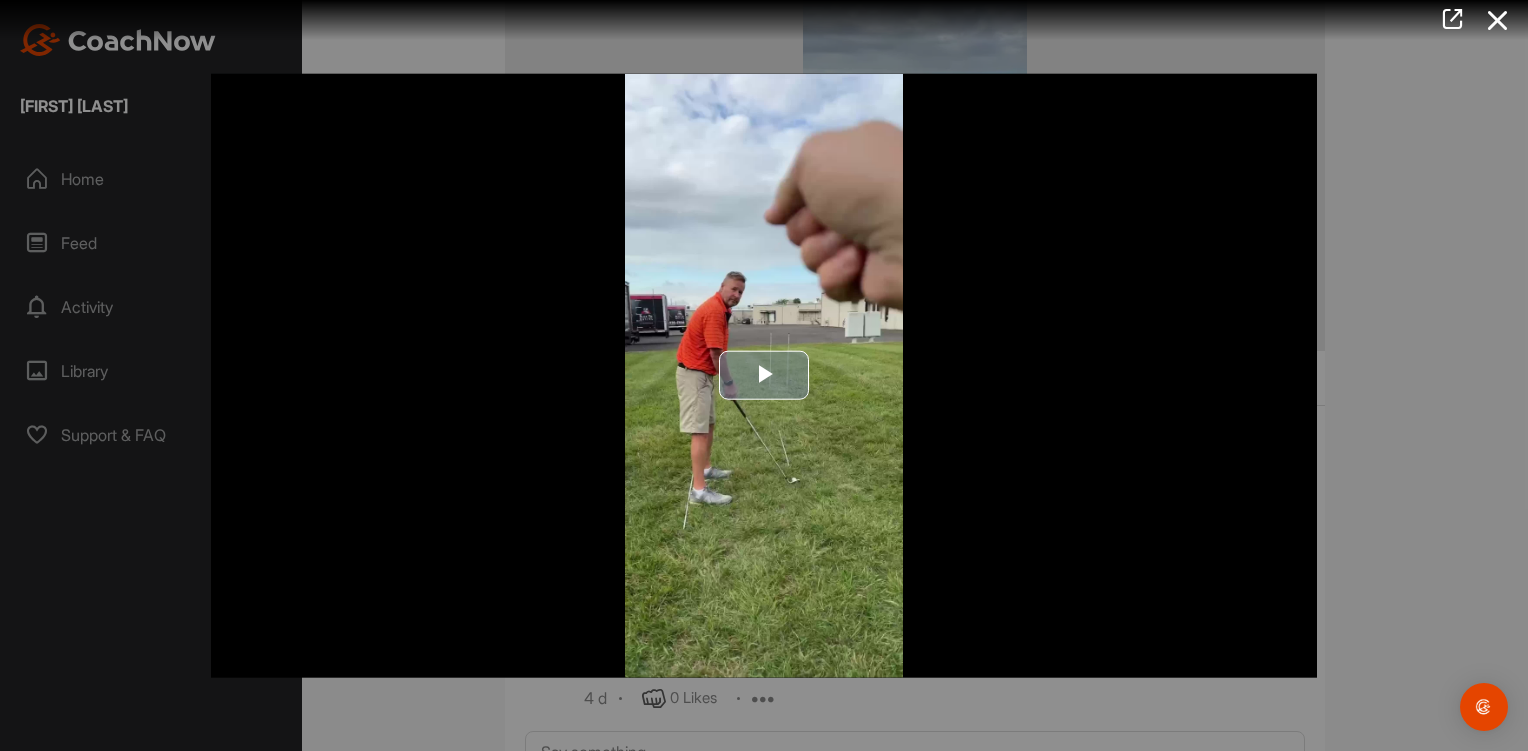 click at bounding box center [764, 376] 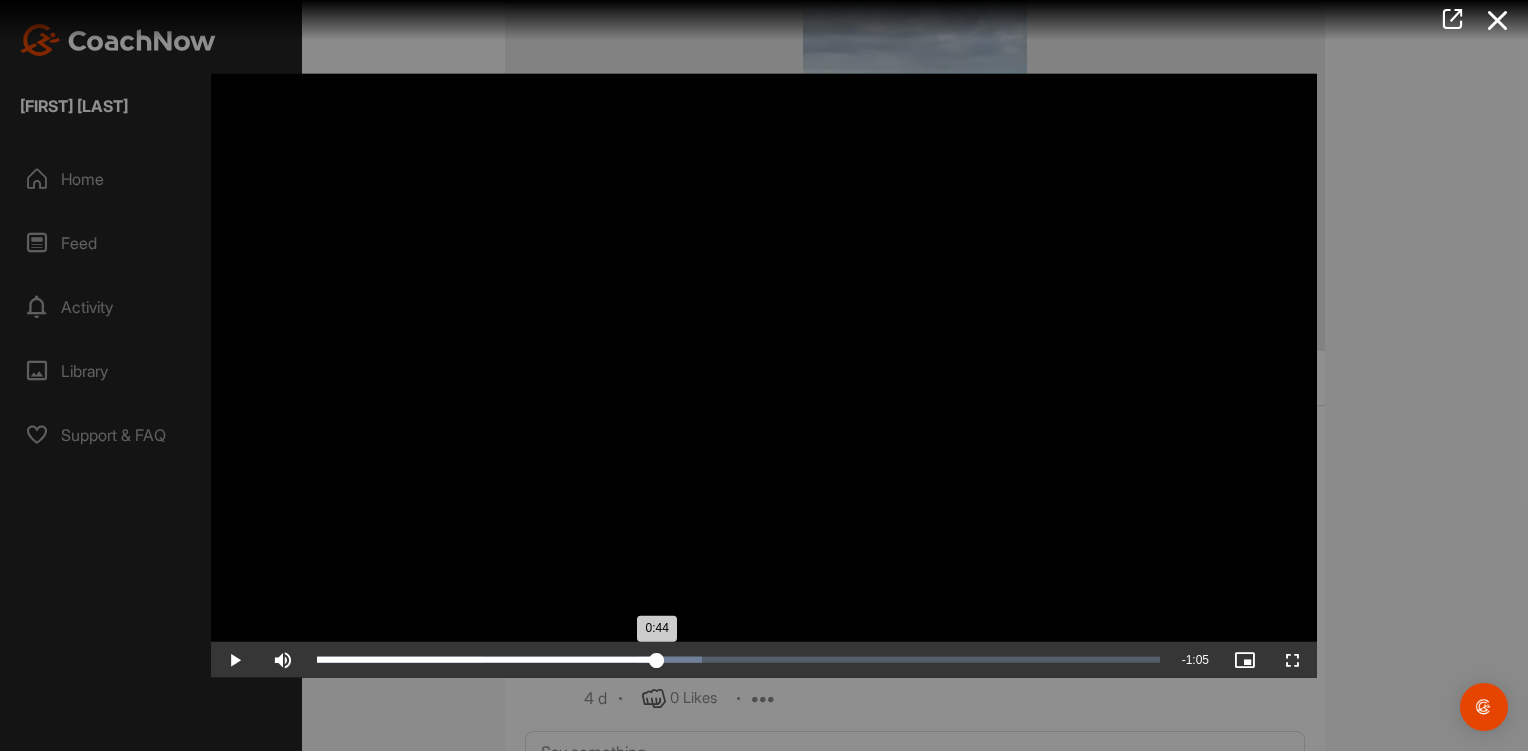 click on "Loaded :  45.65% 0:44 0:44" at bounding box center [738, 660] 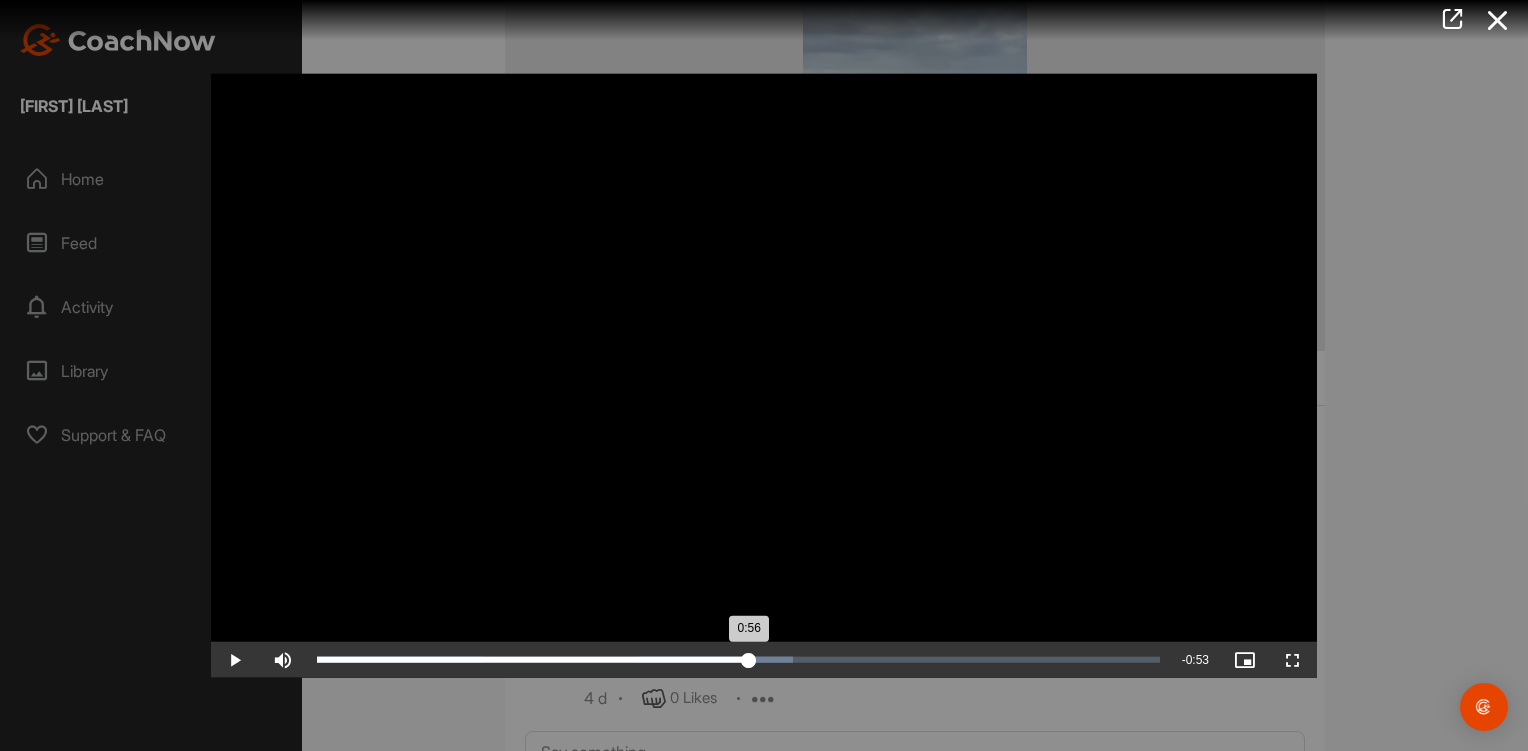 click on "Loaded :  56.48% 0:55 0:56" at bounding box center (738, 660) 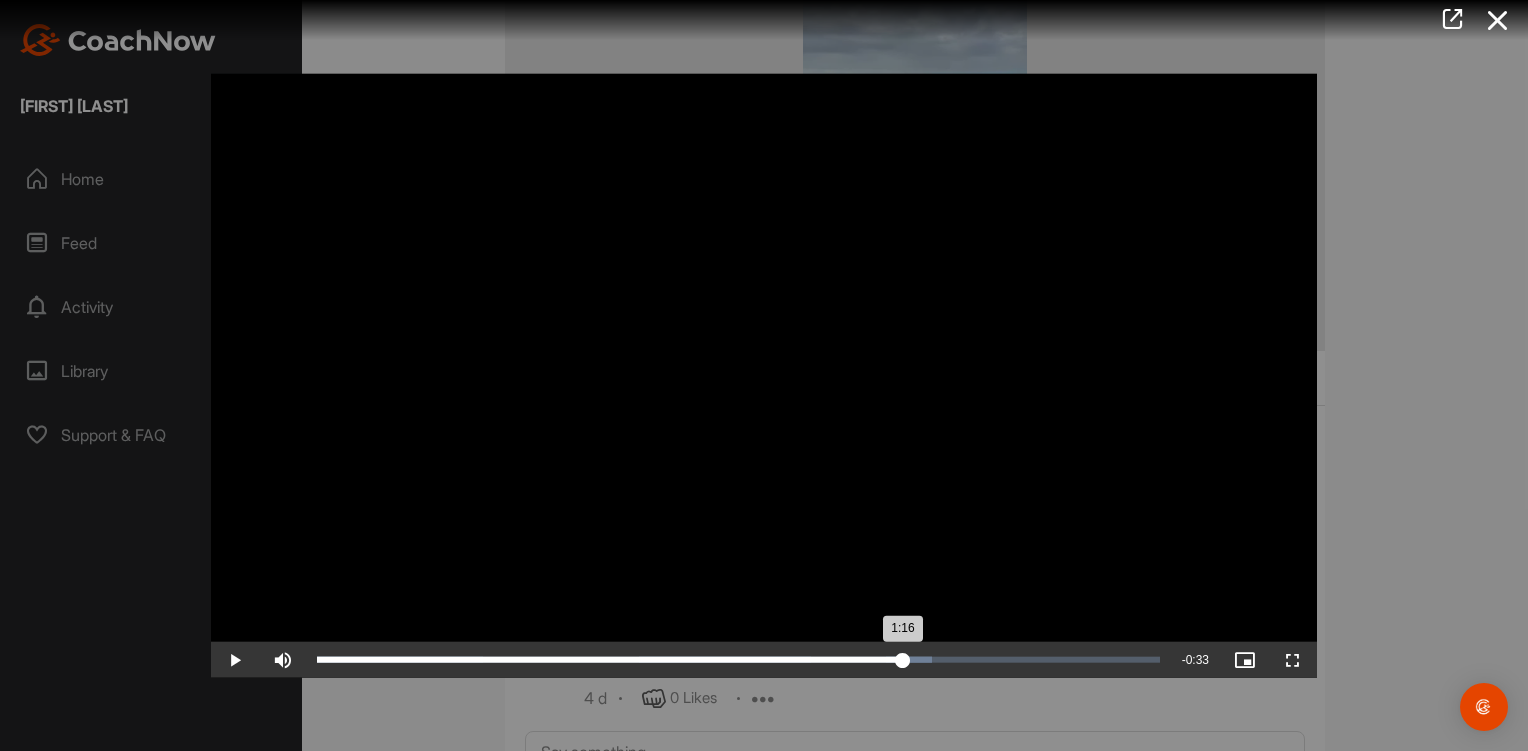 click on "Loaded :  72.99% 1:16 1:16" at bounding box center [738, 660] 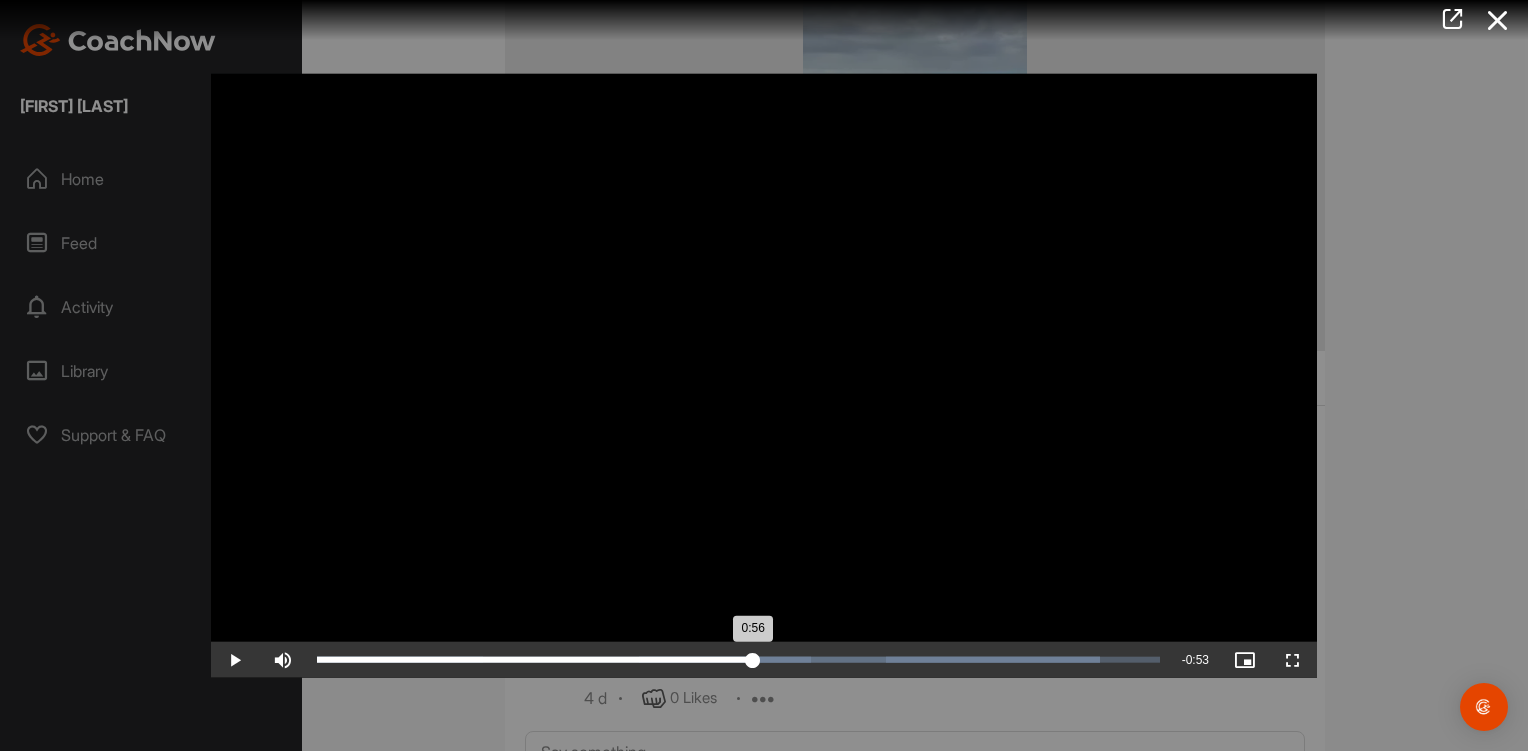 click on "0:56" at bounding box center (535, 660) 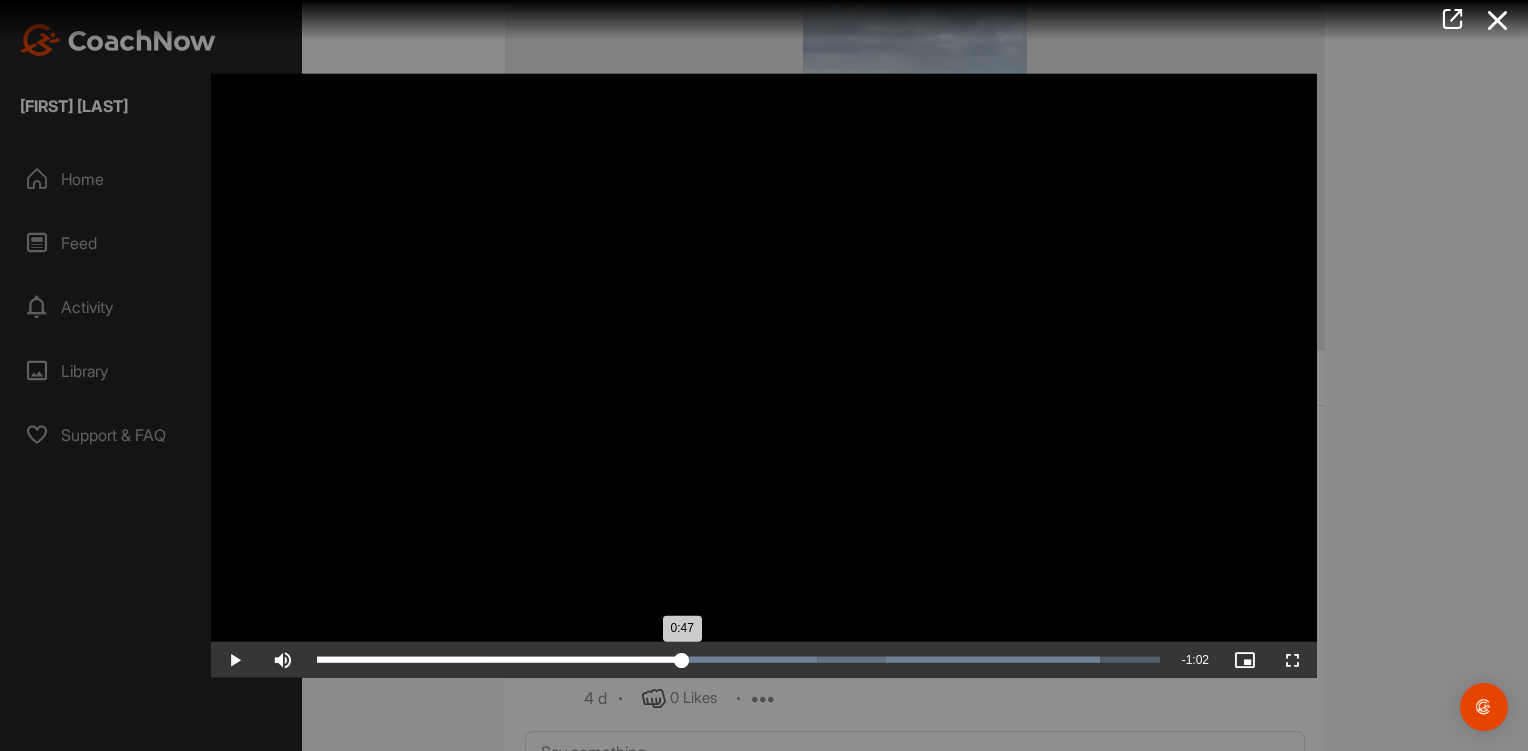 click on "0:47" at bounding box center [499, 660] 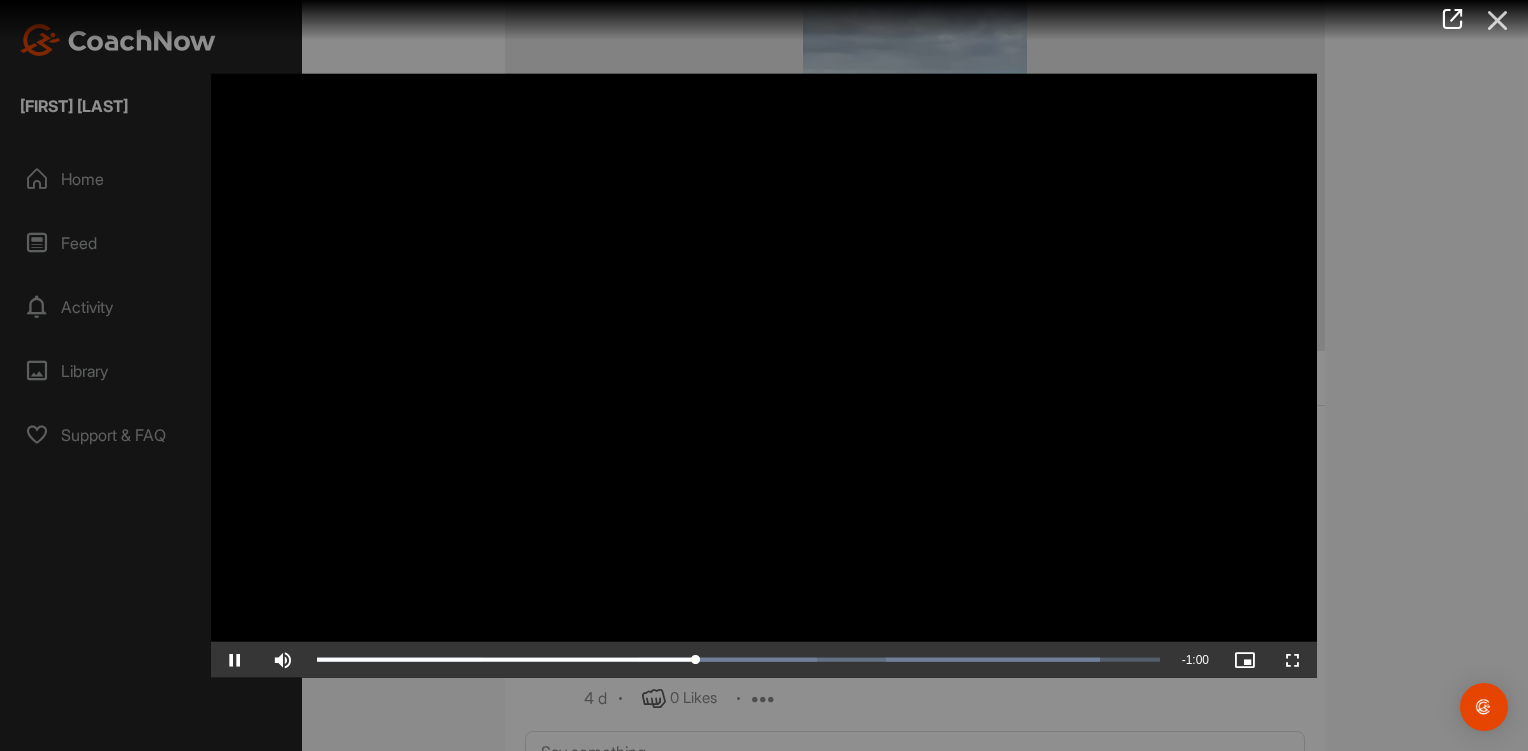 click at bounding box center (1498, 20) 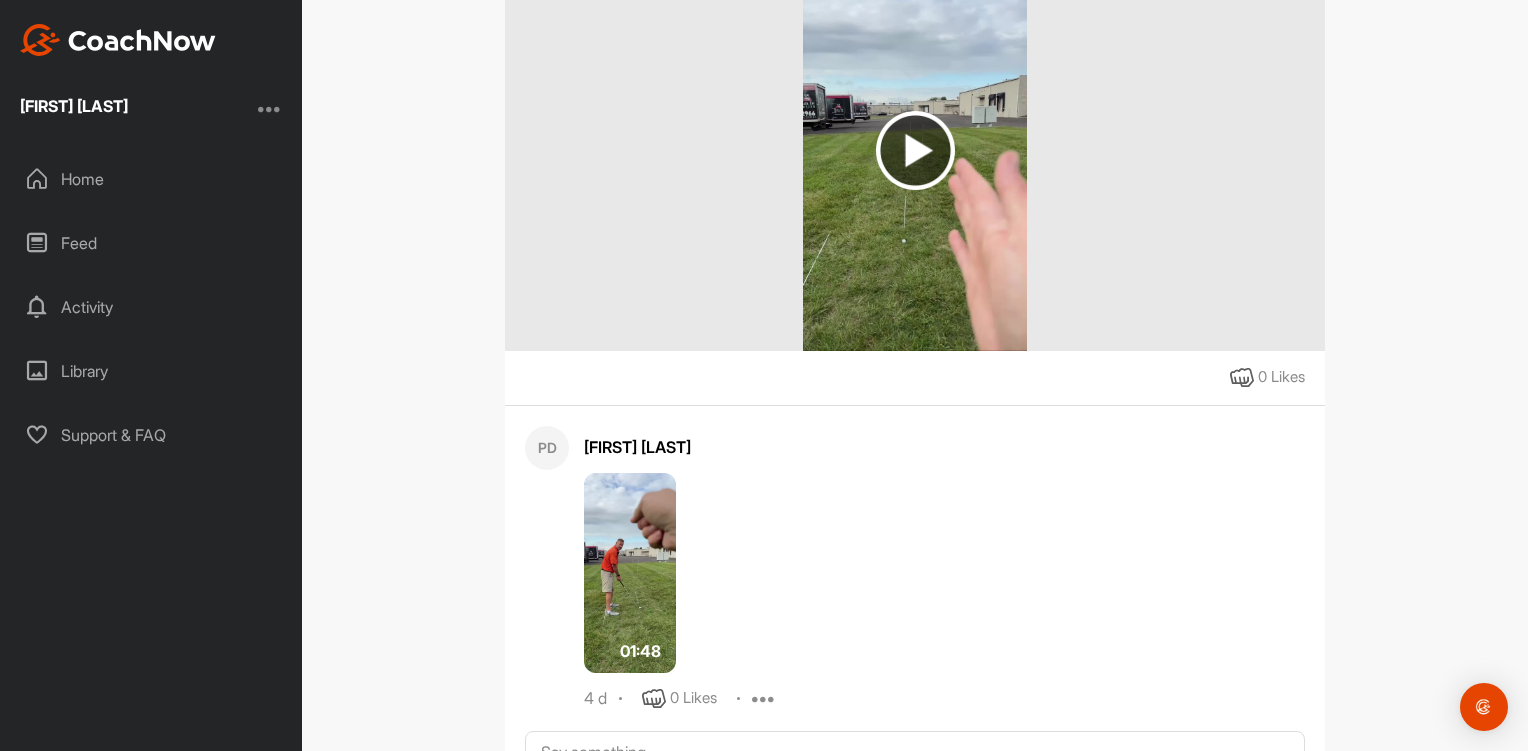 click at bounding box center [915, 150] 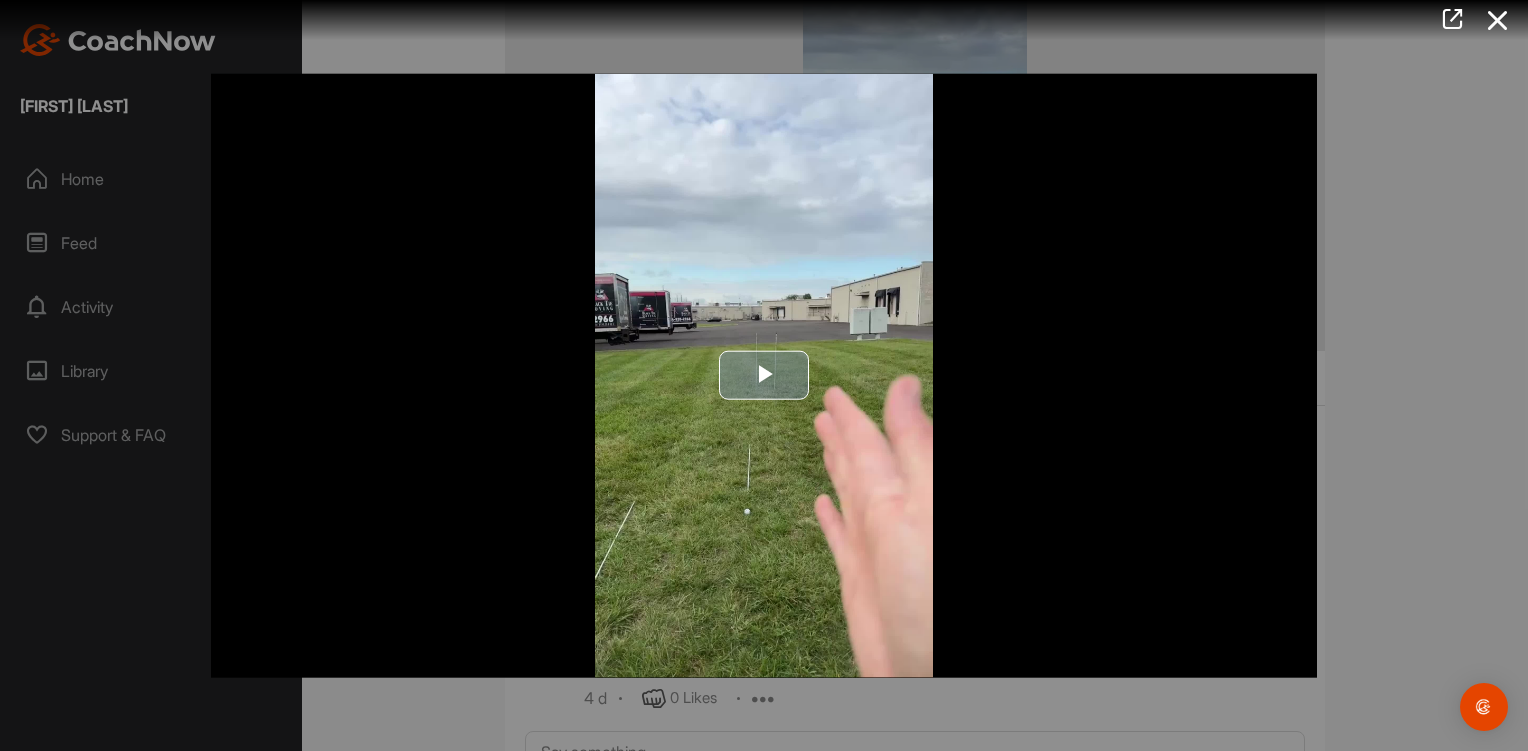 click at bounding box center (764, 376) 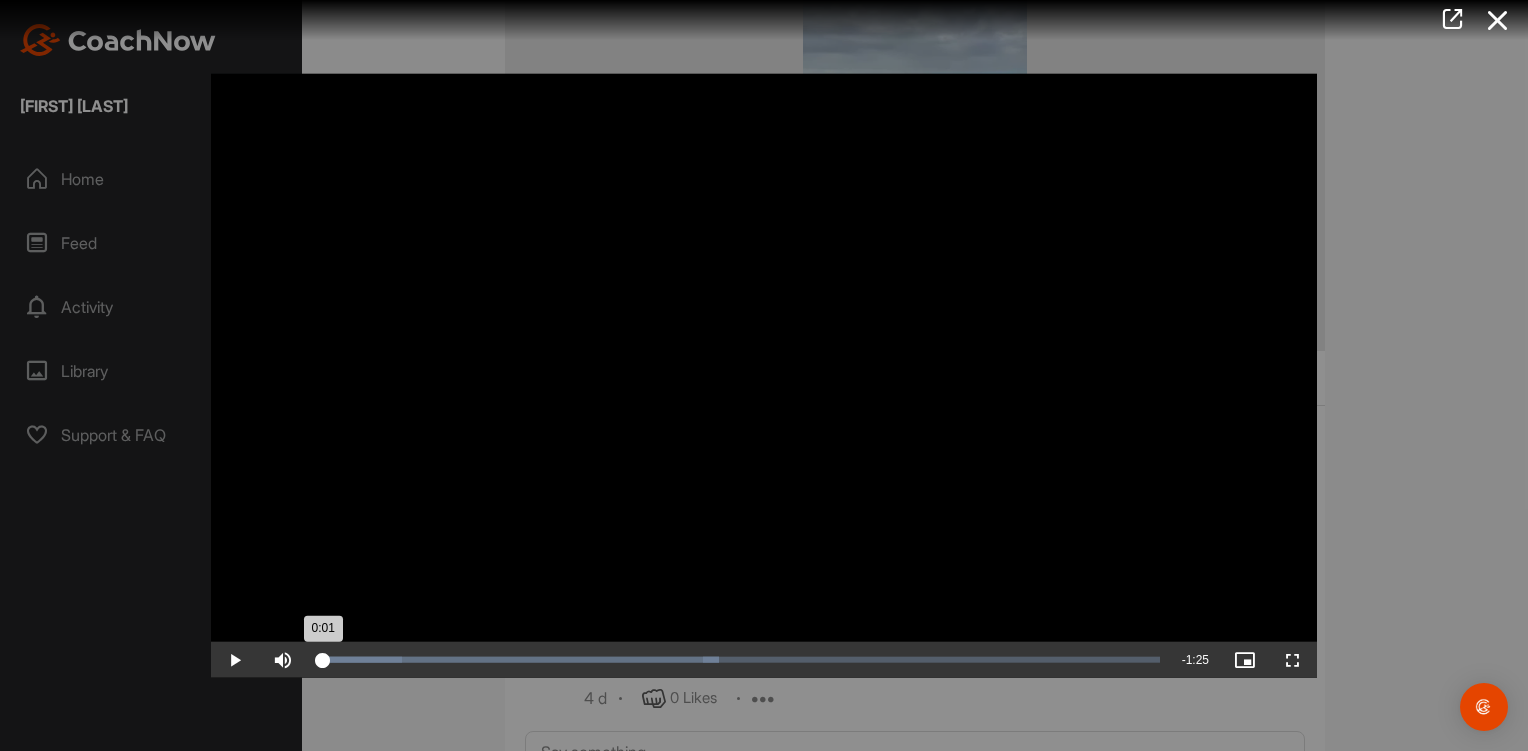 click on "Loaded :  47.65% 1:15 0:01" at bounding box center [738, 660] 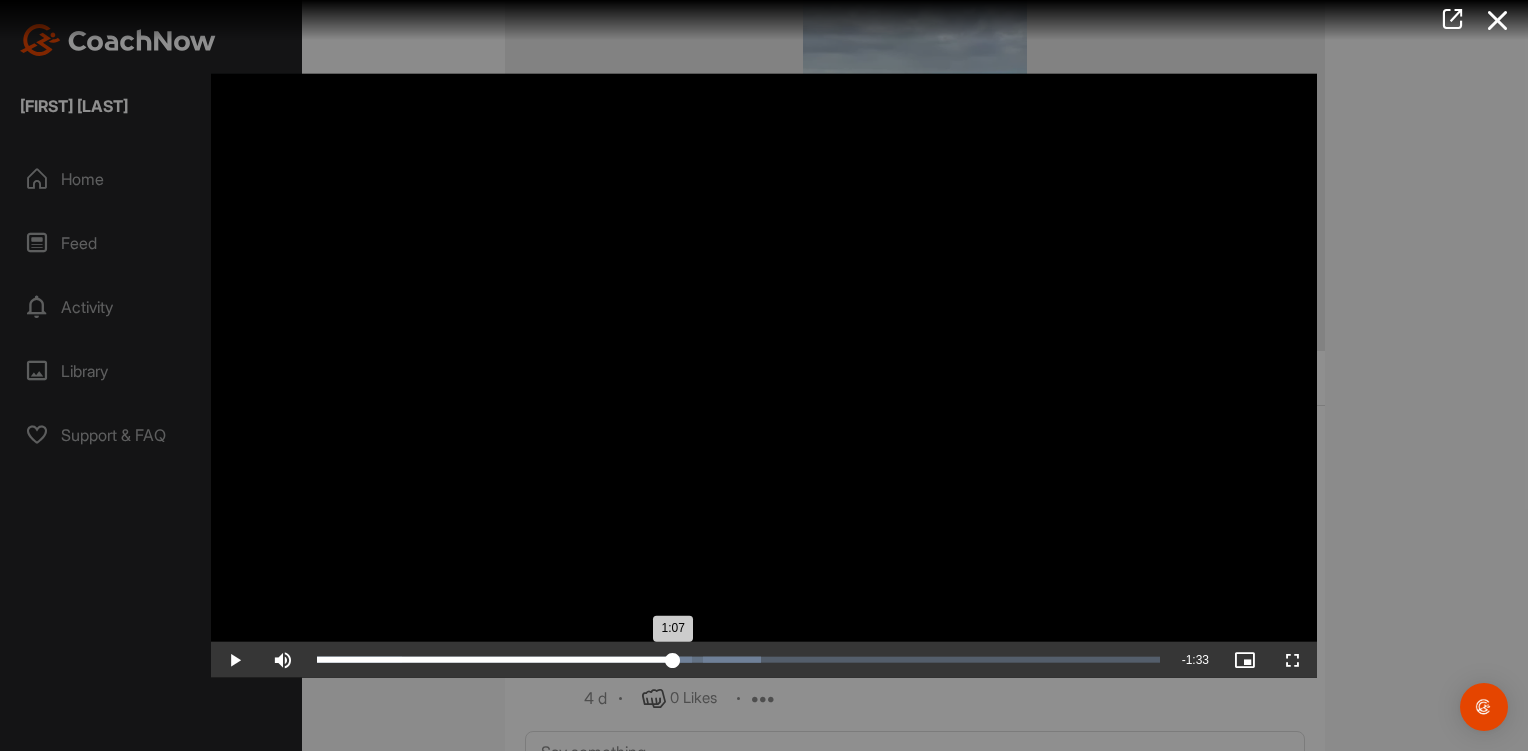 click on "Loaded :  52.71% 1:08 1:07" at bounding box center (738, 660) 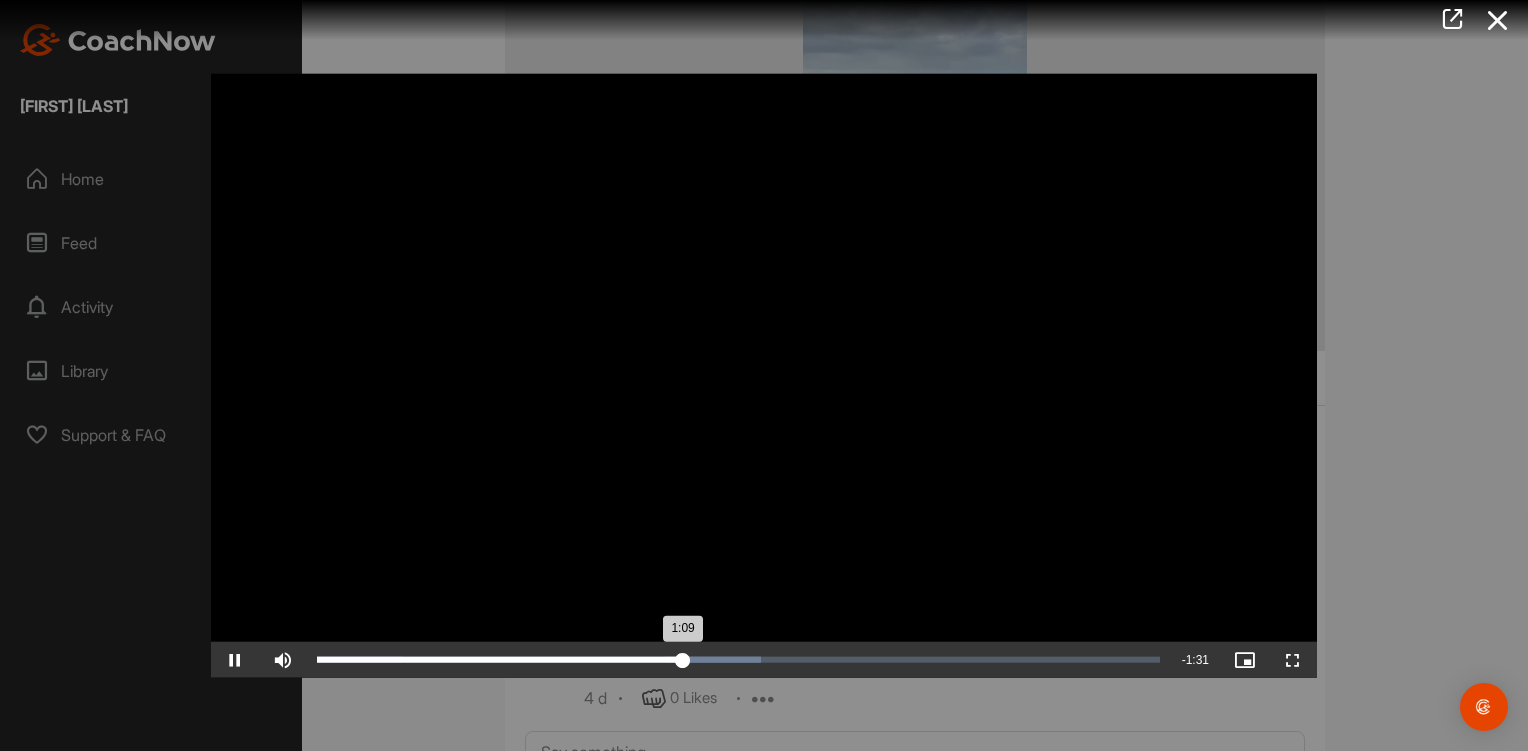 click on "Loaded :  52.71% 1:01 1:09" at bounding box center (738, 660) 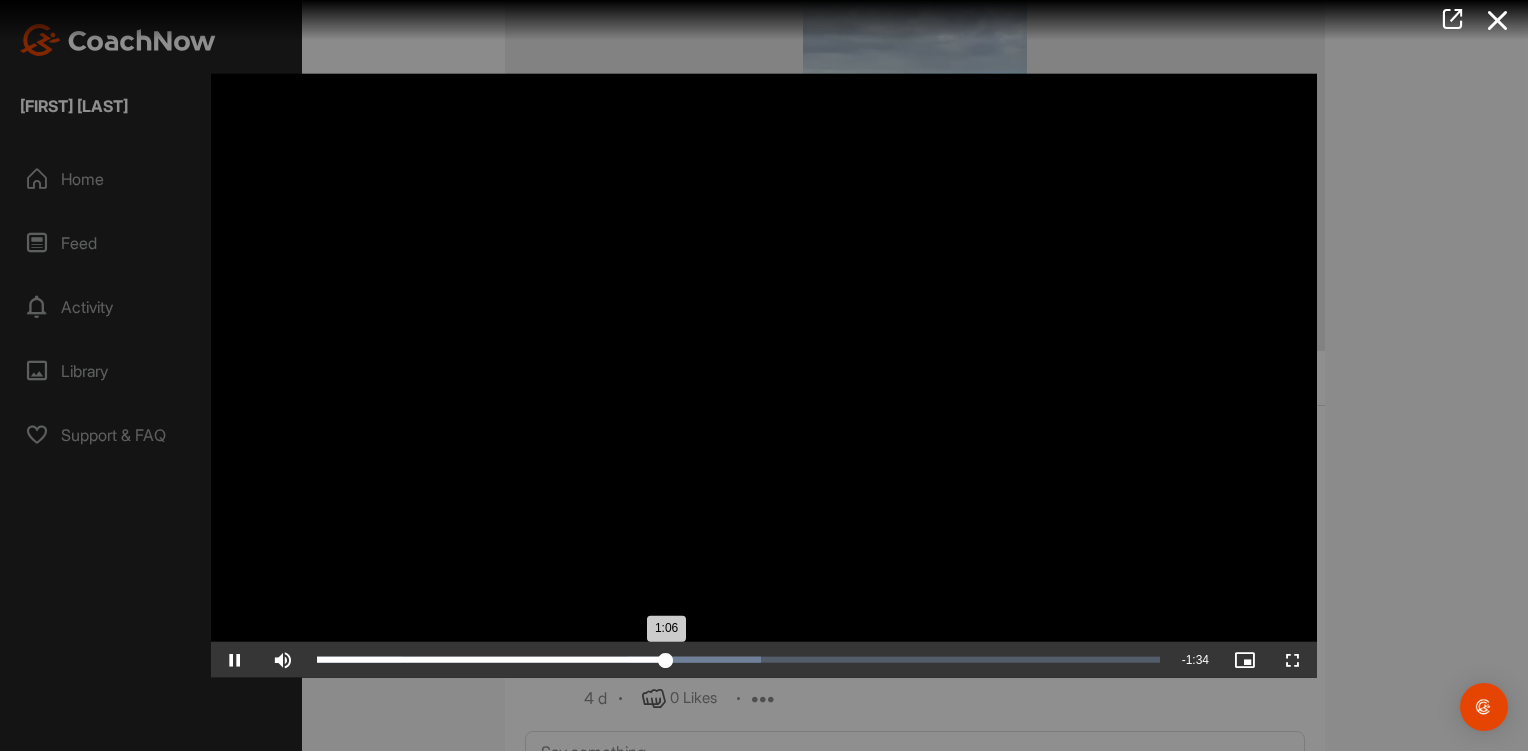 click on "Loaded :  52.71% 1:23 1:06" at bounding box center [738, 660] 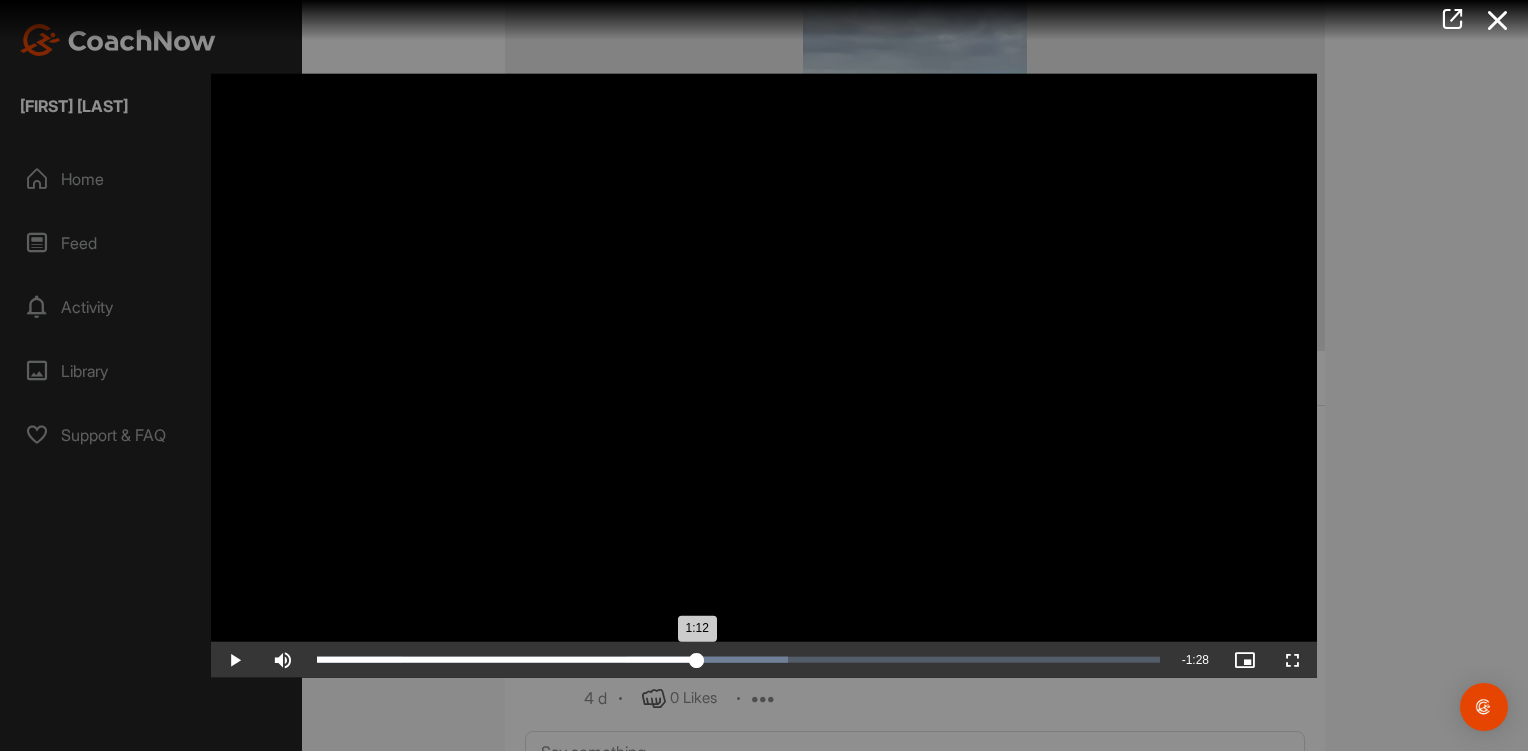 click on "Loaded :  55.88% 1:12 1:12" at bounding box center (738, 660) 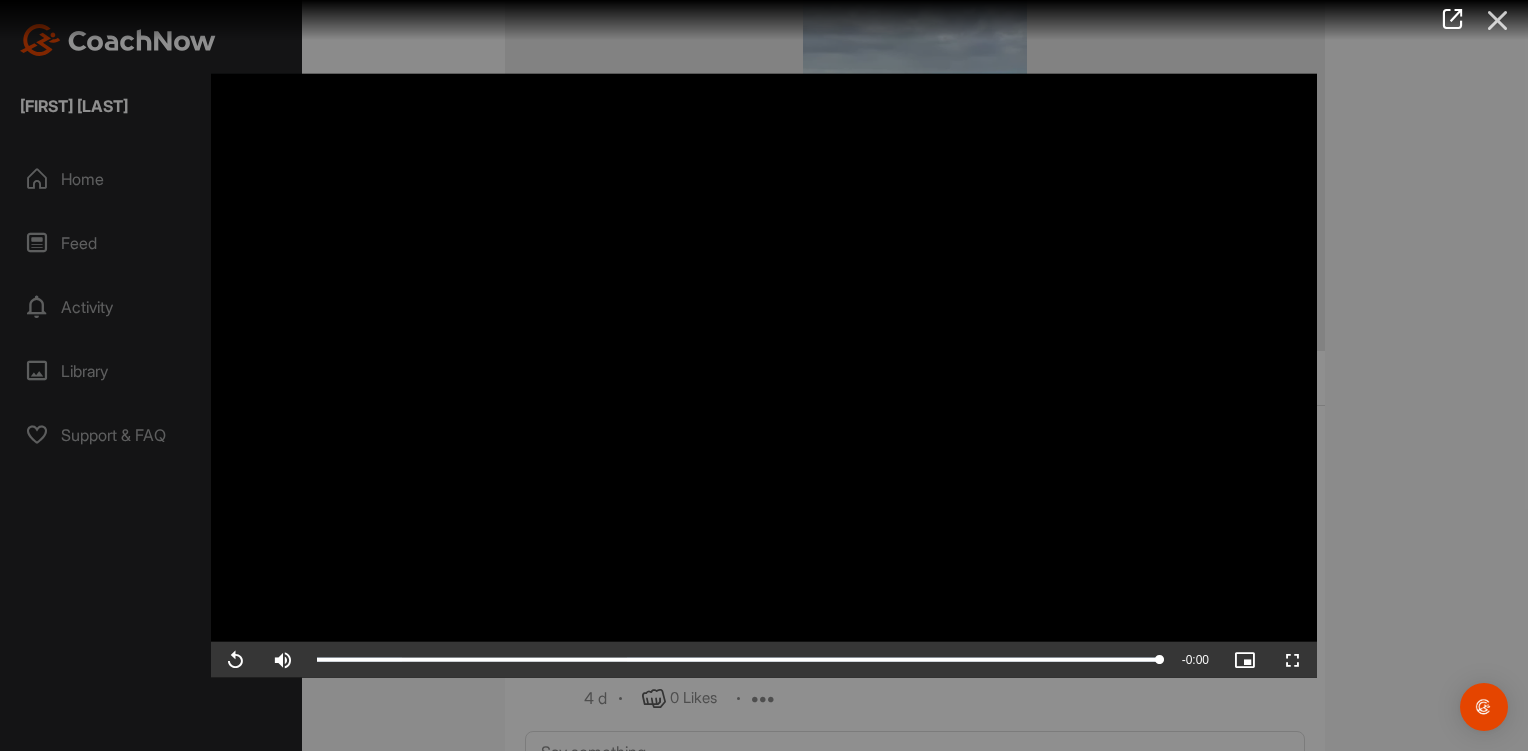 click at bounding box center (1498, 20) 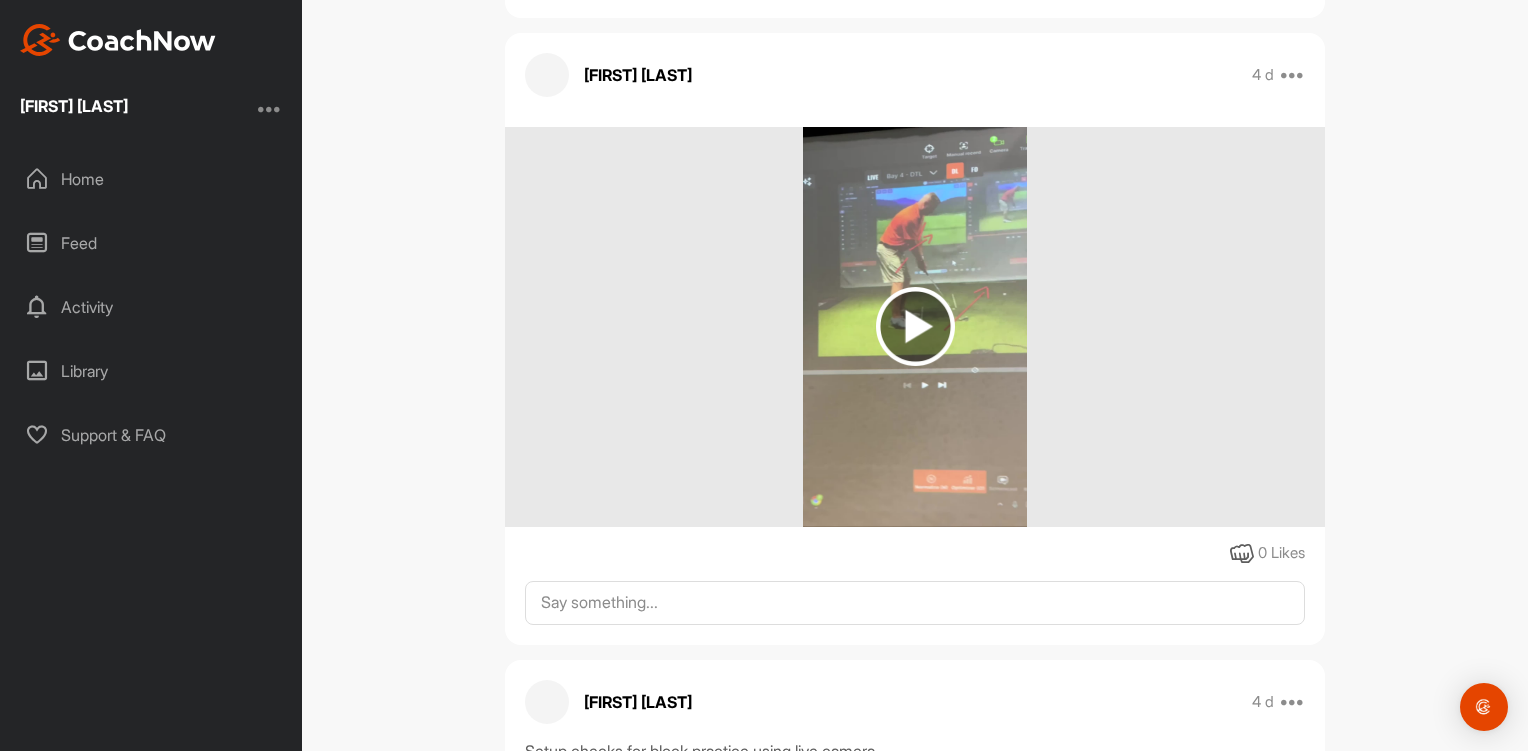 scroll, scrollTop: 2600, scrollLeft: 0, axis: vertical 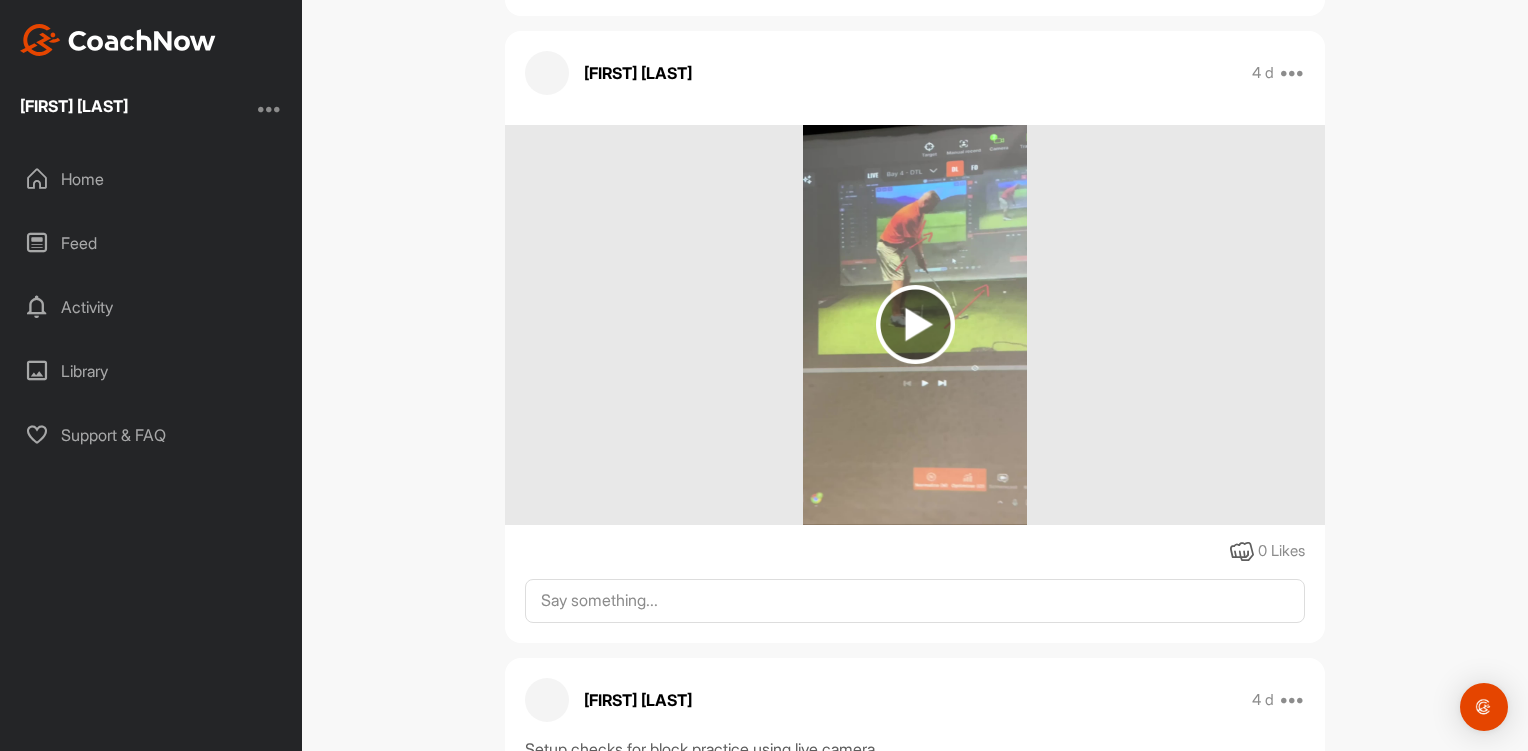 click at bounding box center [915, 324] 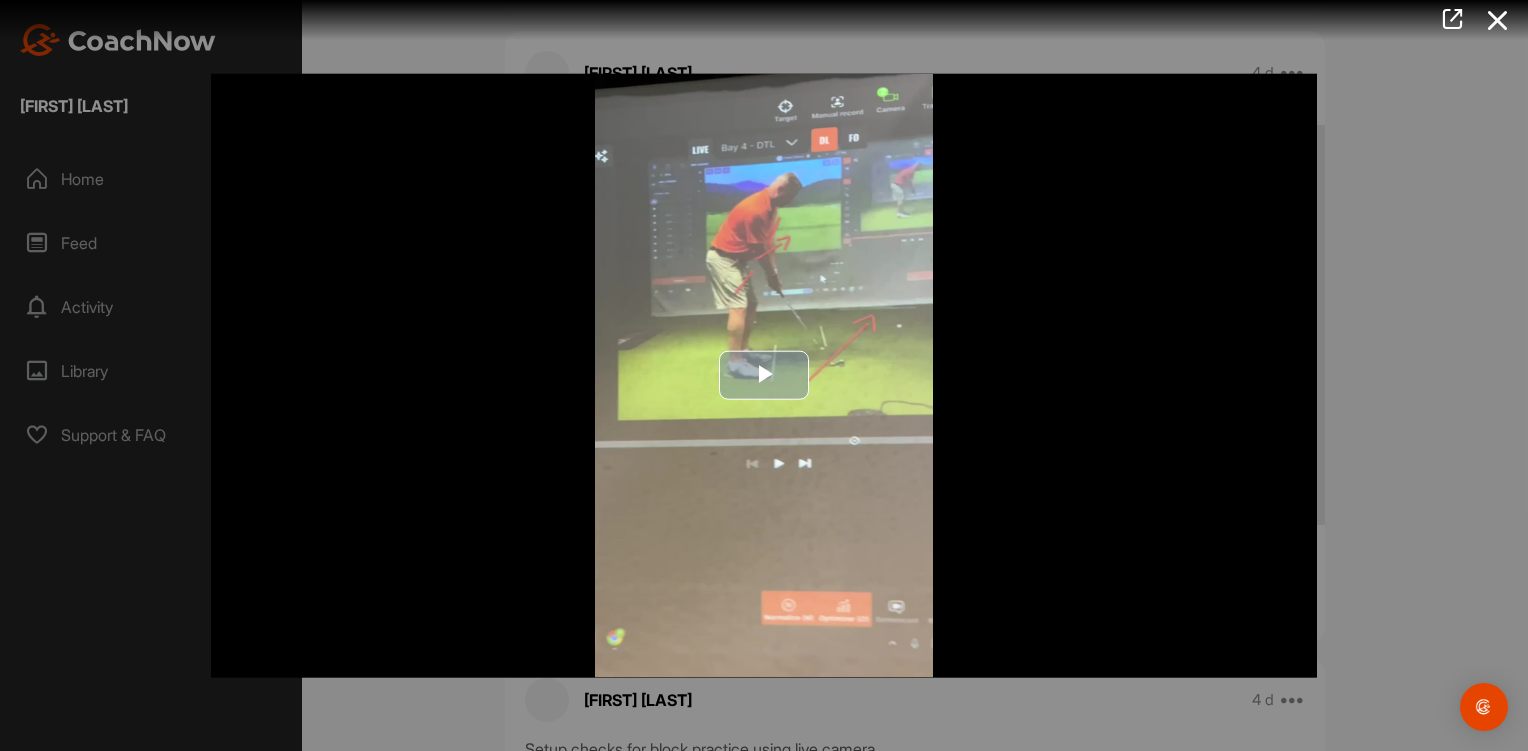 click at bounding box center [764, 376] 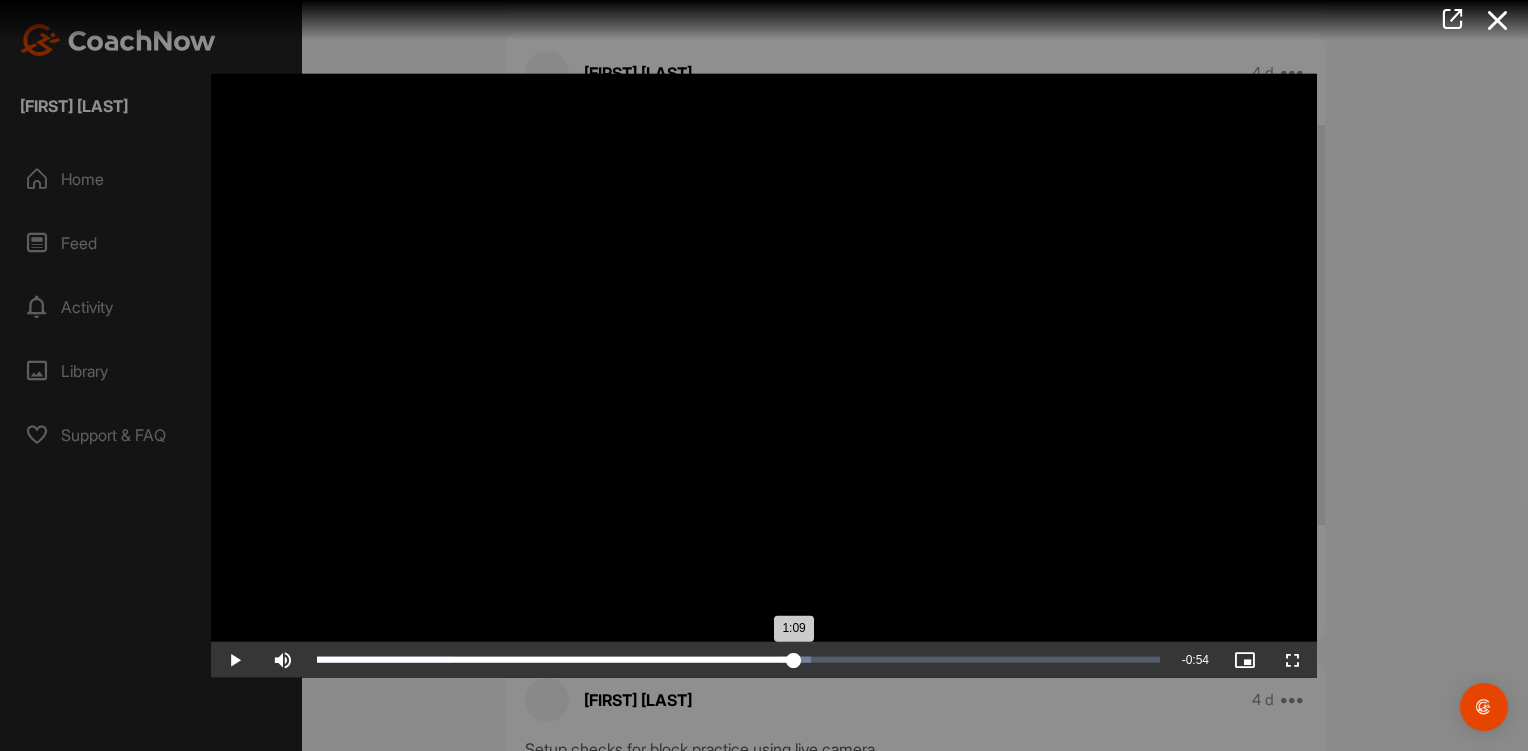 click on "Loaded :  58.58% 1:09 1:09" at bounding box center (738, 660) 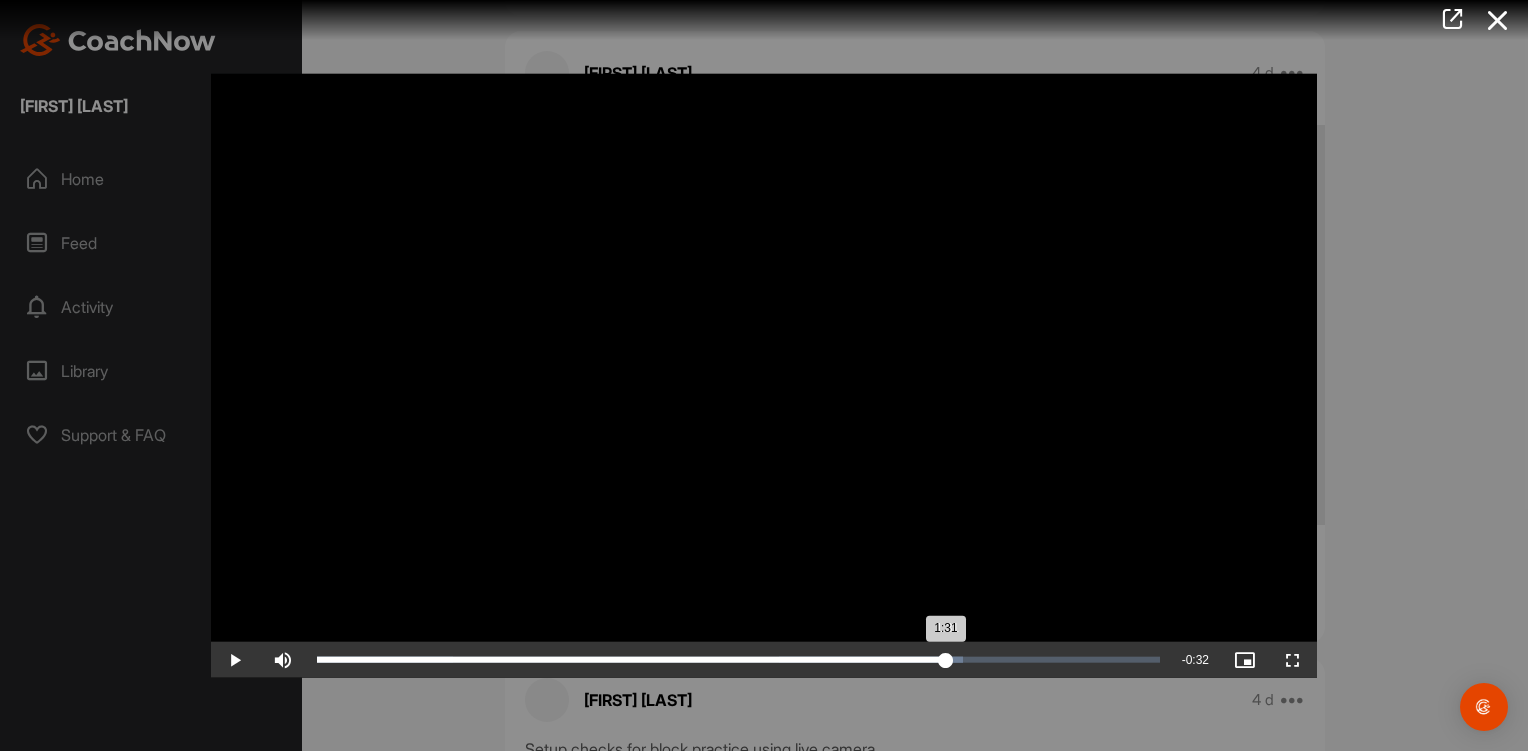 click on "Loaded :  76.68% 1:31 1:31" at bounding box center [738, 660] 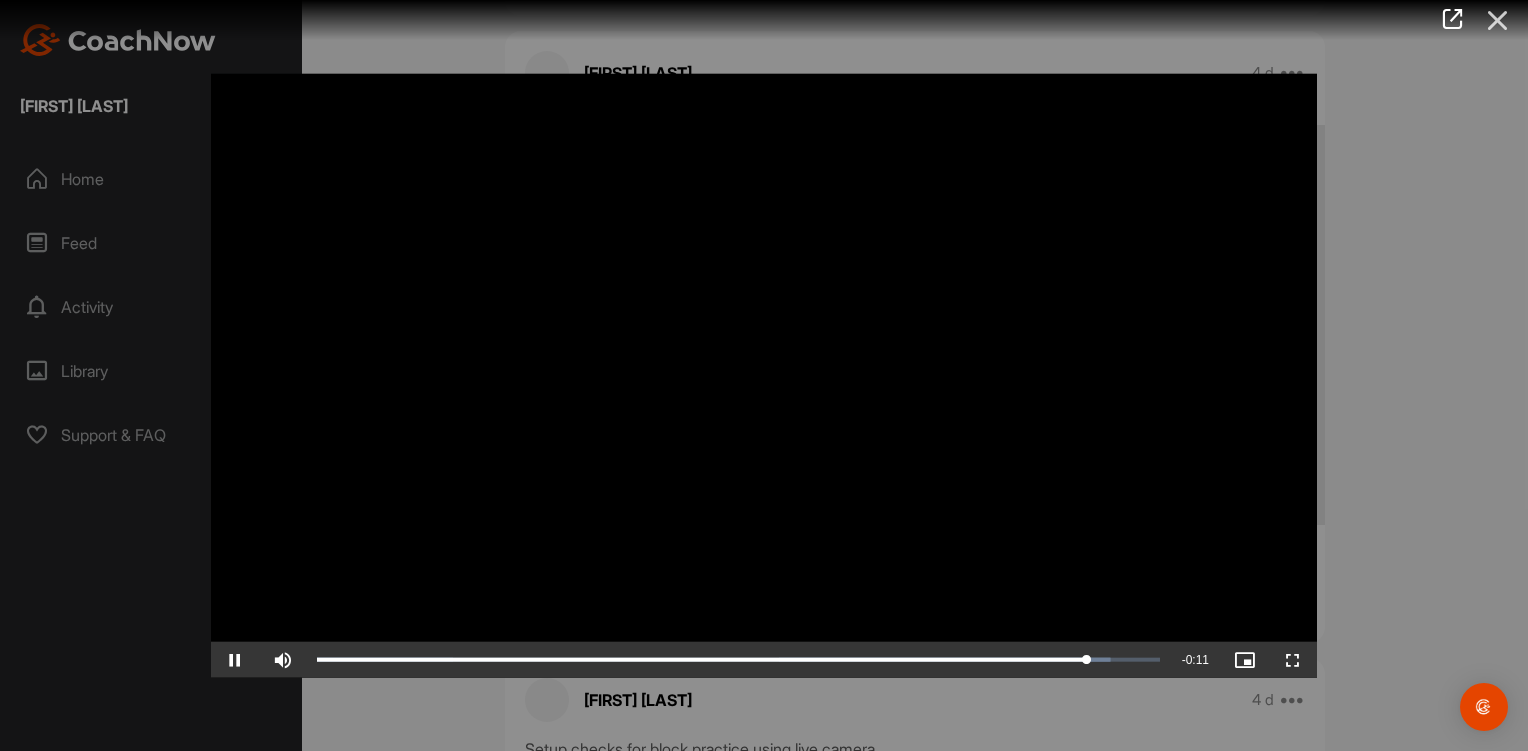 click at bounding box center (1498, 20) 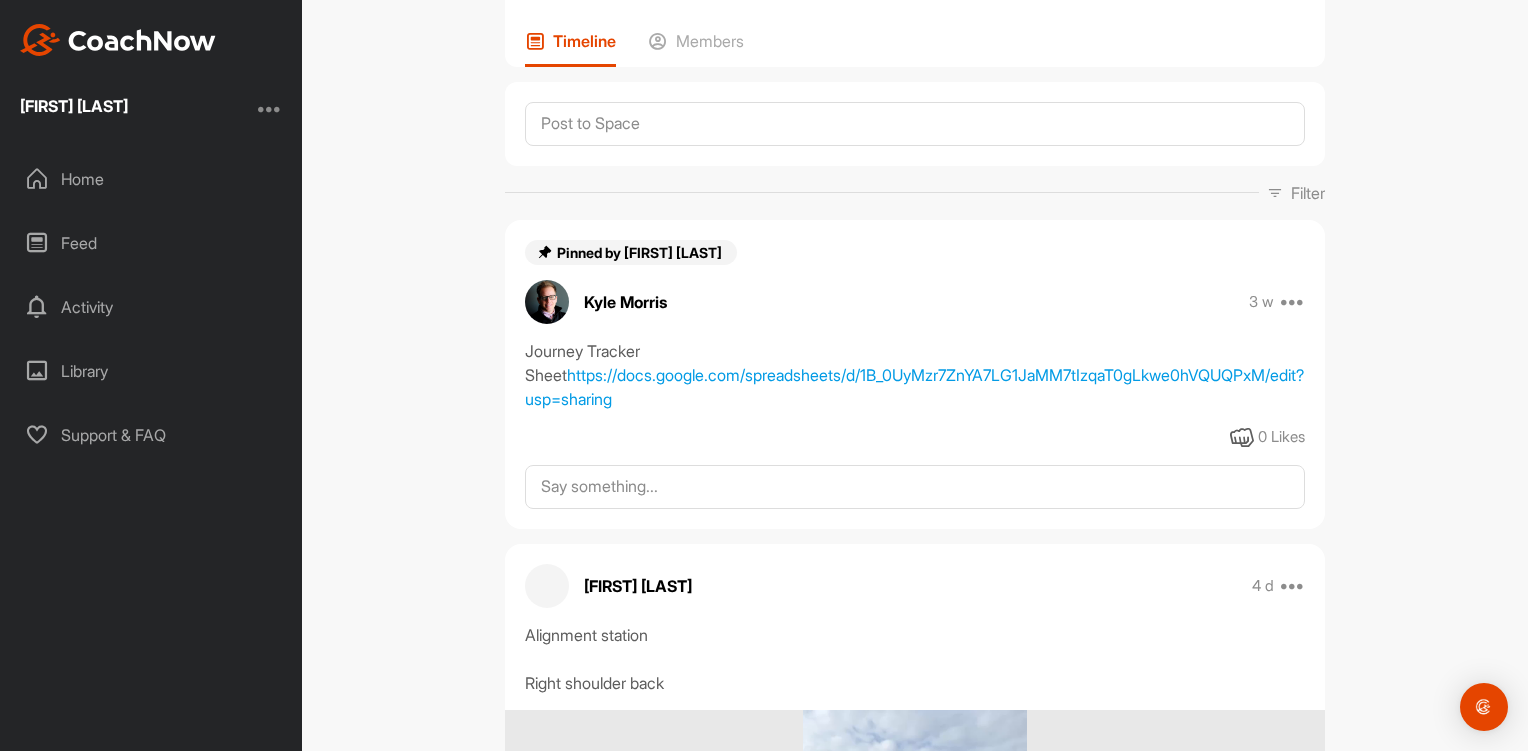 scroll, scrollTop: 0, scrollLeft: 0, axis: both 